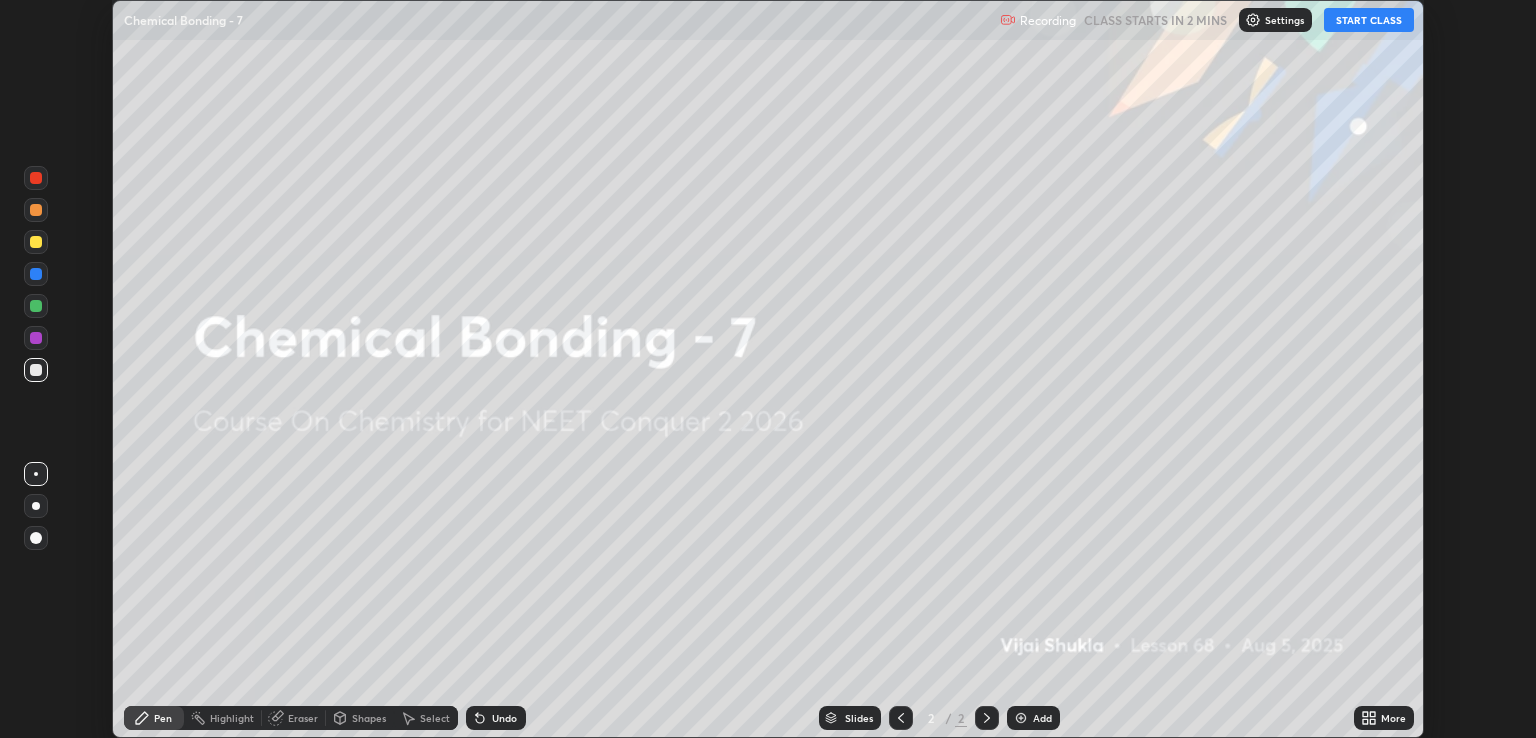scroll, scrollTop: 0, scrollLeft: 0, axis: both 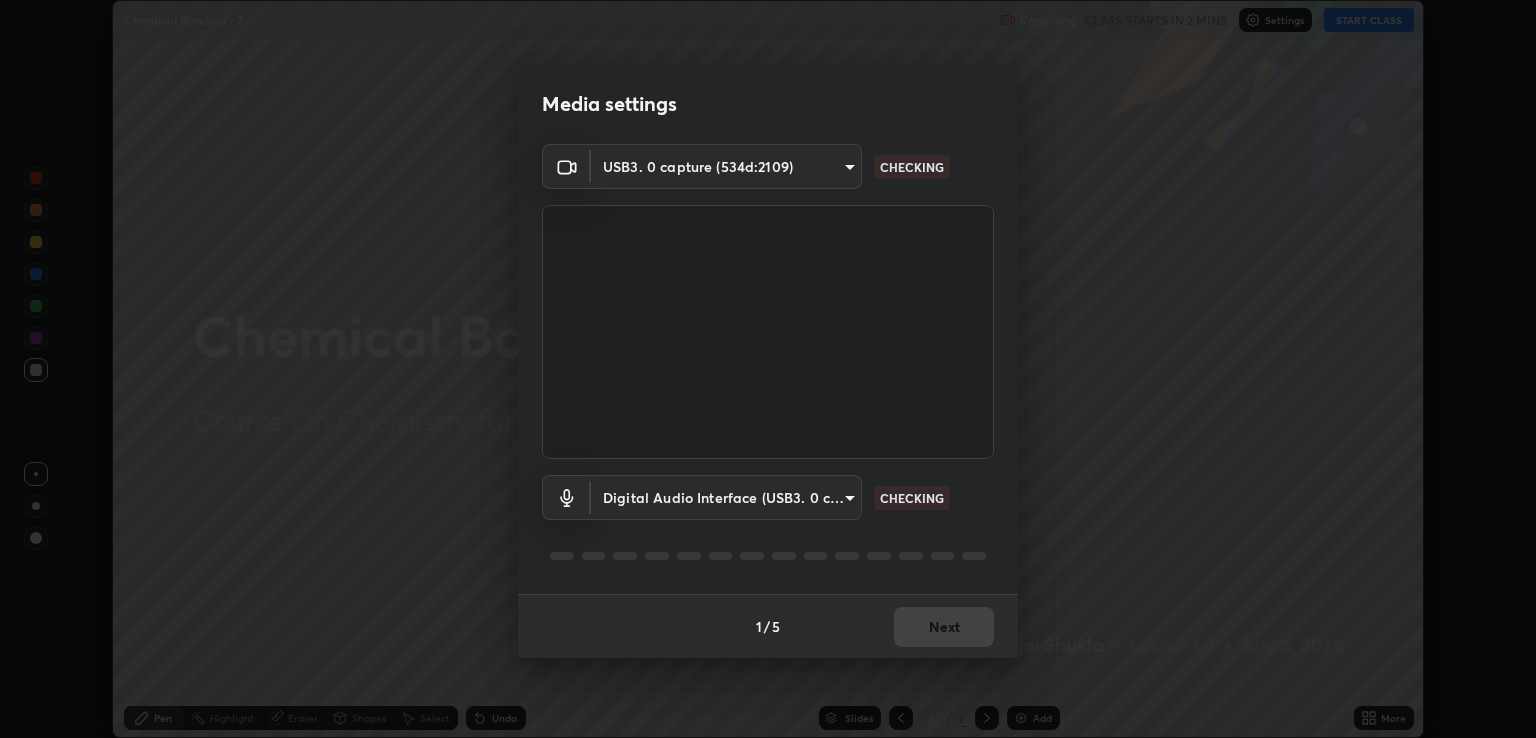 type on "ecbdbd44a66272db987f9f12271ef5319a85e28cdf2a8e5dd884bc8ad31297da" 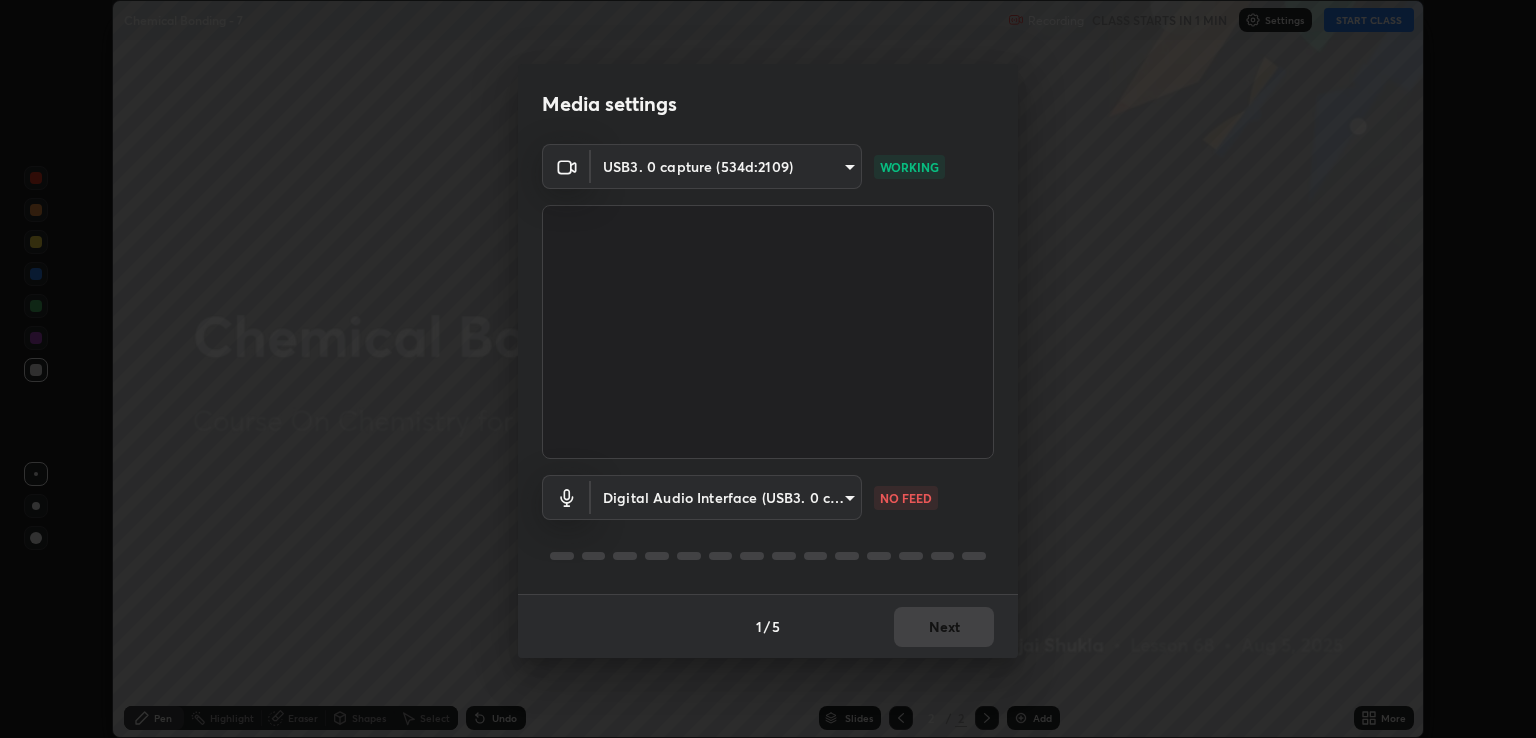 click on "Erase all Chemical Bonding - 7 Recording CLASS STARTS IN 1 MIN Settings START CLASS Setting up your live class Chemical Bonding - 7 • L68 of Course On Chemistry for NEET Conquer 2 2026 [FIRST] [LAST] Pen Highlight Eraser Shapes Select Undo Slides 2 / 2 Add More No doubts shared Encourage your learners to ask a doubt for better clarity Report an issue Reason for reporting Buffering Chat not working Audio - Video sync issue Educator video quality low ​ Attach an image Report Media settings USB3. 0 capture (534d:2109) ecbdbd44a66272db987f9f12271ef5319a85e28cdf2a8e5dd884bc8ad31297da WORKING Digital Audio Interface (USB3. 0 capture) 641fb1797ef8f9550b7f0158b383ff89036df526a4b0c4fe678c68e459c52791 NO FEED 1 / 5 Next" at bounding box center [768, 369] 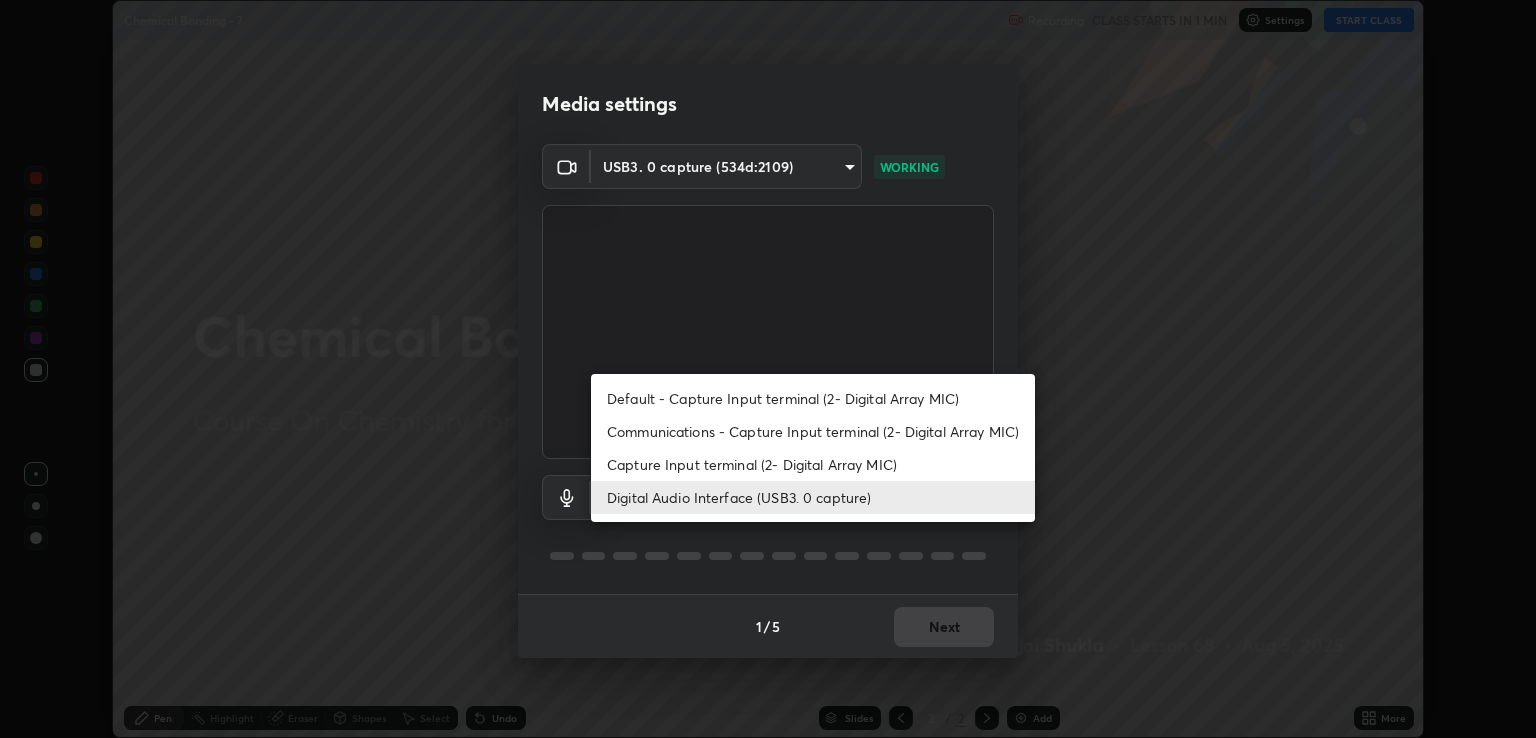 click on "Communications - Capture Input terminal (2- Digital Array MIC)" at bounding box center [813, 431] 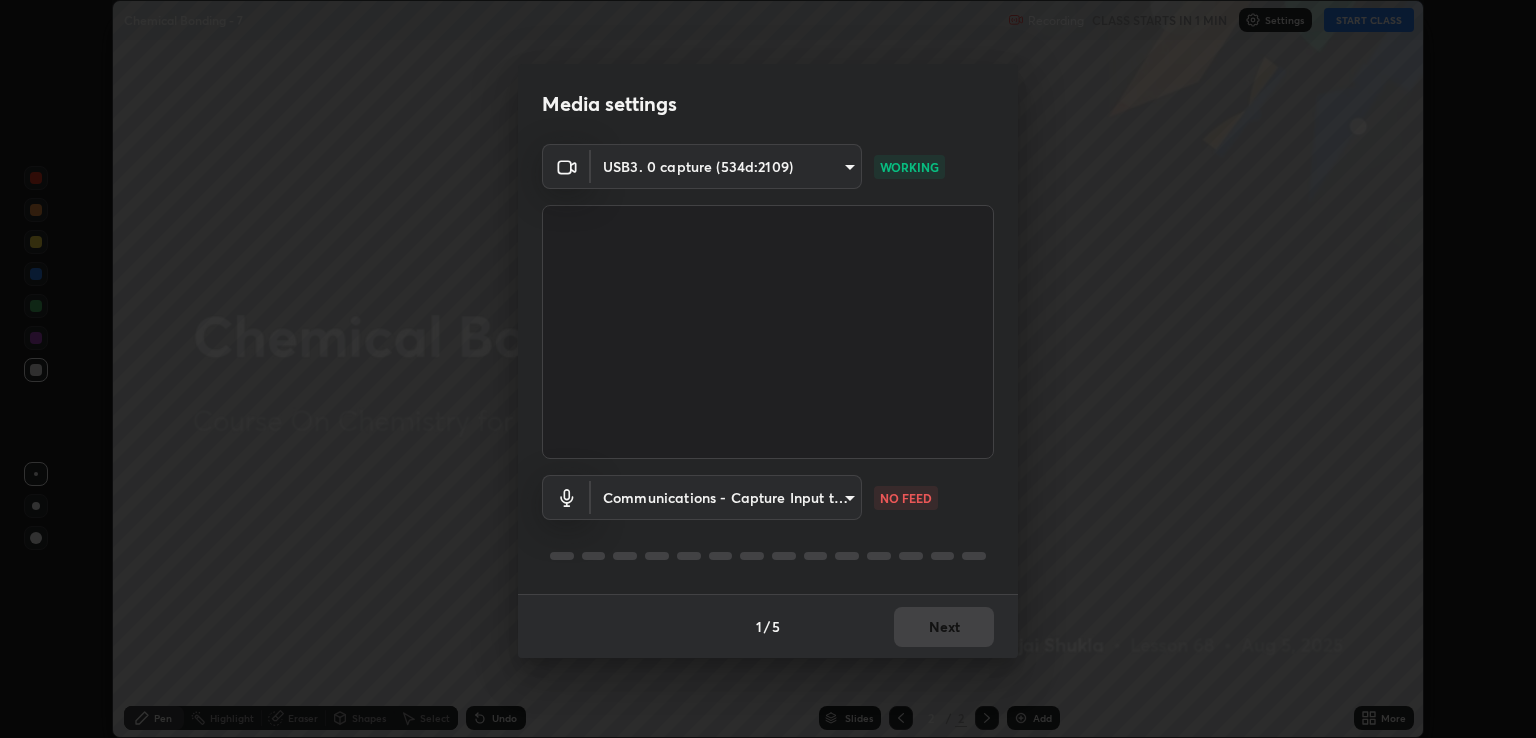 click on "Erase all Chemical Bonding - 7 Recording CLASS STARTS IN 1 MIN Settings START CLASS Setting up your live class Chemical Bonding - 7 • L68 of Course On Chemistry for NEET Conquer 2 2026 [FIRST] [LAST] Pen Highlight Eraser Shapes Select Undo Slides 2 / 2 Add More No doubts shared Encourage your learners to ask a doubt for better clarity Report an issue Reason for reporting Buffering Chat not working Audio - Video sync issue Educator video quality low ​ Attach an image Report Media settings USB3. 0 capture (534d:2109) ecbdbd44a66272db987f9f12271ef5319a85e28cdf2a8e5dd884bc8ad31297da WORKING Communications - Capture Input terminal (2- Digital Array MIC) communications NO FEED 1 / 5 Next" at bounding box center [768, 369] 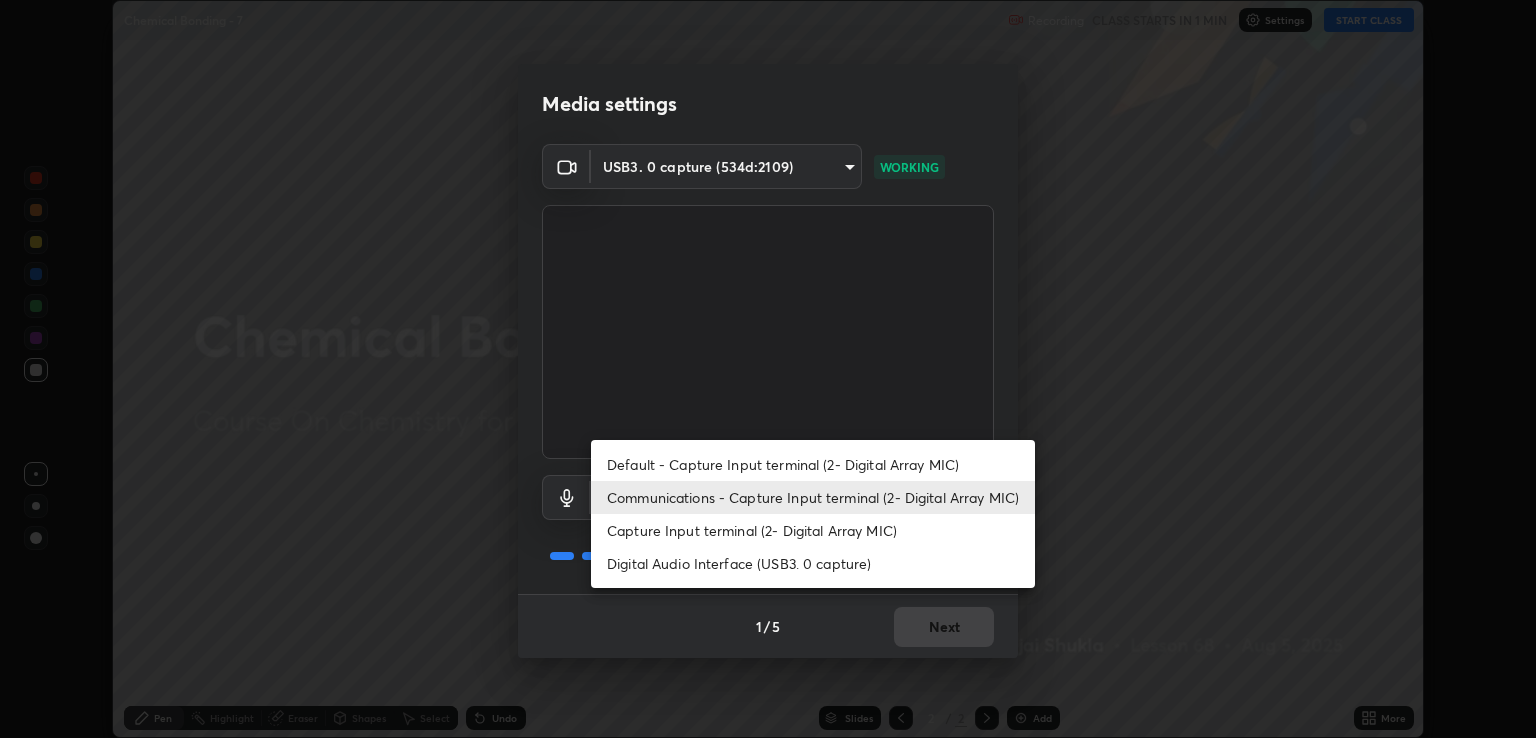 click on "Digital Audio Interface (USB3. 0 capture)" at bounding box center [813, 563] 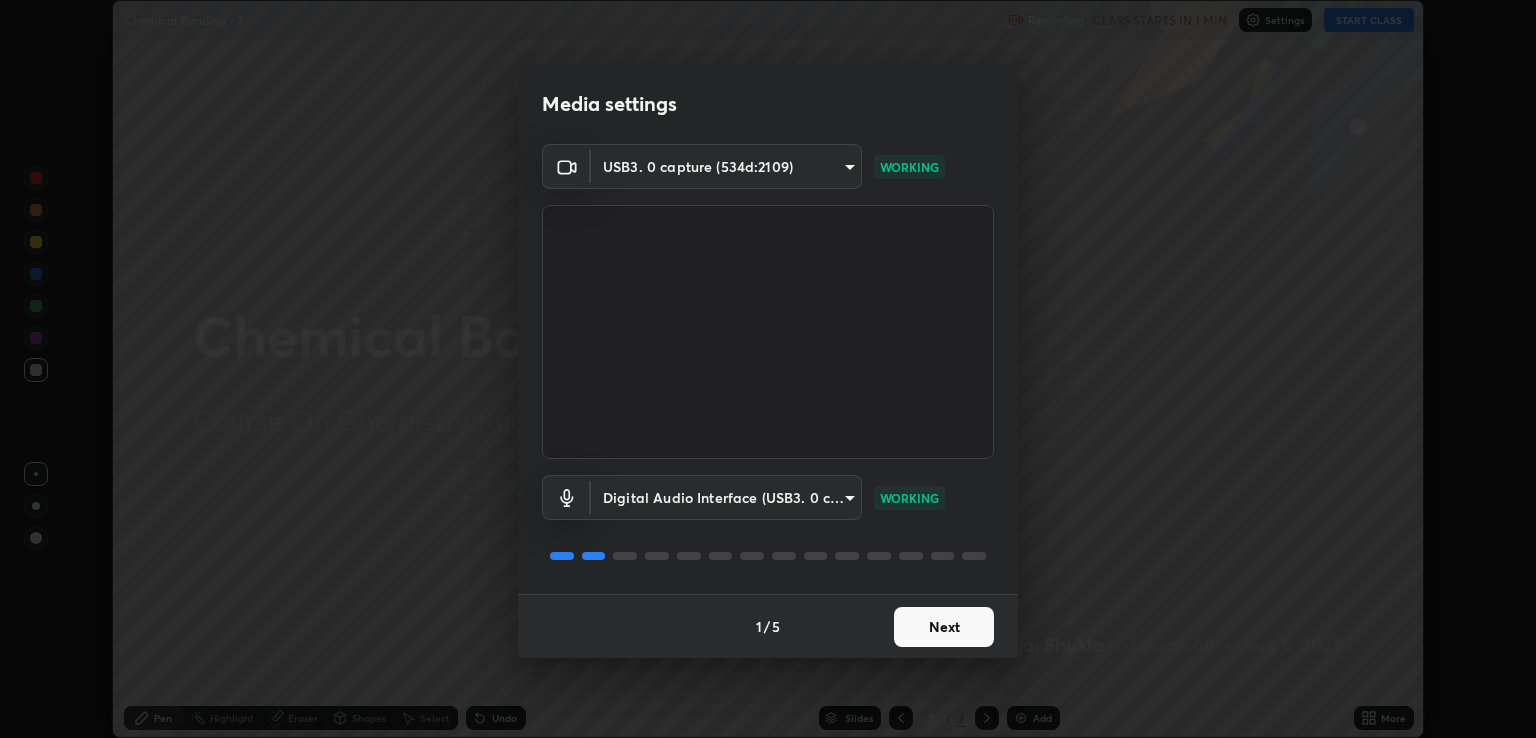 click on "Next" at bounding box center [944, 627] 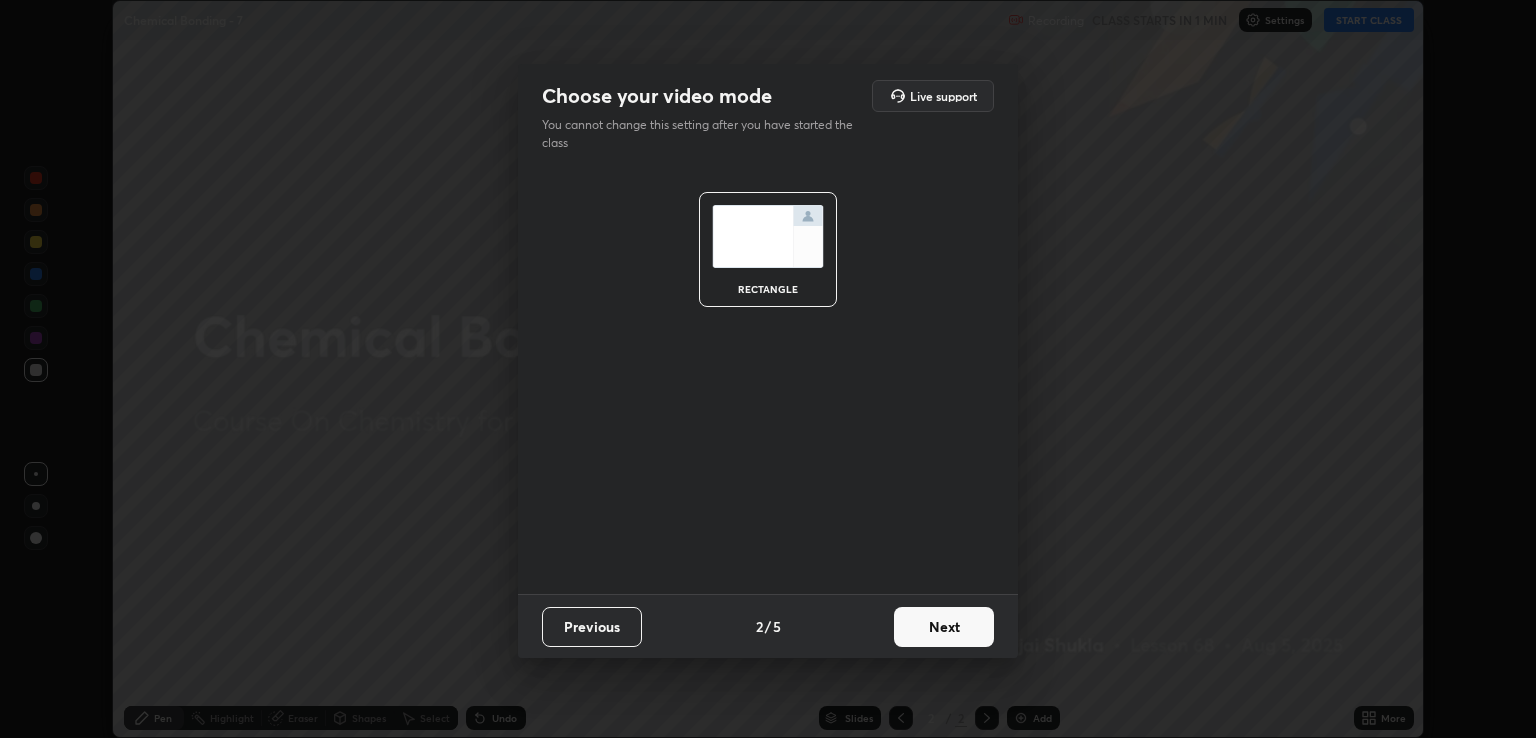 click on "Next" at bounding box center (944, 627) 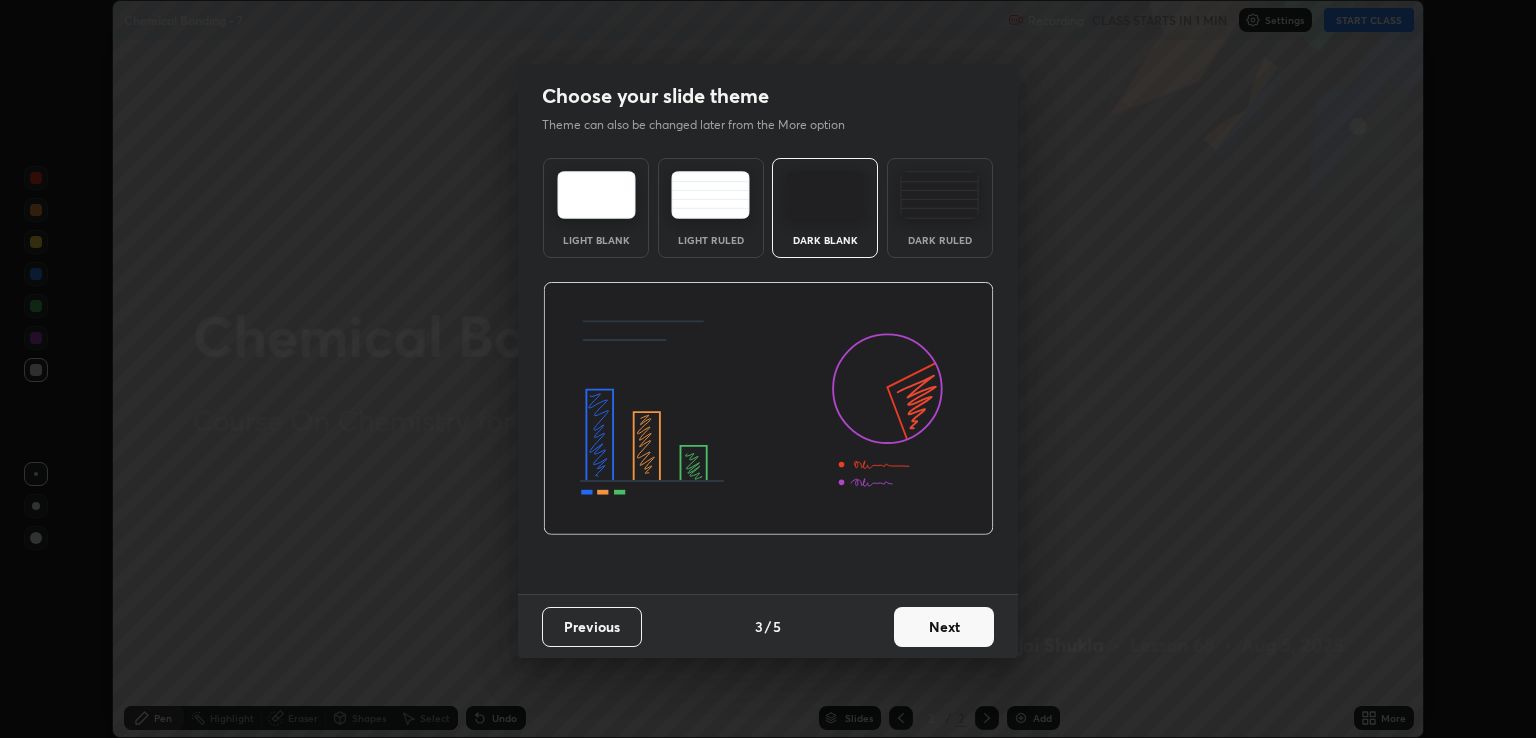 click on "Next" at bounding box center [944, 627] 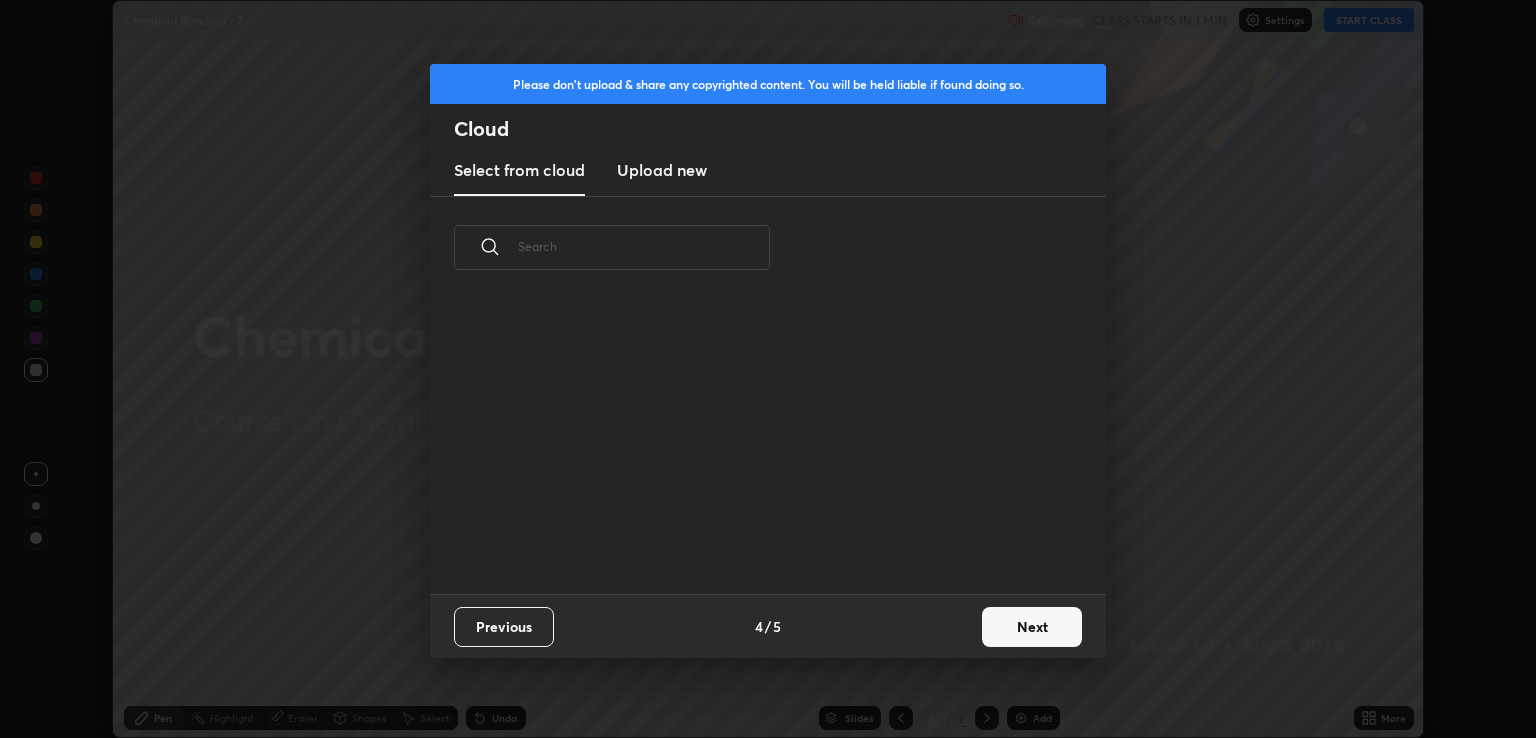 click on "Next" at bounding box center (1032, 627) 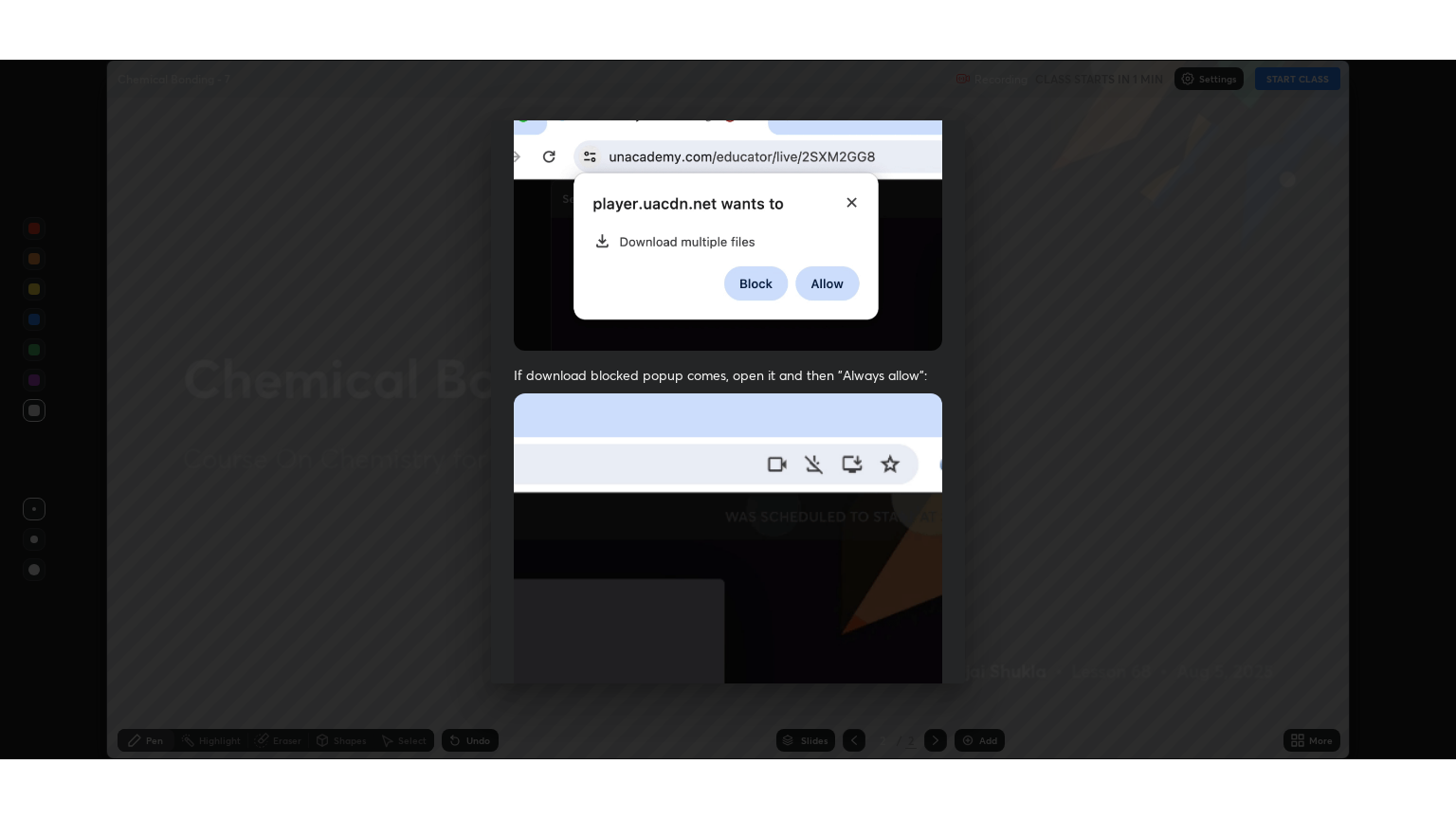 scroll, scrollTop: 384, scrollLeft: 0, axis: vertical 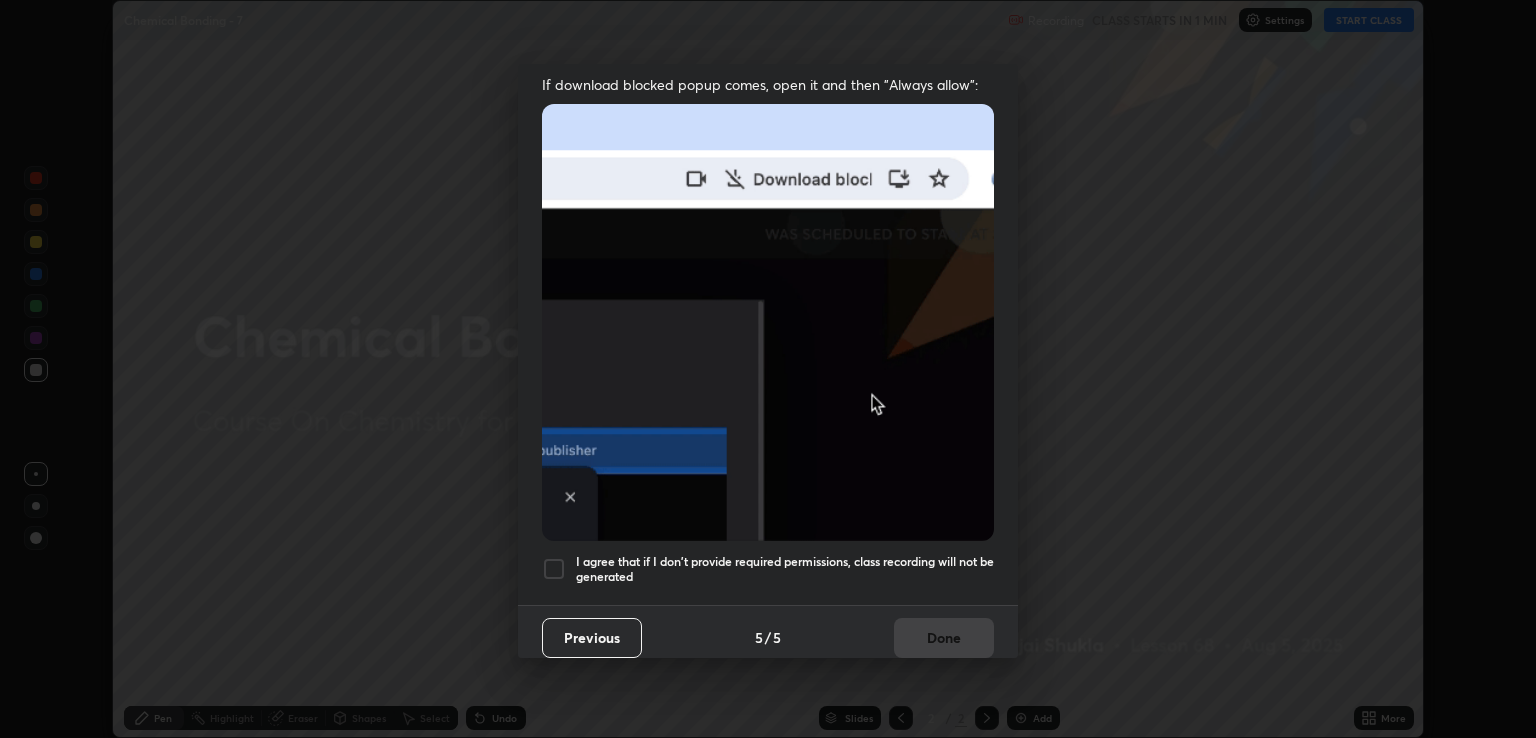 click at bounding box center [554, 569] 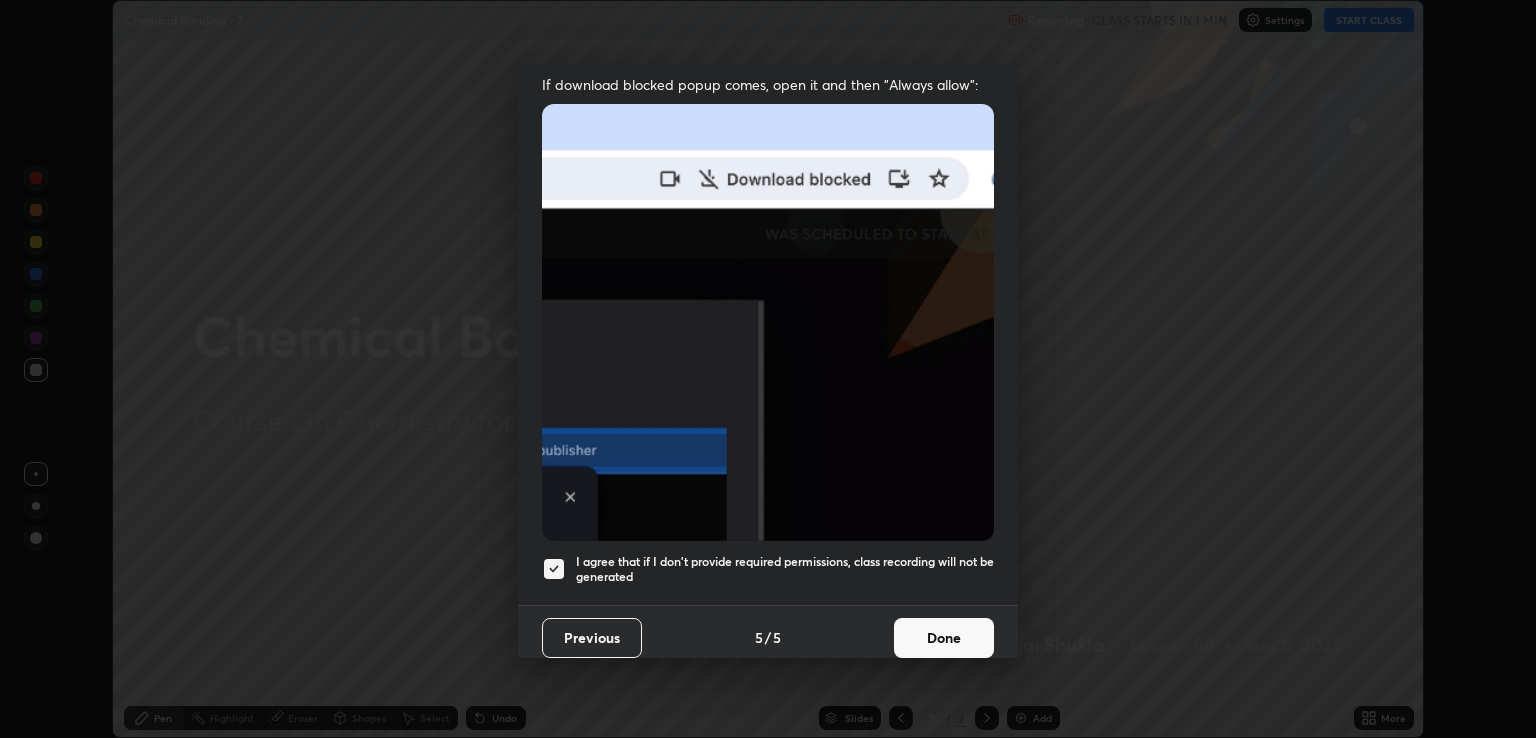 click on "Done" at bounding box center (944, 638) 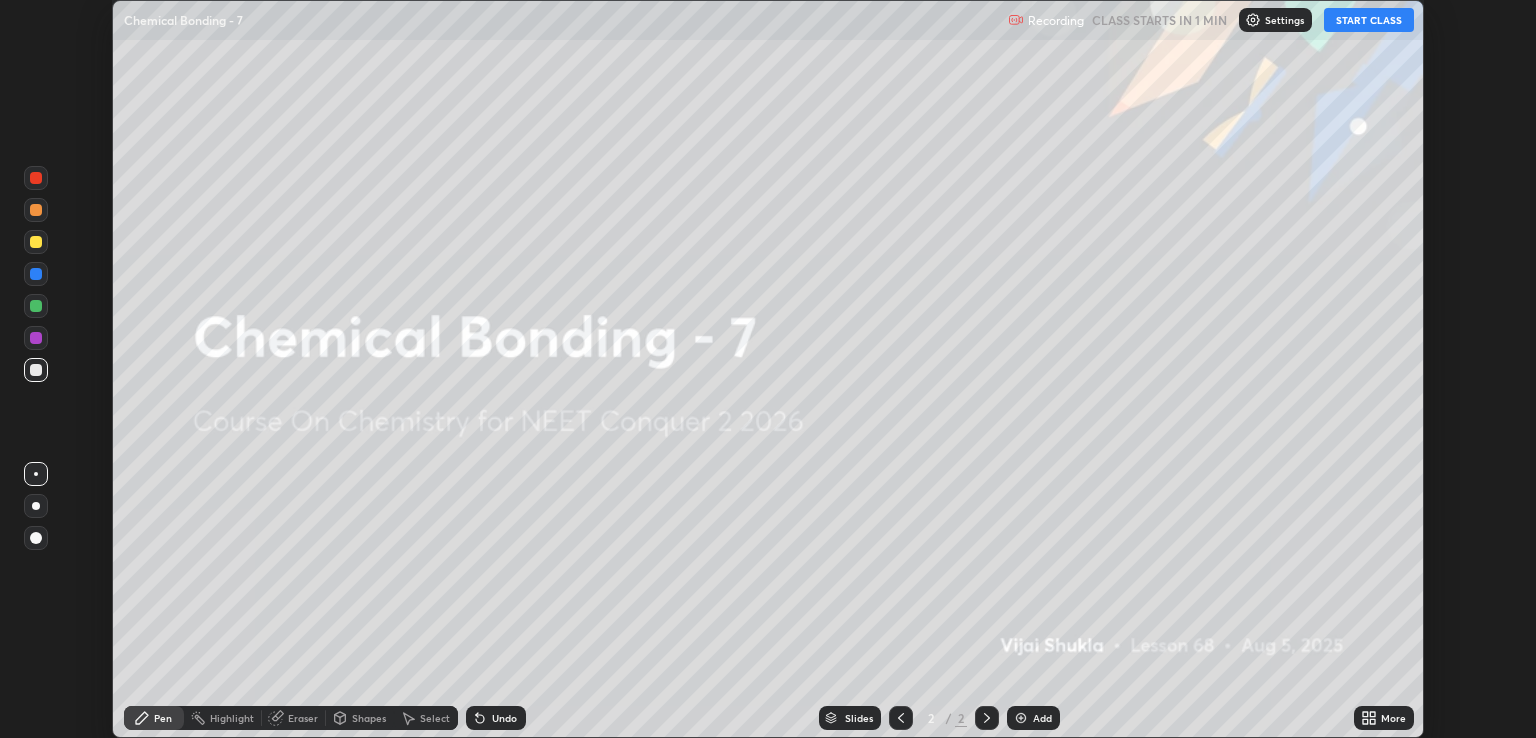 click 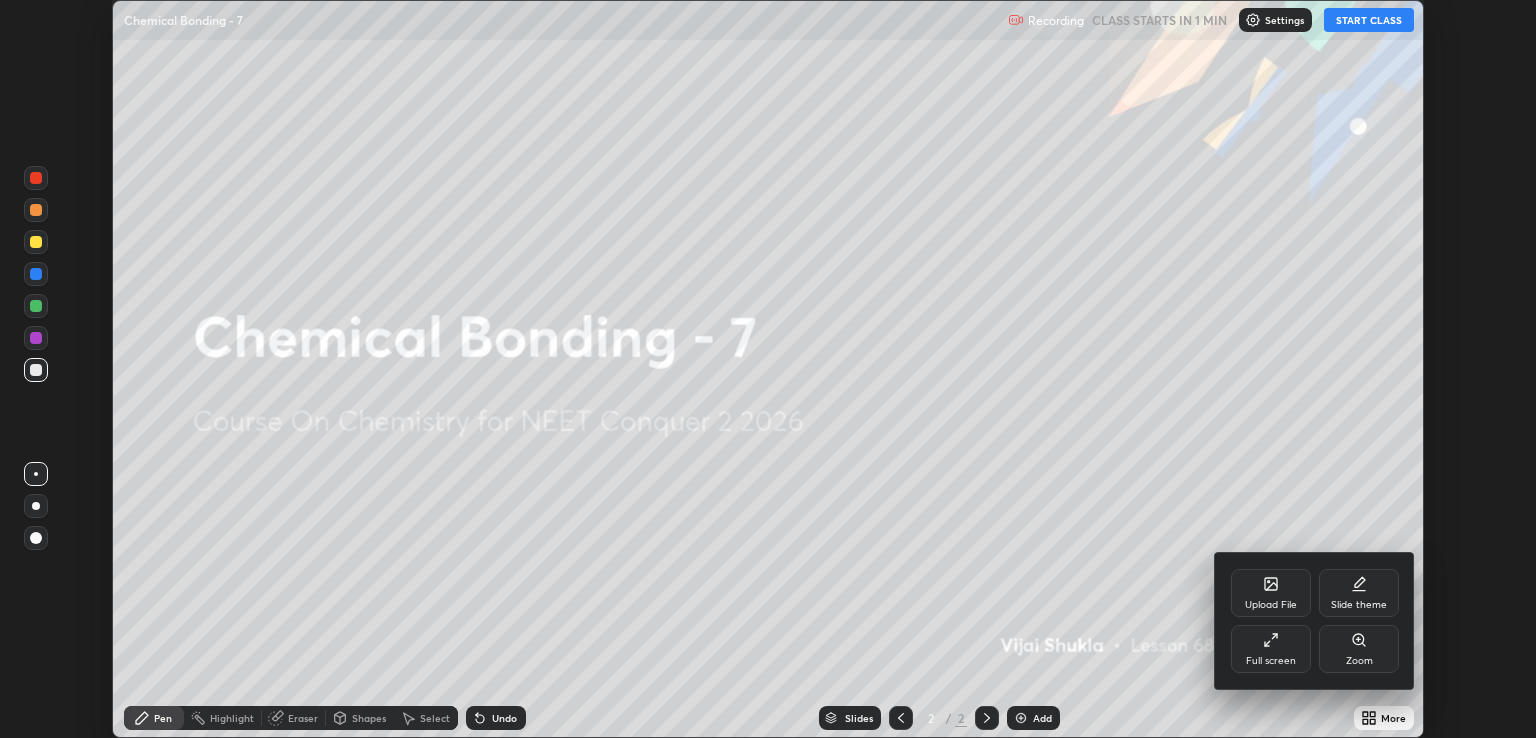 click on "Full screen" at bounding box center (1271, 649) 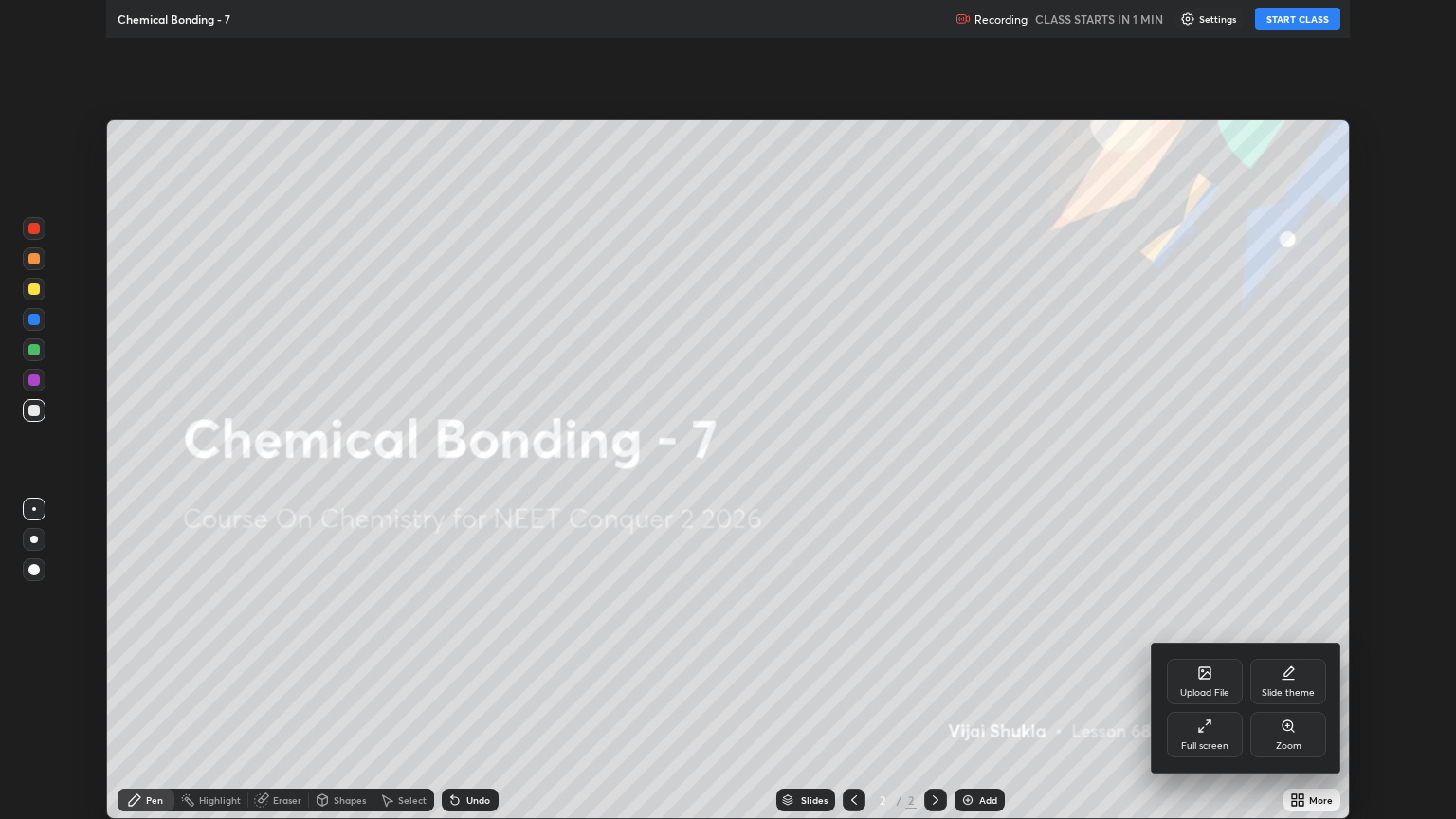 scroll, scrollTop: 93973, scrollLeft: 93336, axis: both 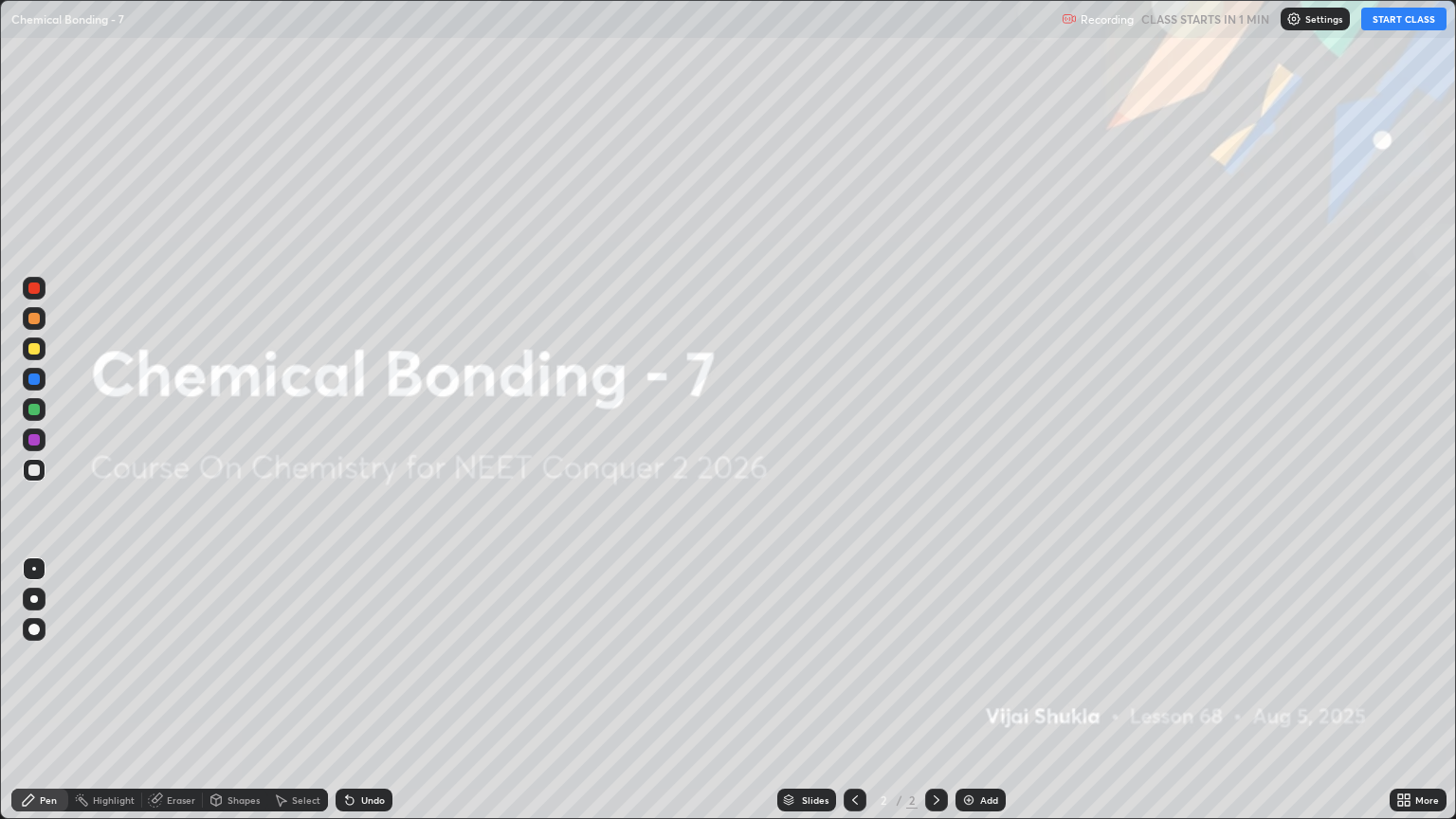 click on "START CLASS" at bounding box center [1404, 19] 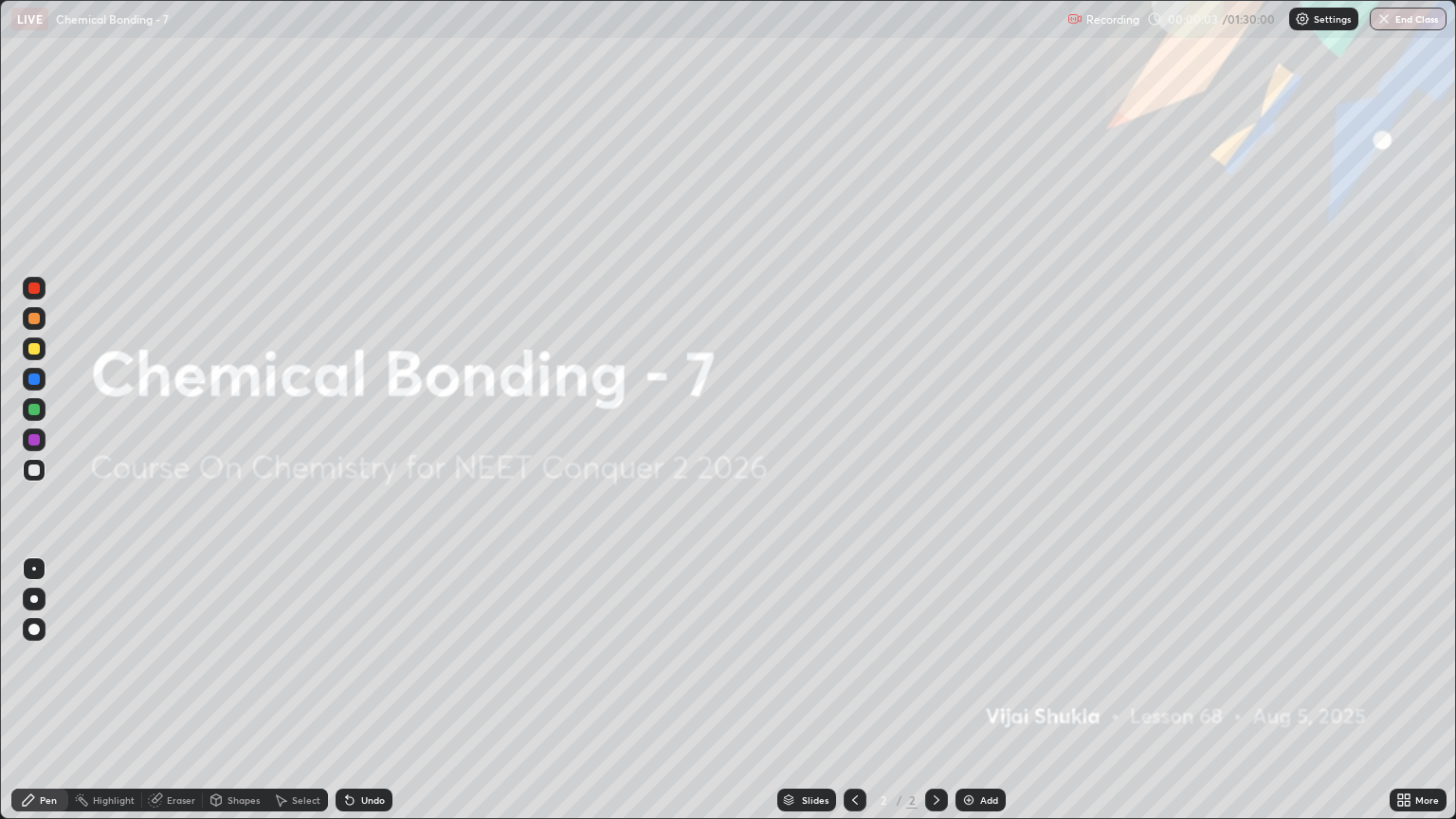 click on "Add" at bounding box center (980, 800) 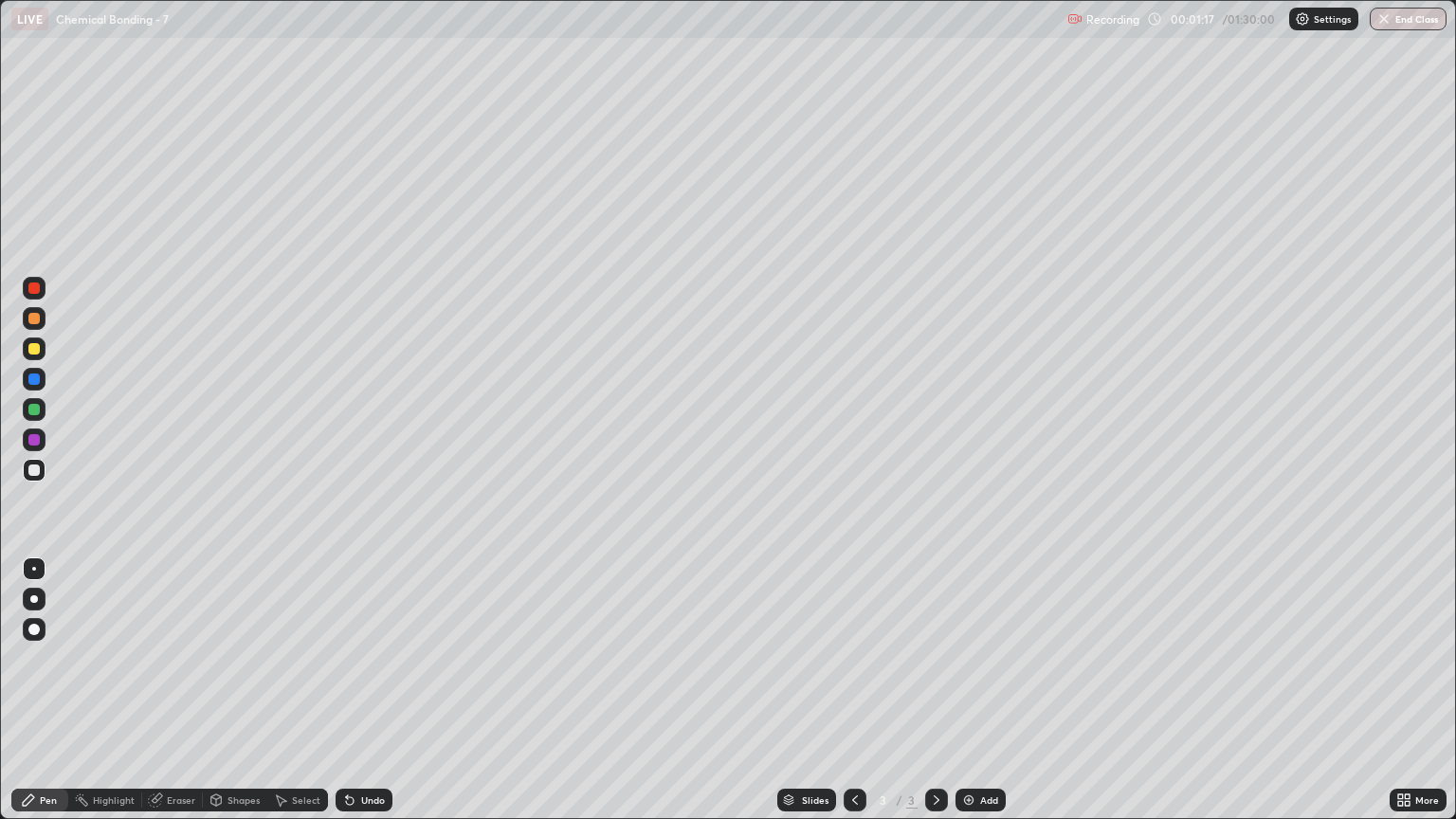 click at bounding box center [34, 599] 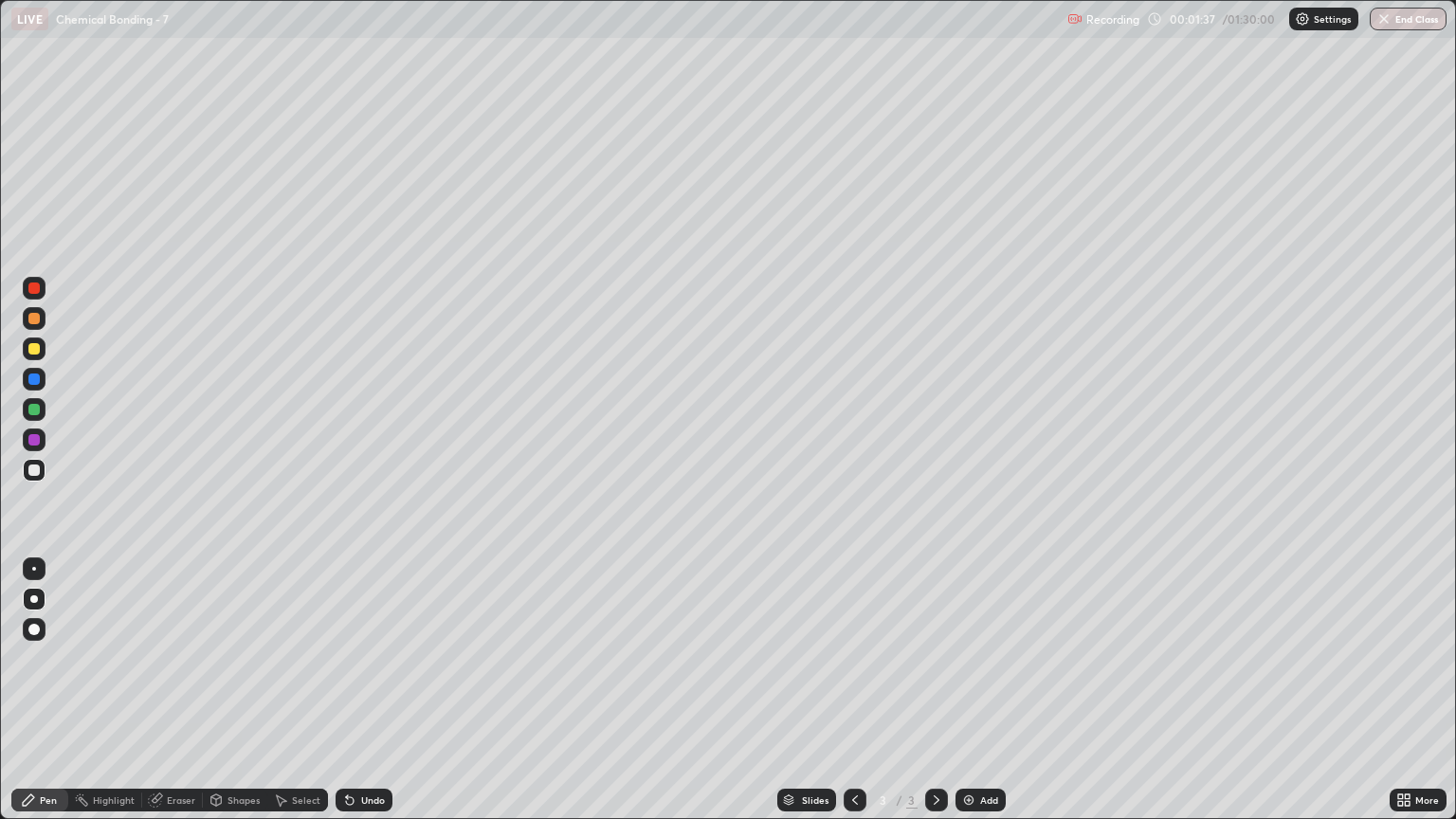click at bounding box center (34, 318) 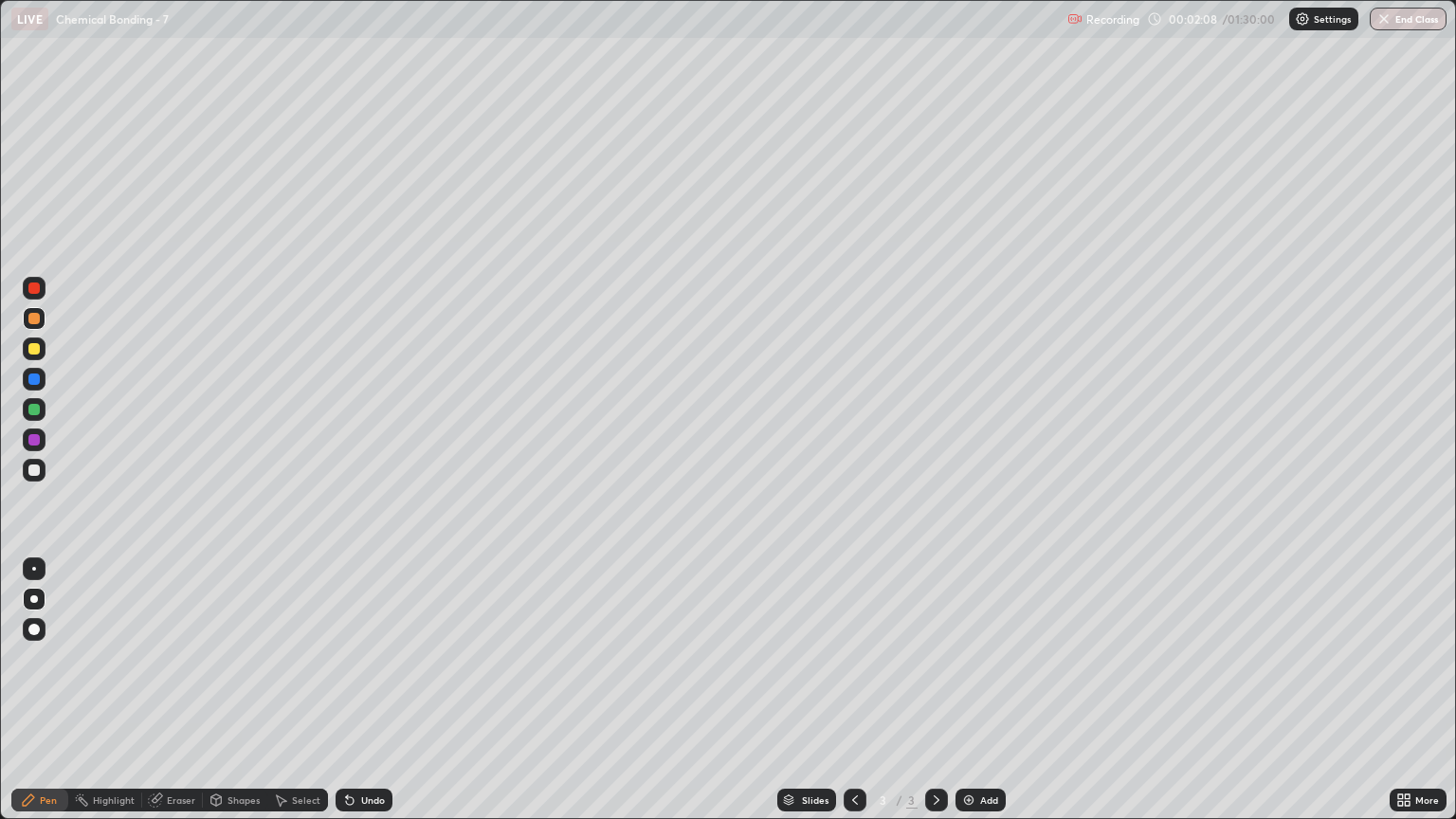 click at bounding box center (34, 470) 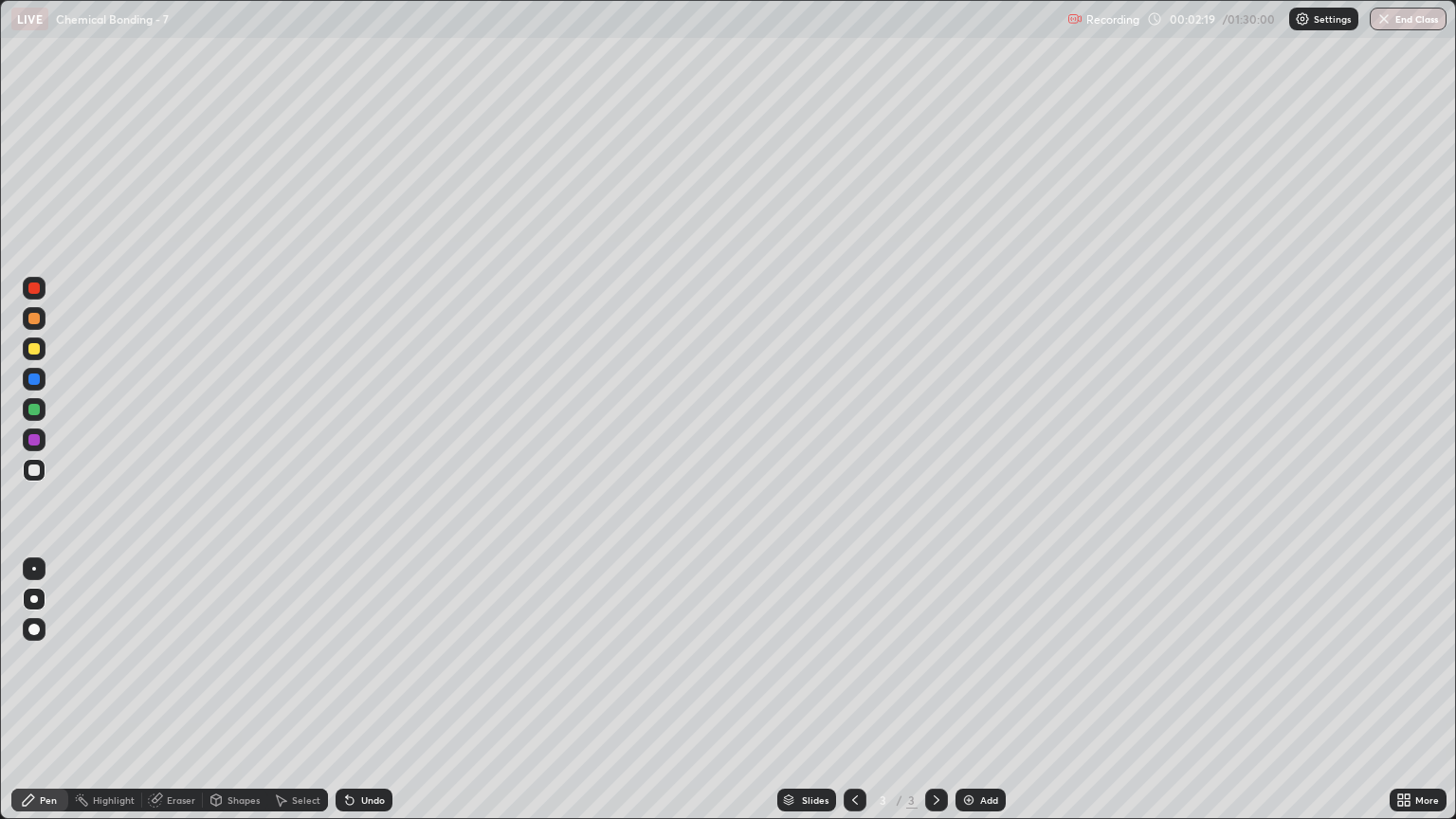 click at bounding box center [34, 318] 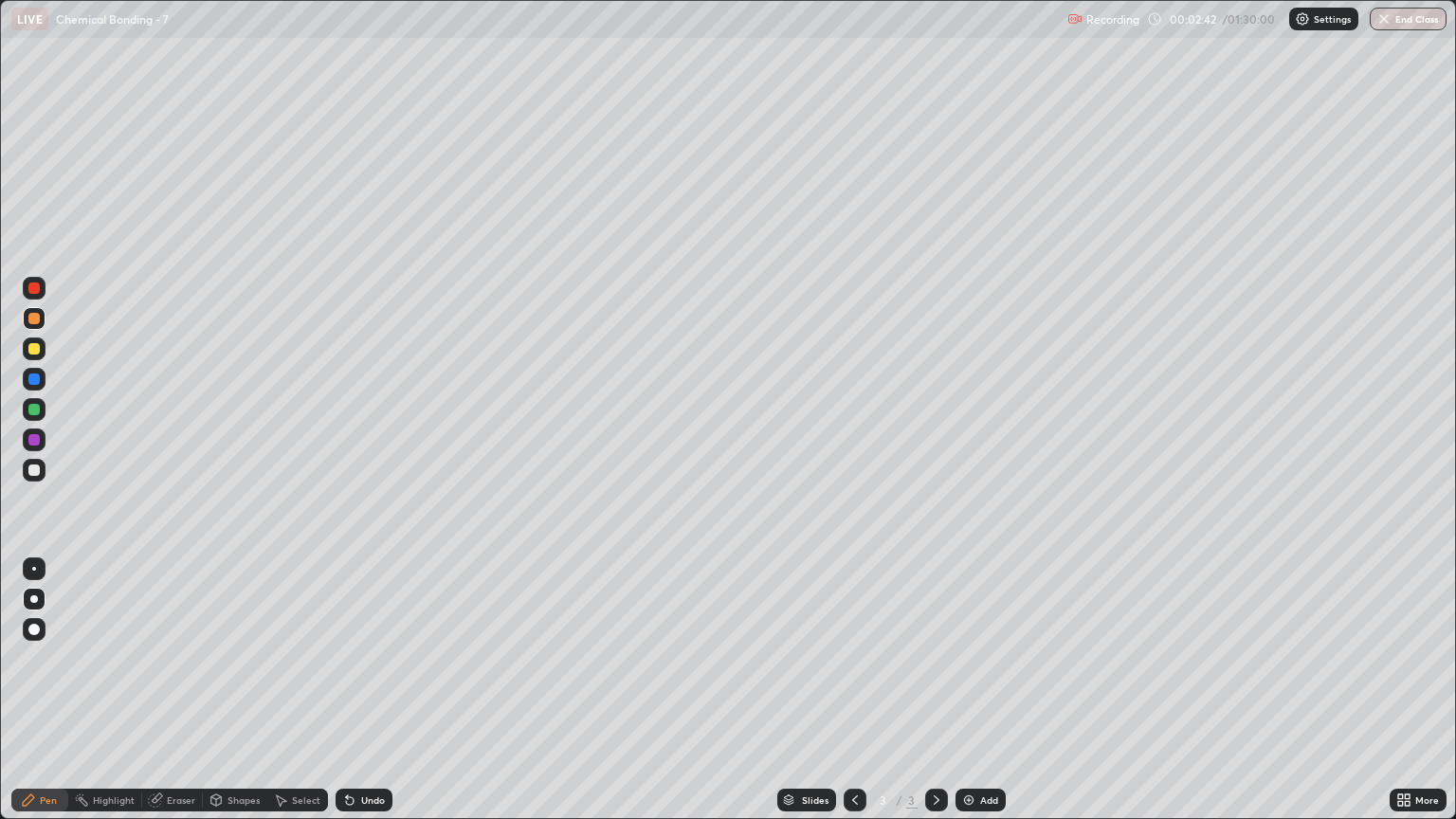 click at bounding box center [34, 470] 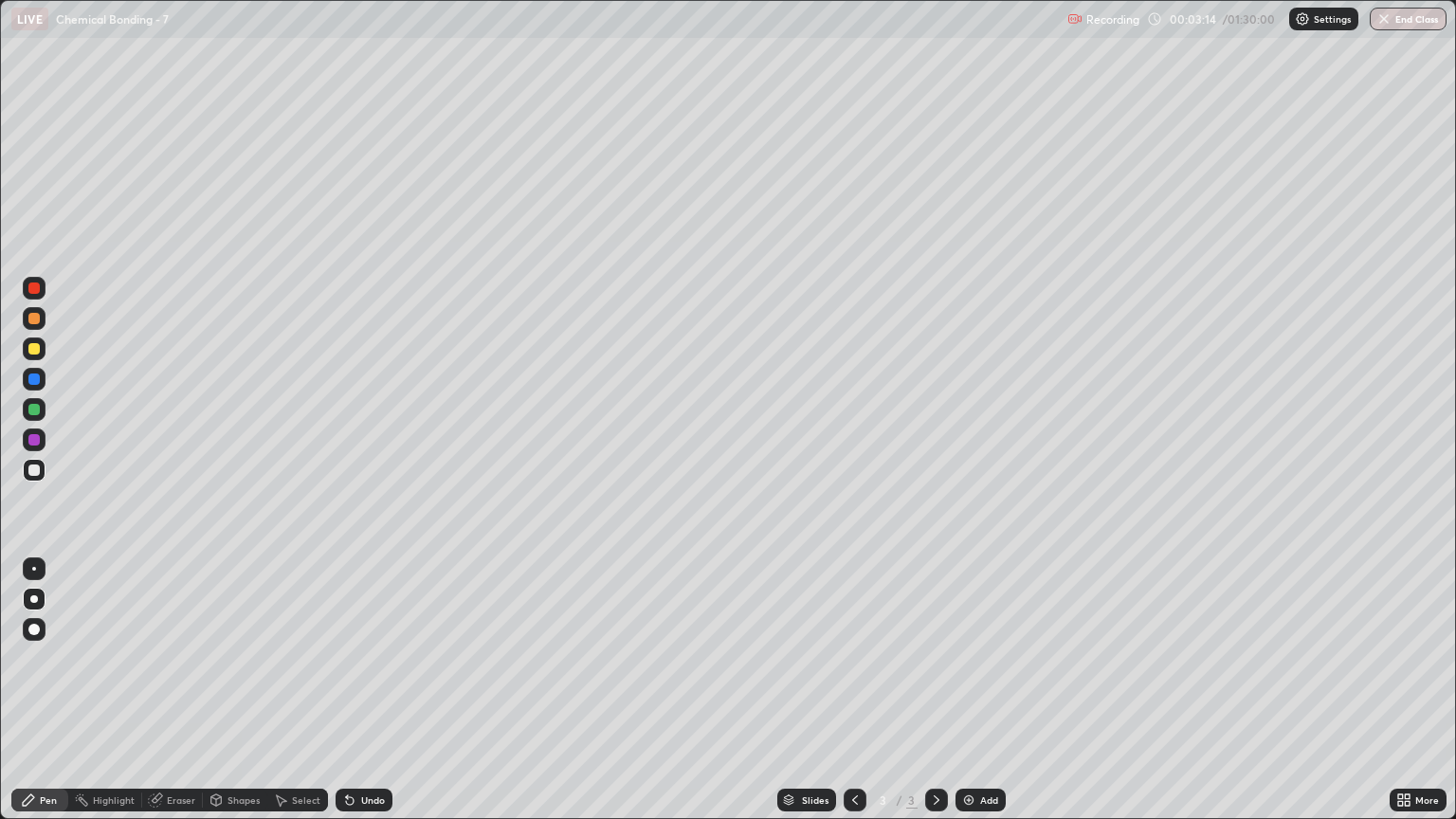 click at bounding box center [34, 318] 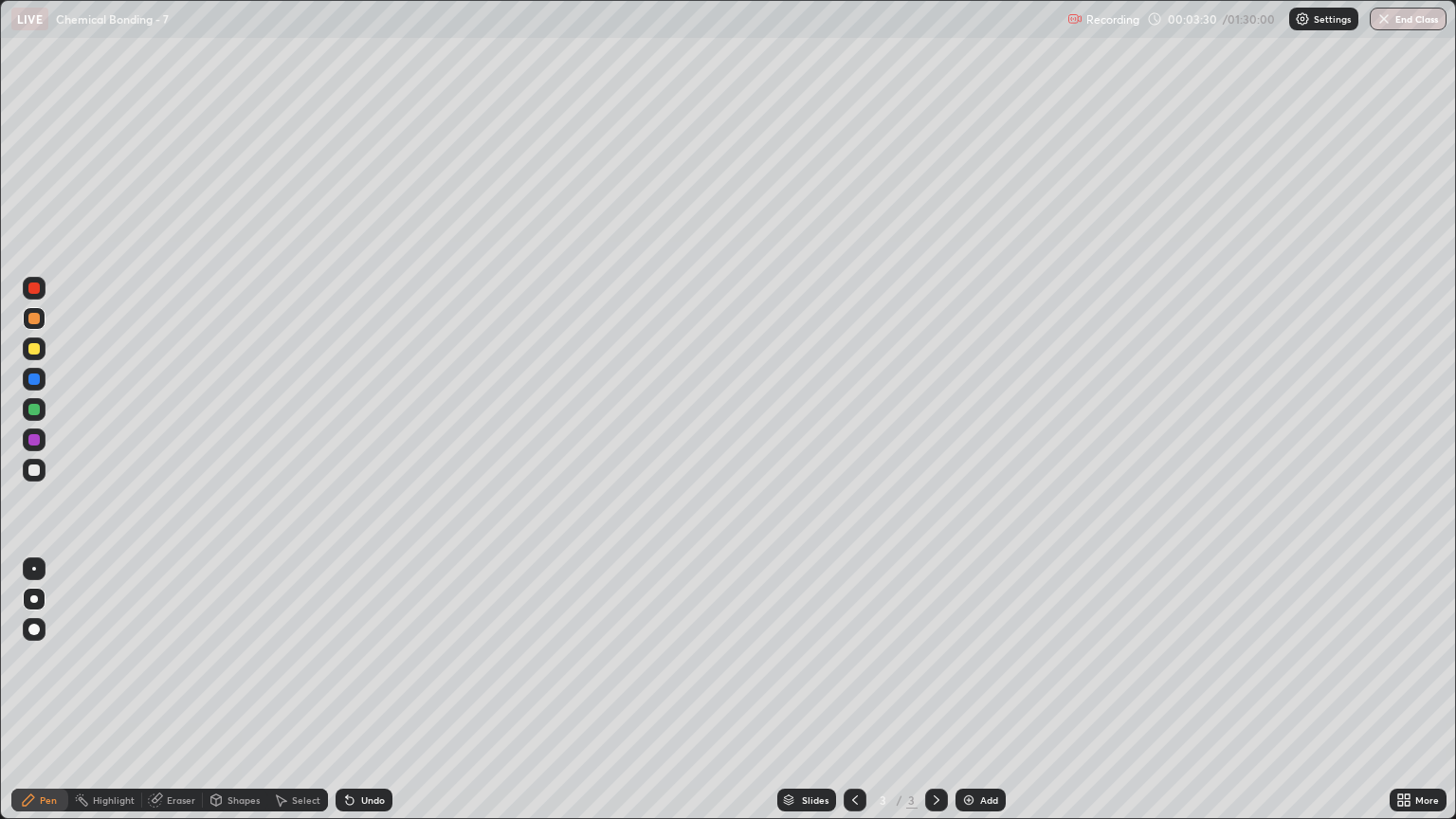 click at bounding box center (34, 470) 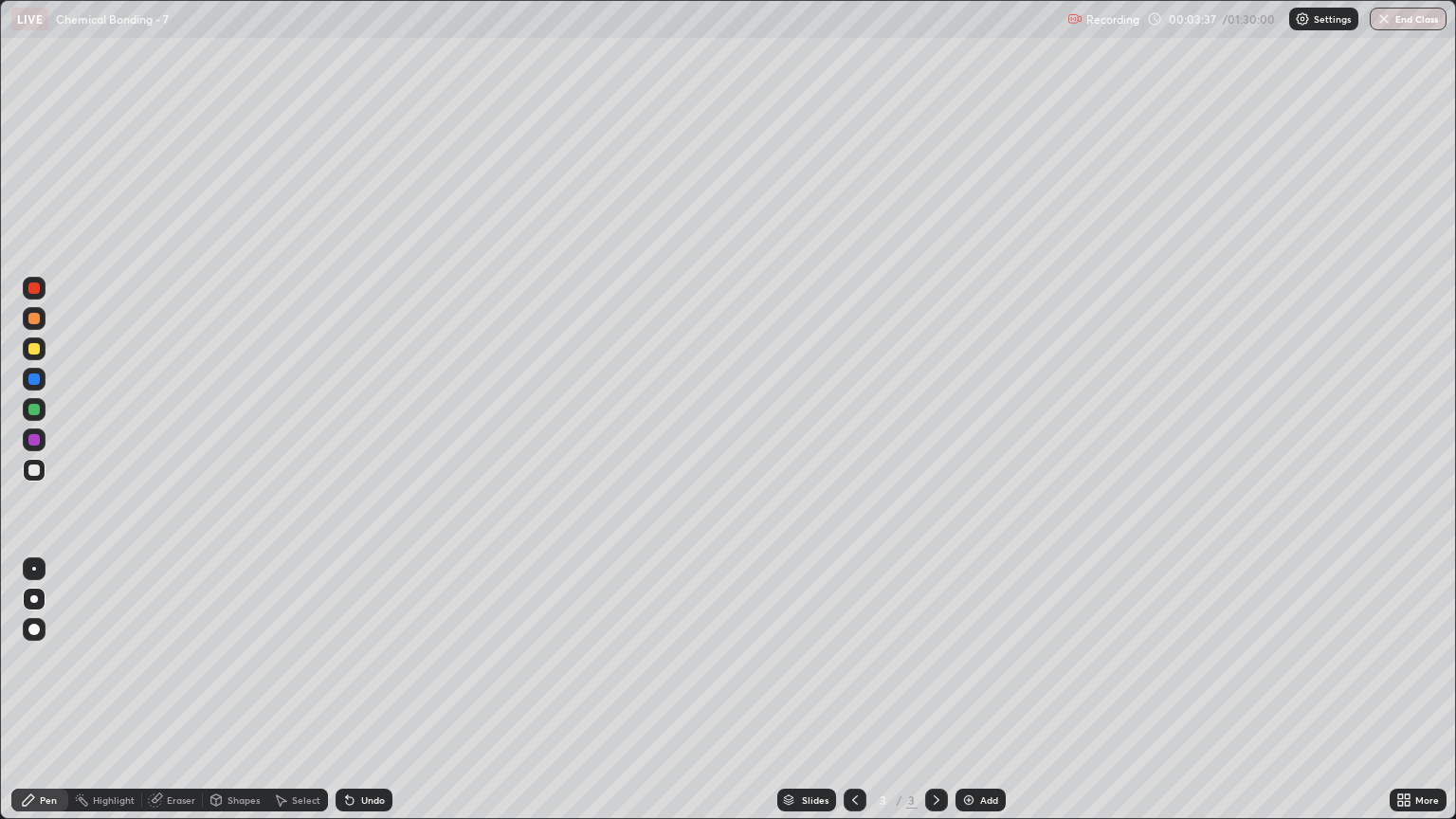 click on "Eraser" at bounding box center (173, 800) 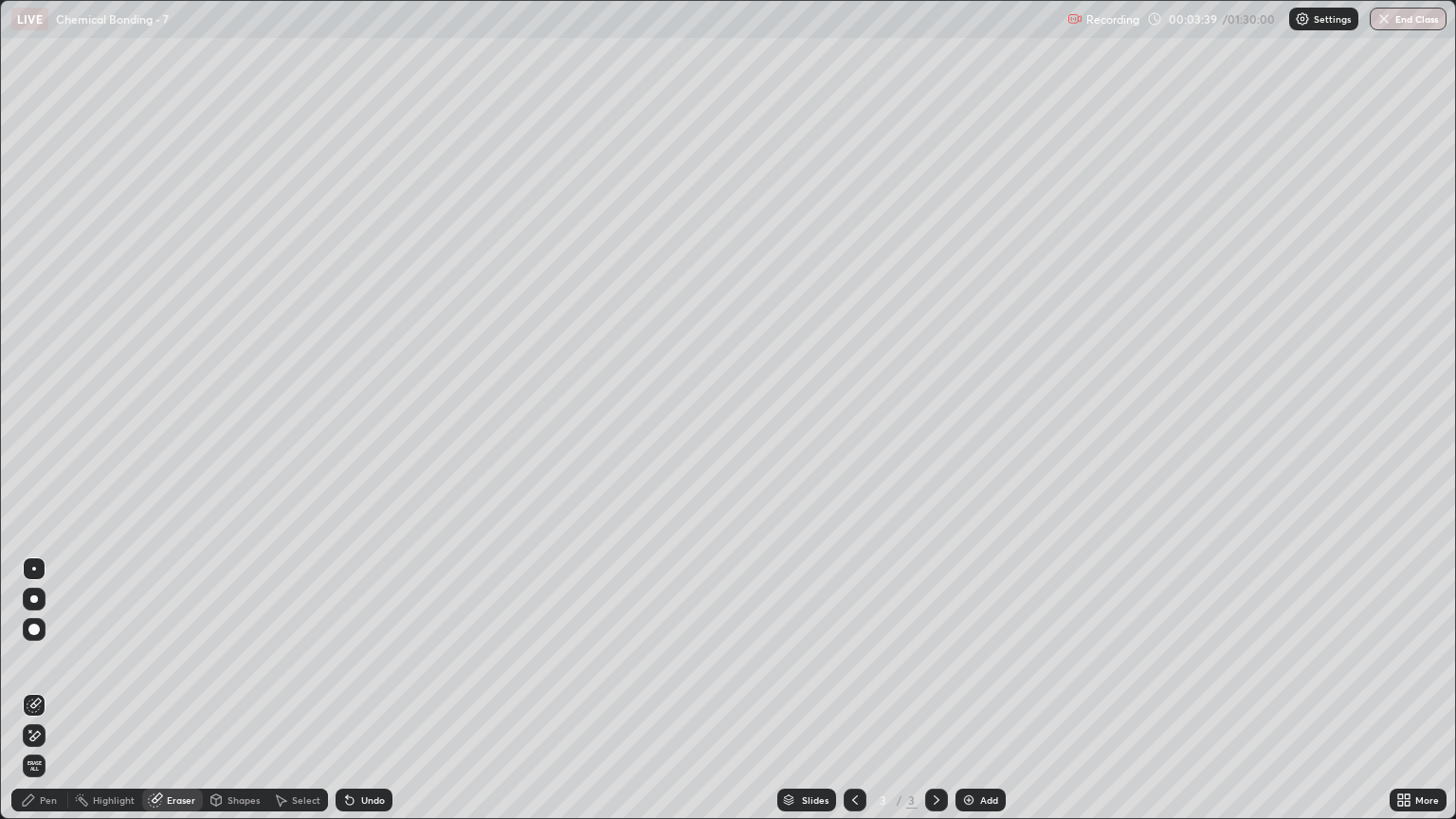 click on "Pen" at bounding box center (48, 800) 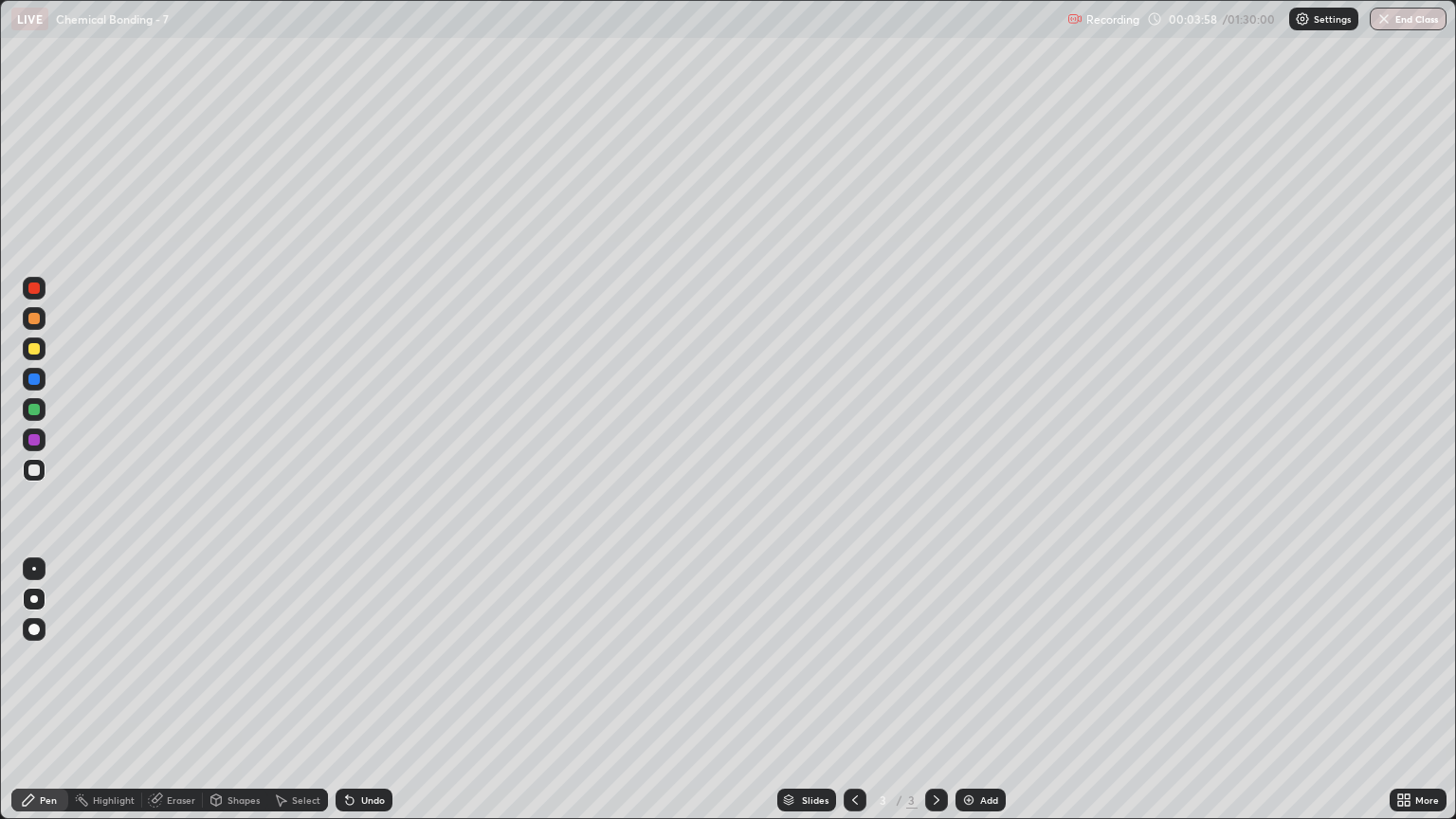 click at bounding box center [34, 318] 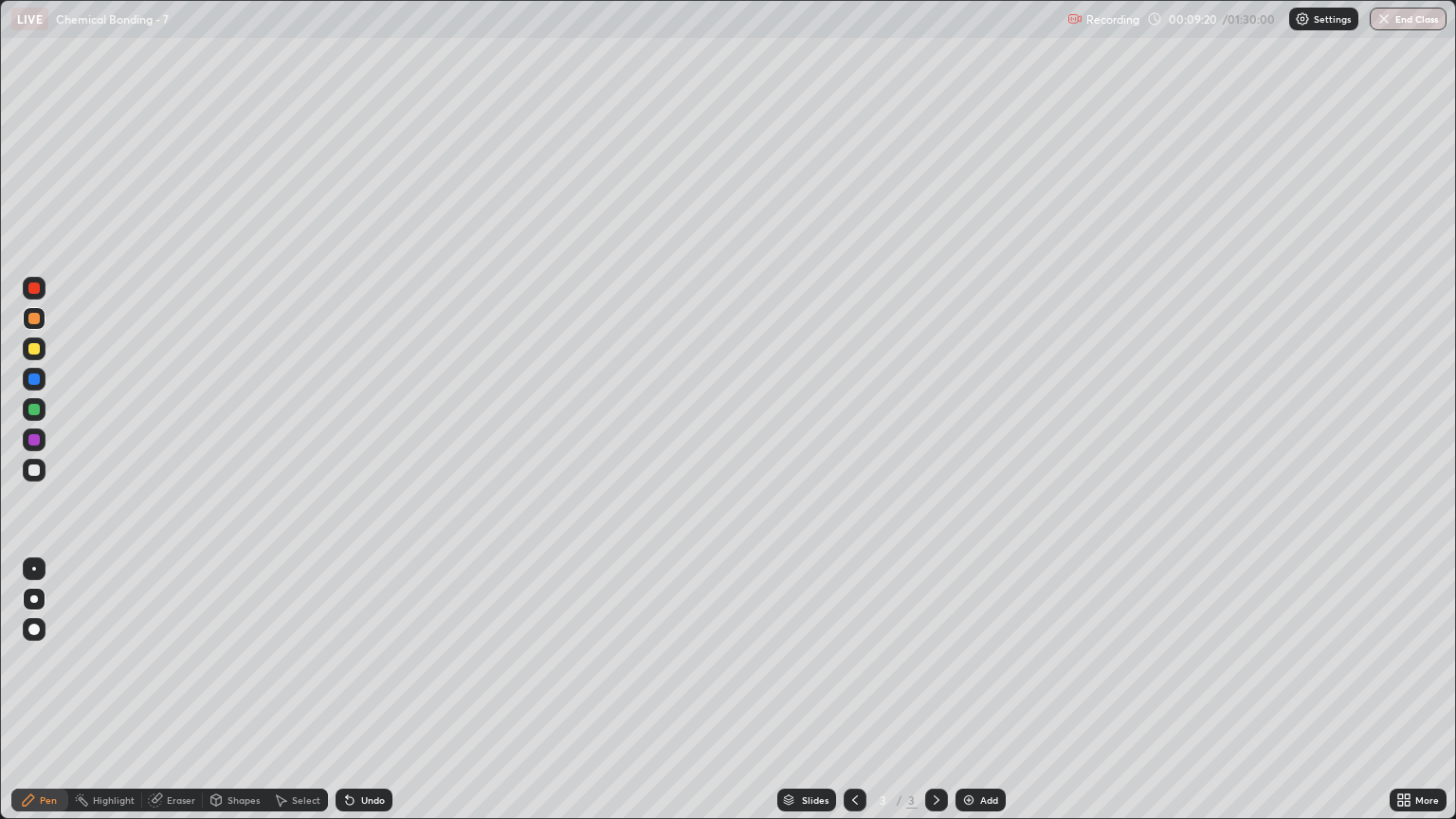 click on "Eraser" at bounding box center [173, 800] 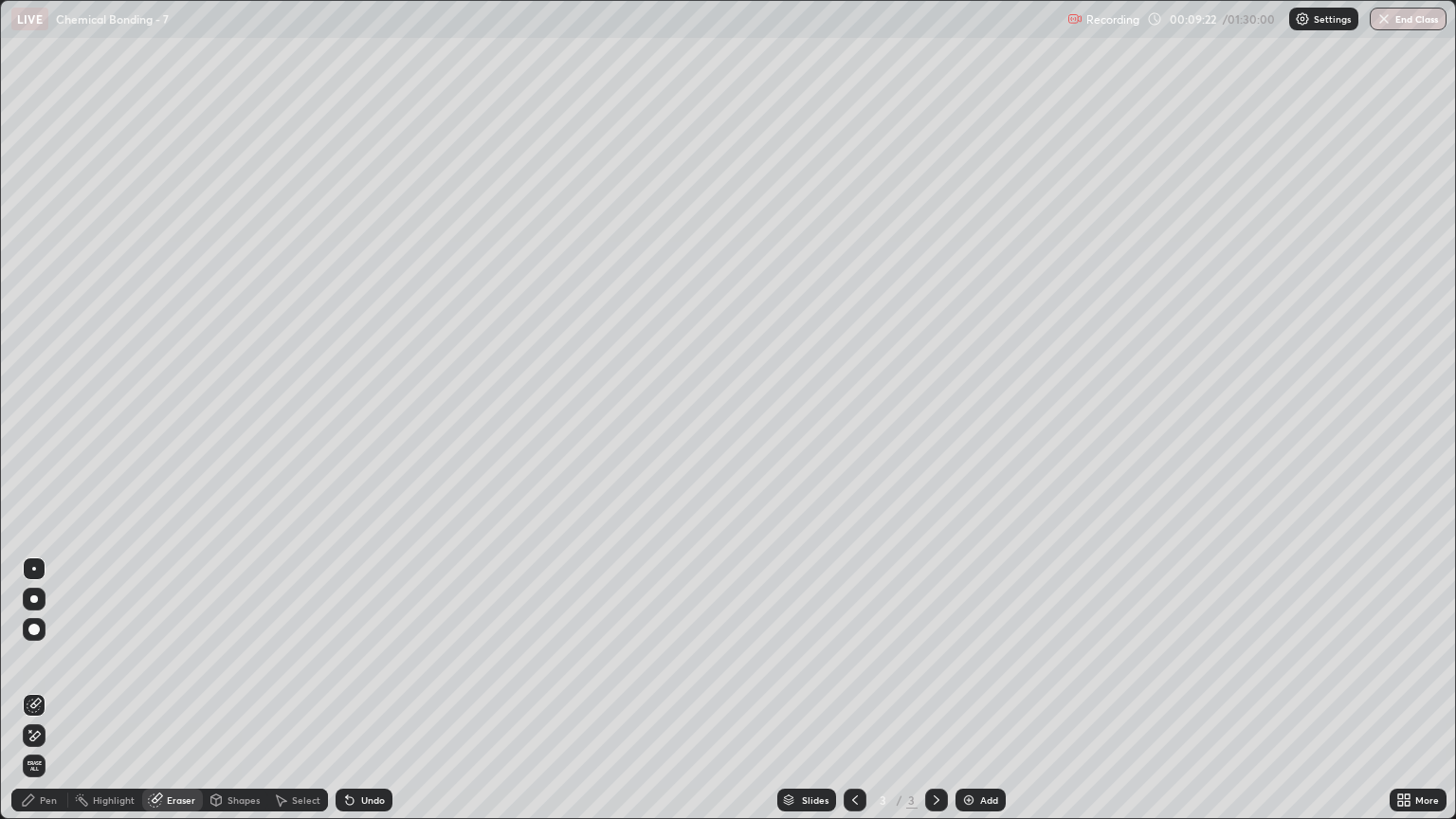 click on "Pen" at bounding box center (40, 800) 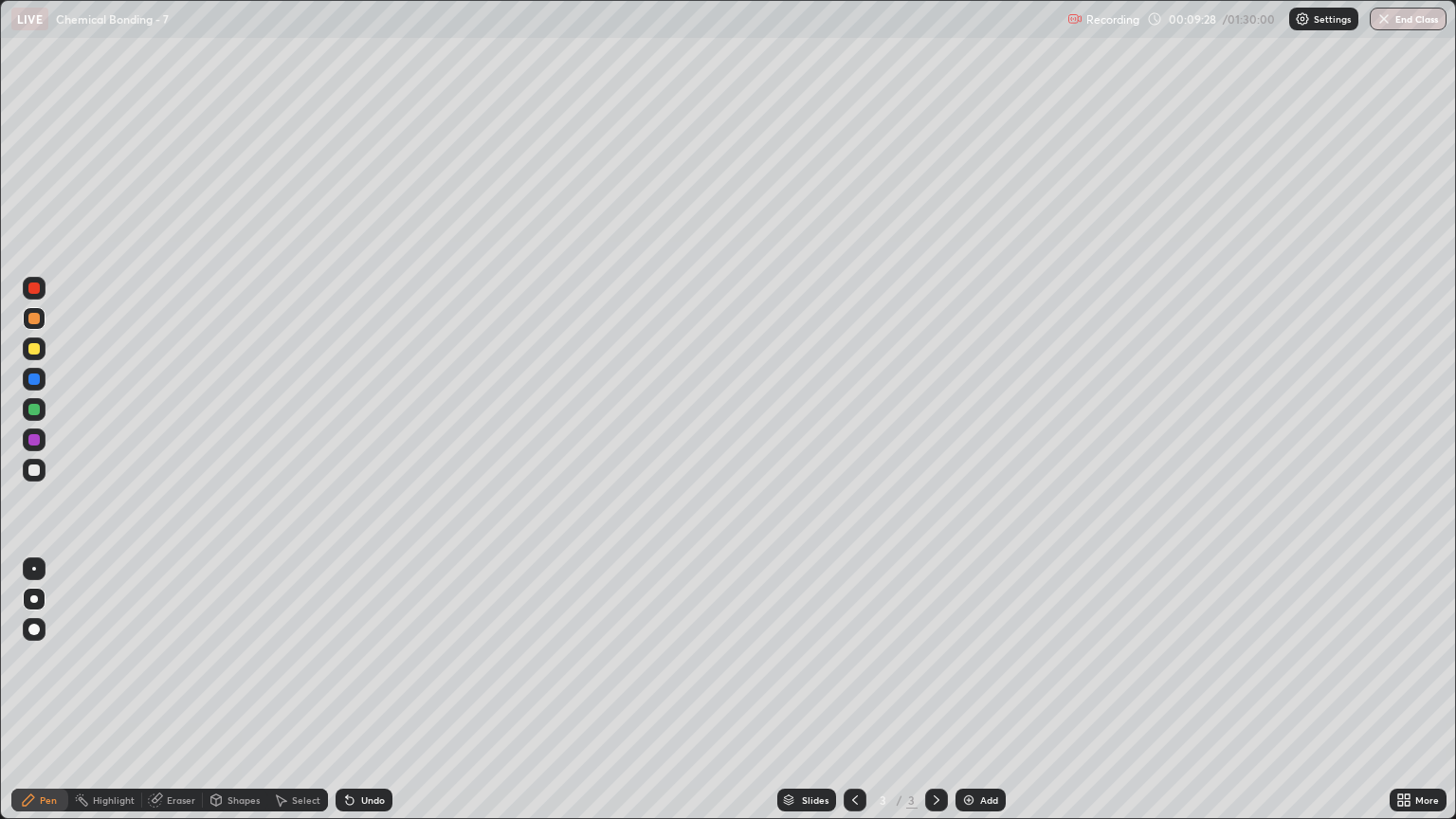 click at bounding box center (34, 470) 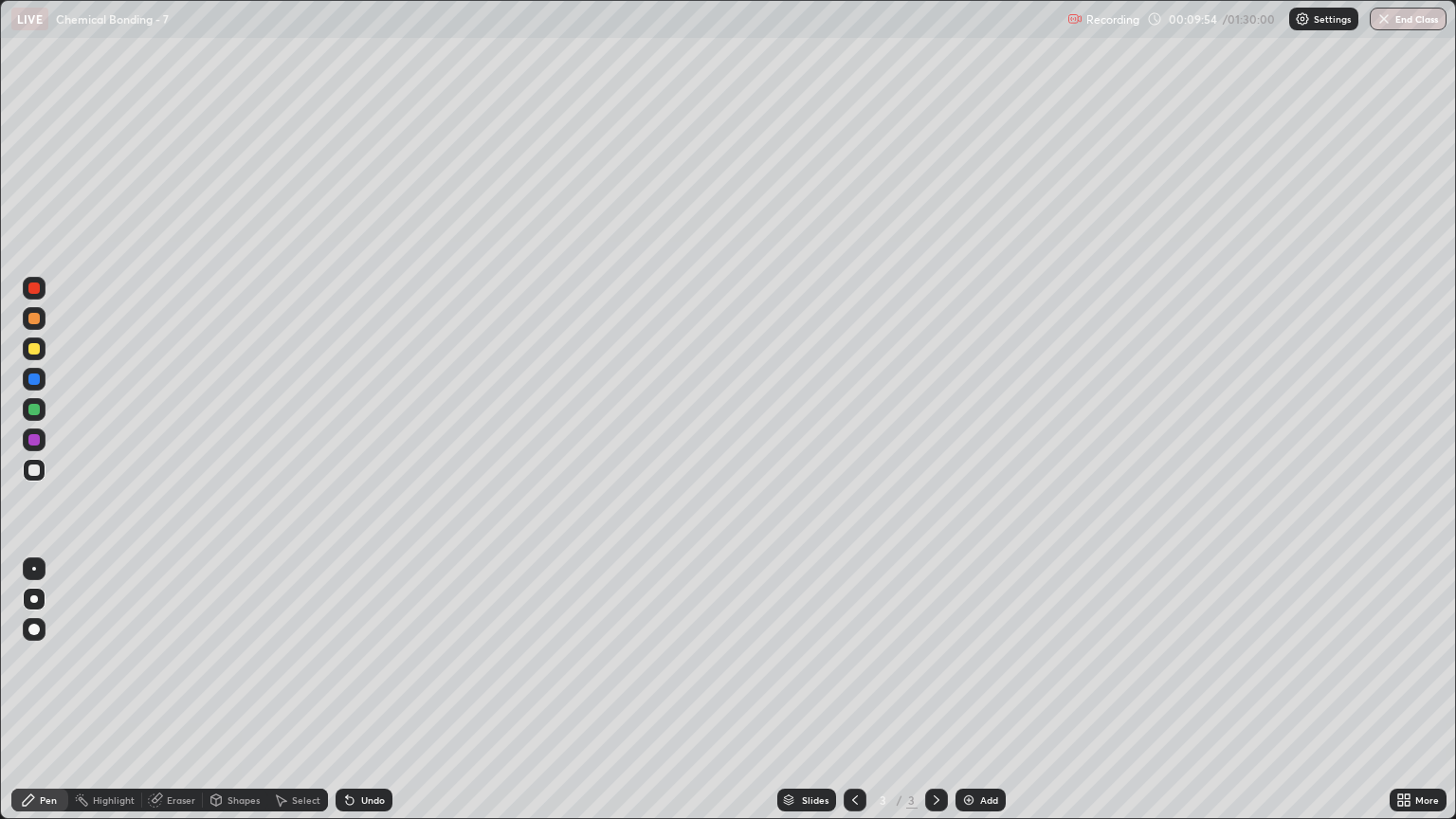 click on "Erase all" at bounding box center [34, 410] 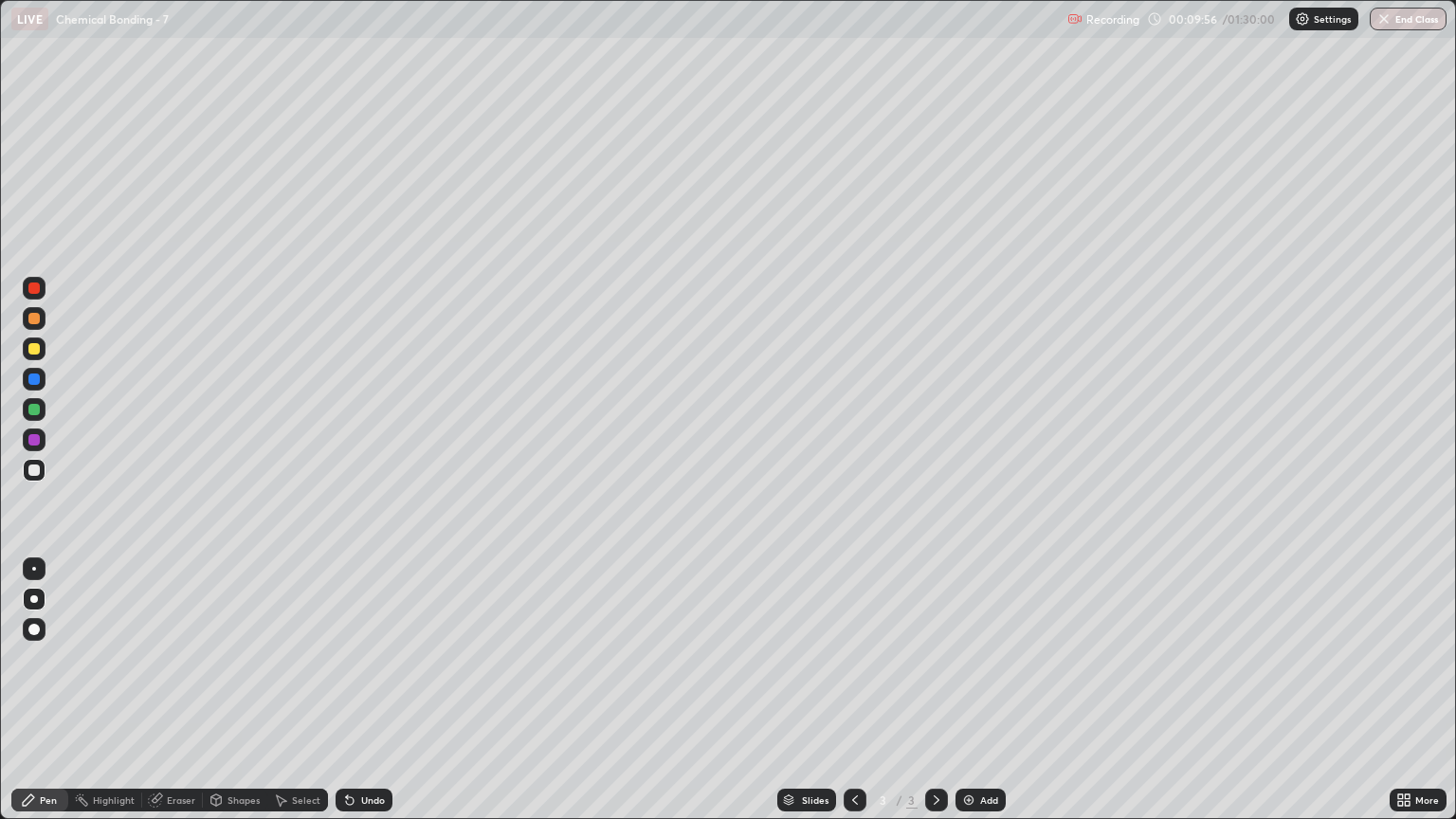 click at bounding box center (34, 410) 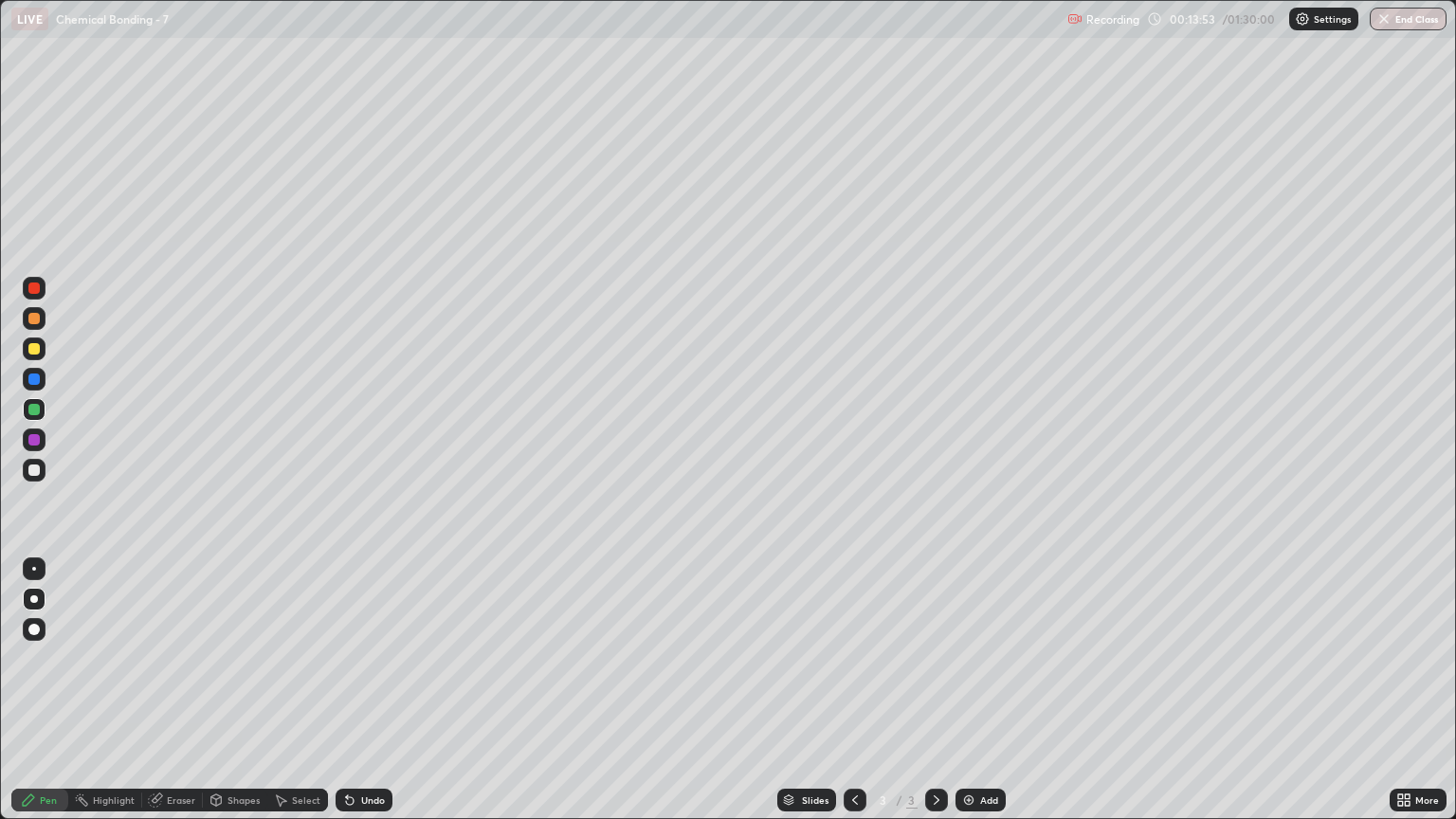 click at bounding box center (34, 470) 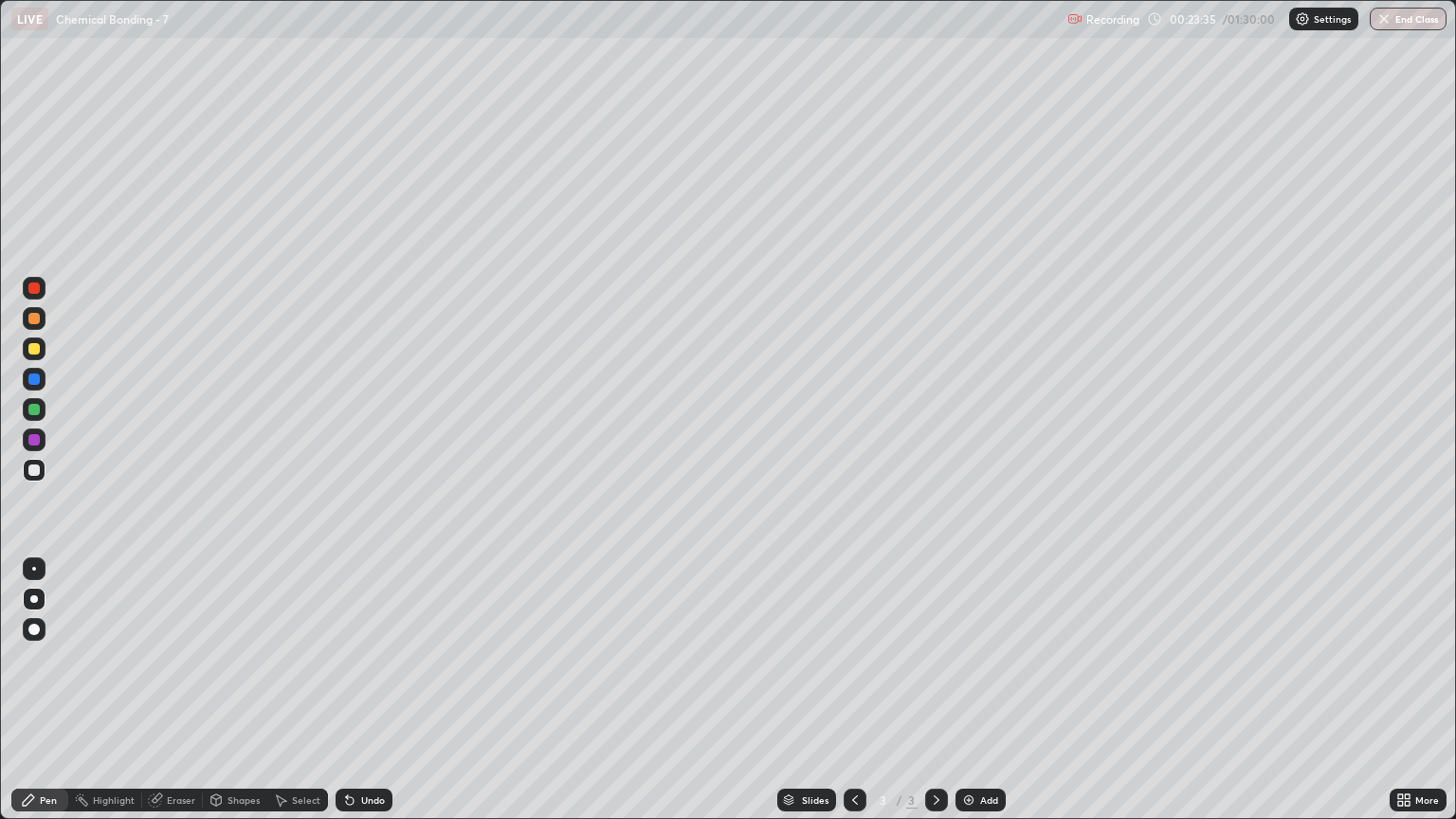 click at bounding box center [969, 800] 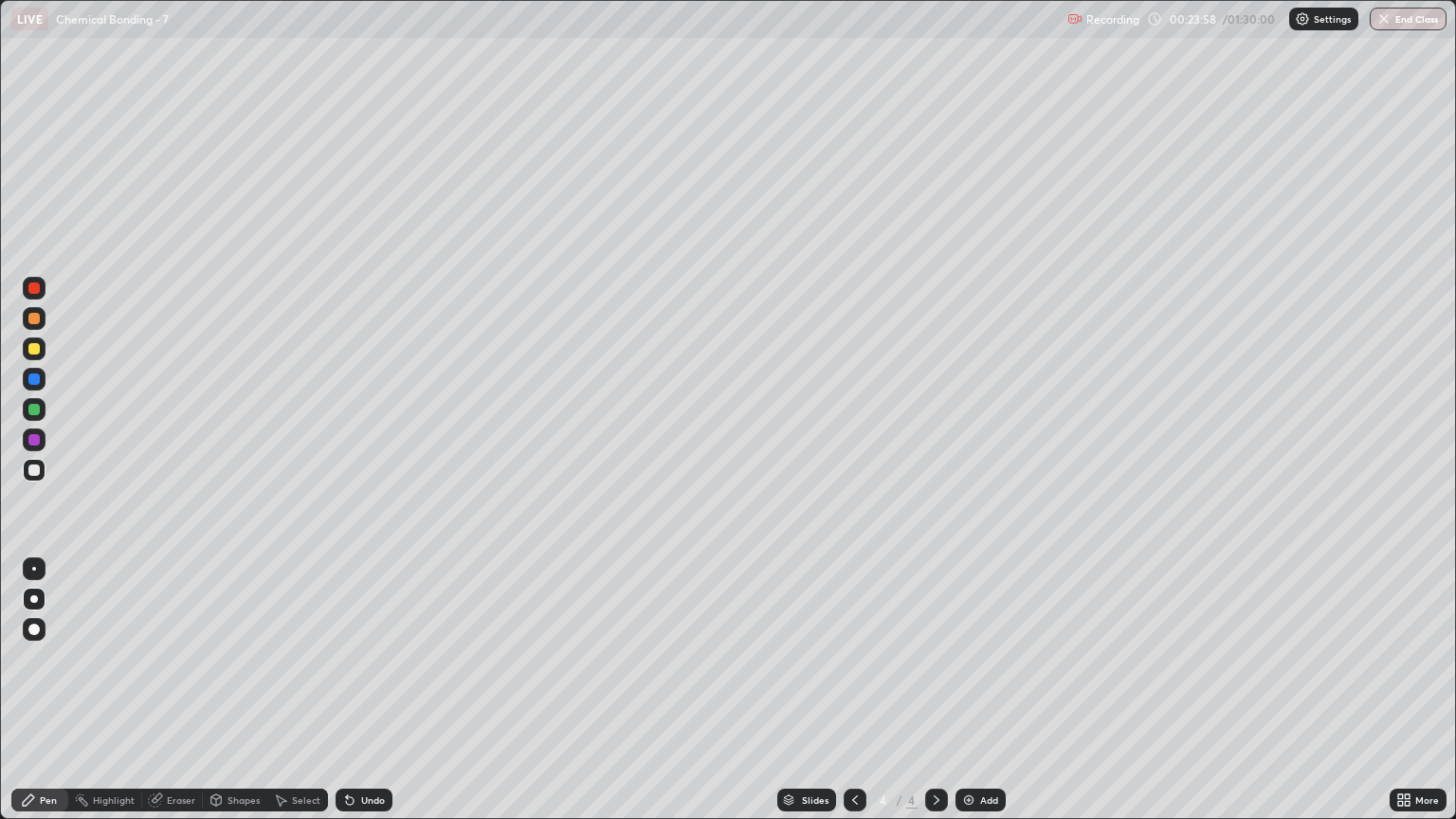 click at bounding box center (34, 470) 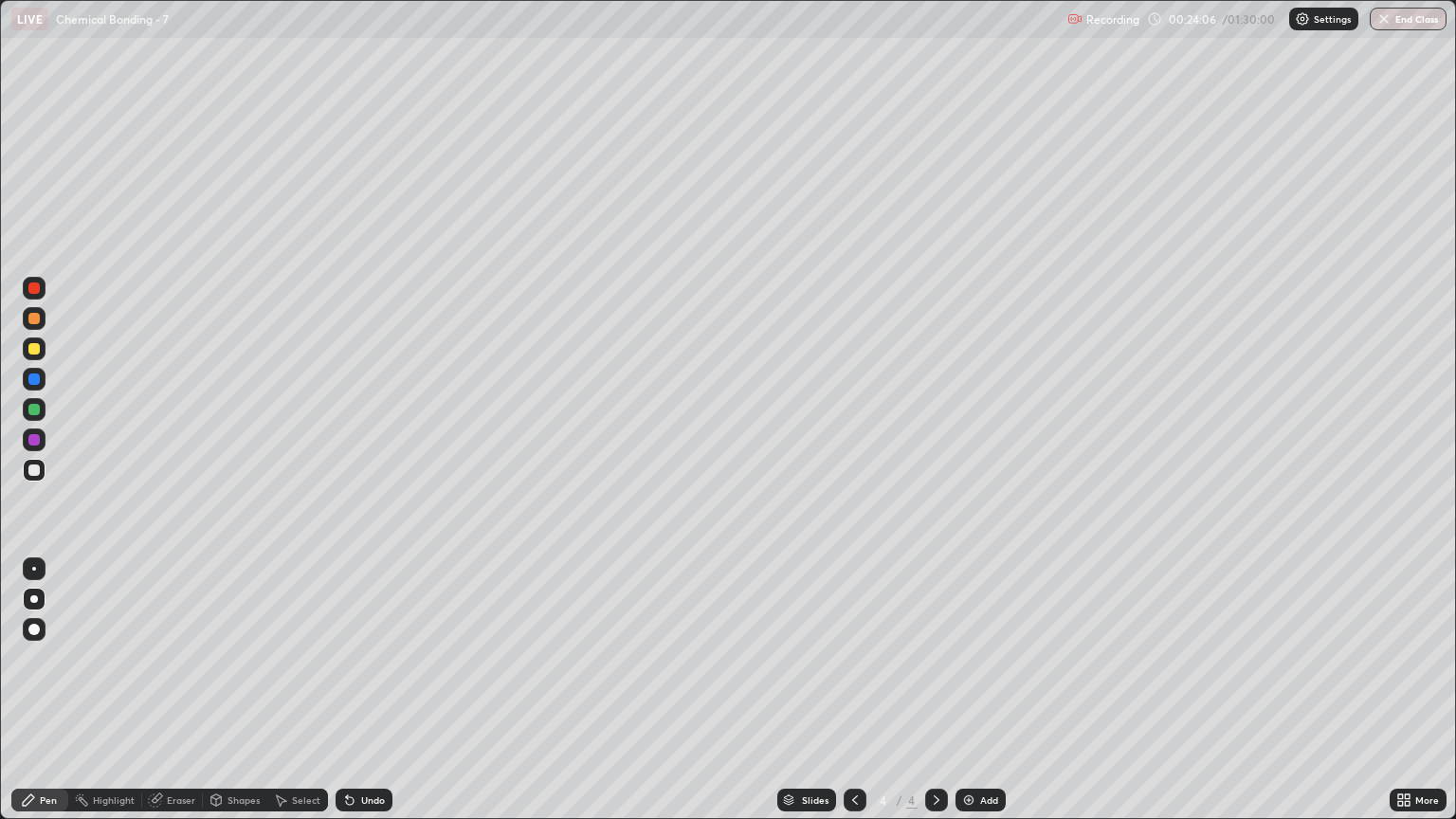 click at bounding box center [34, 318] 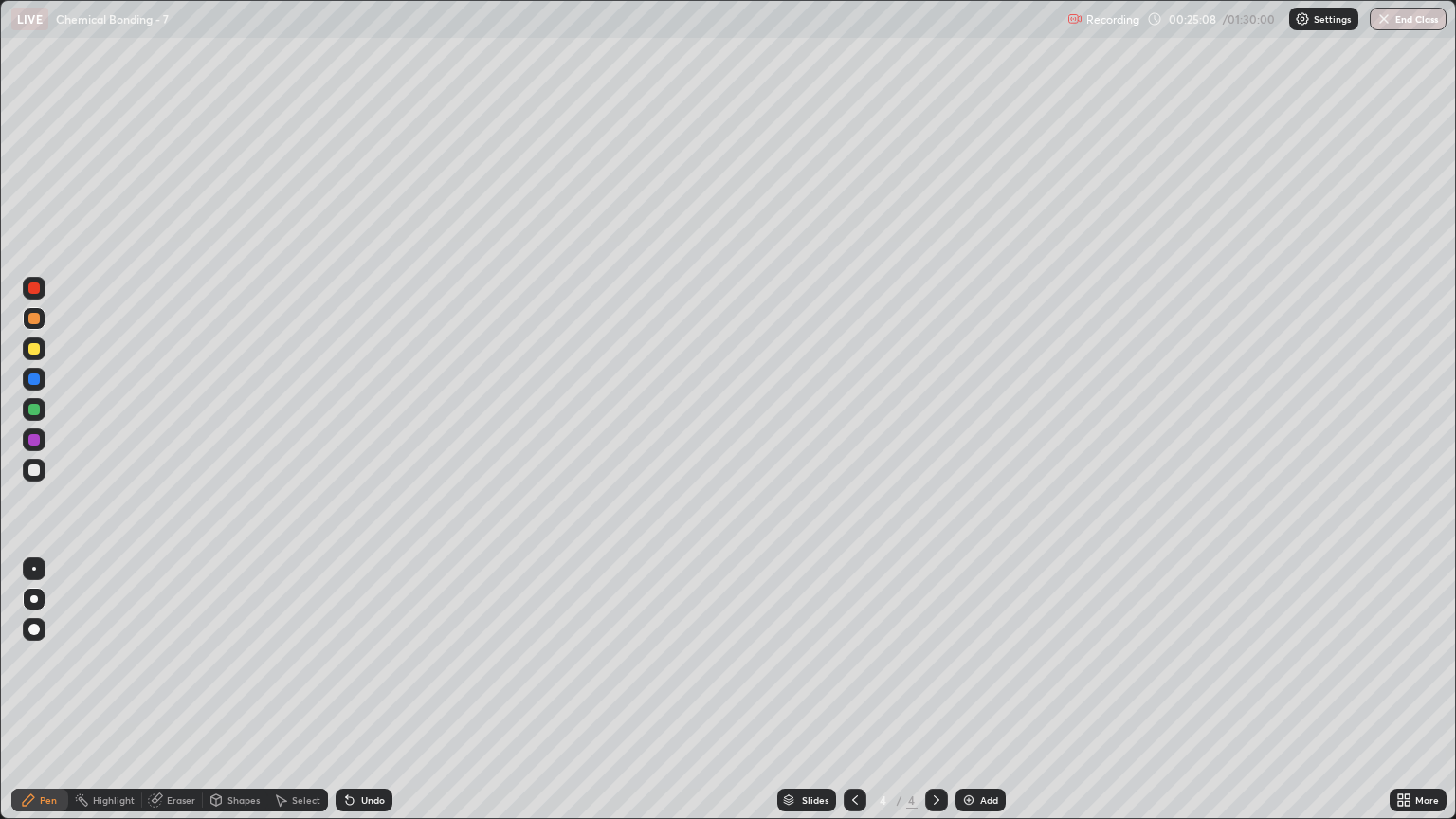 click at bounding box center (34, 470) 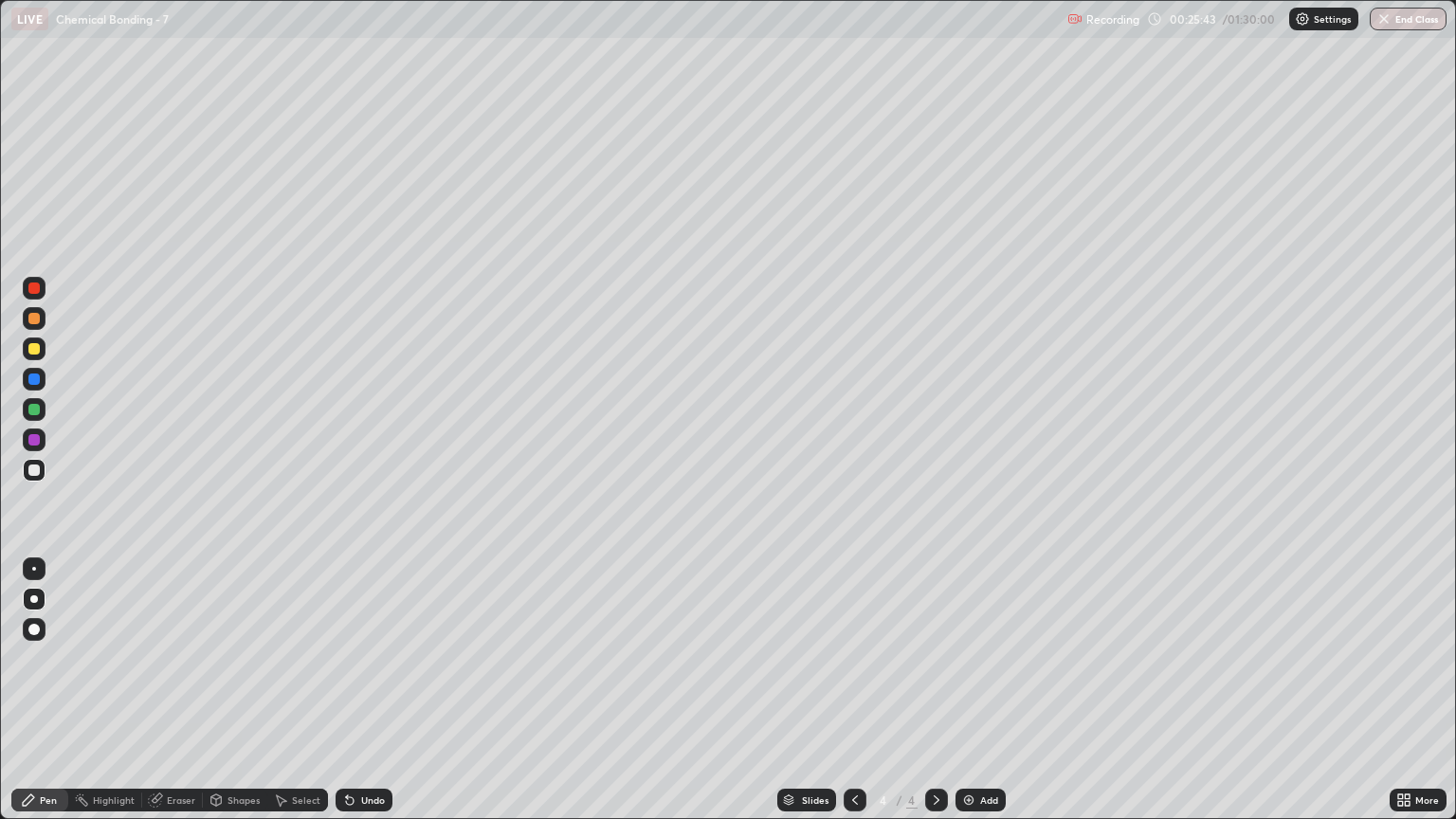 click at bounding box center (34, 318) 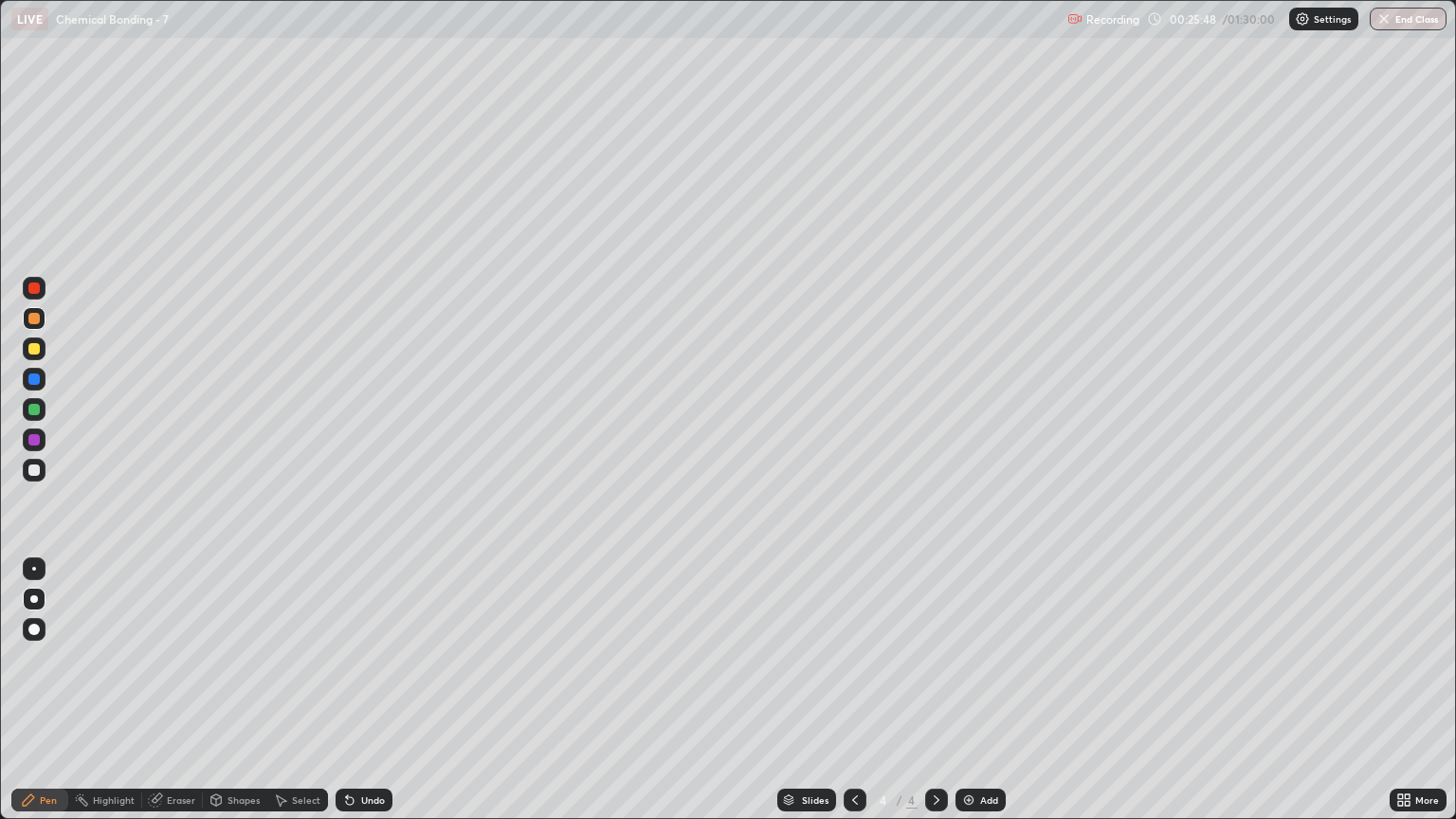 click at bounding box center (34, 470) 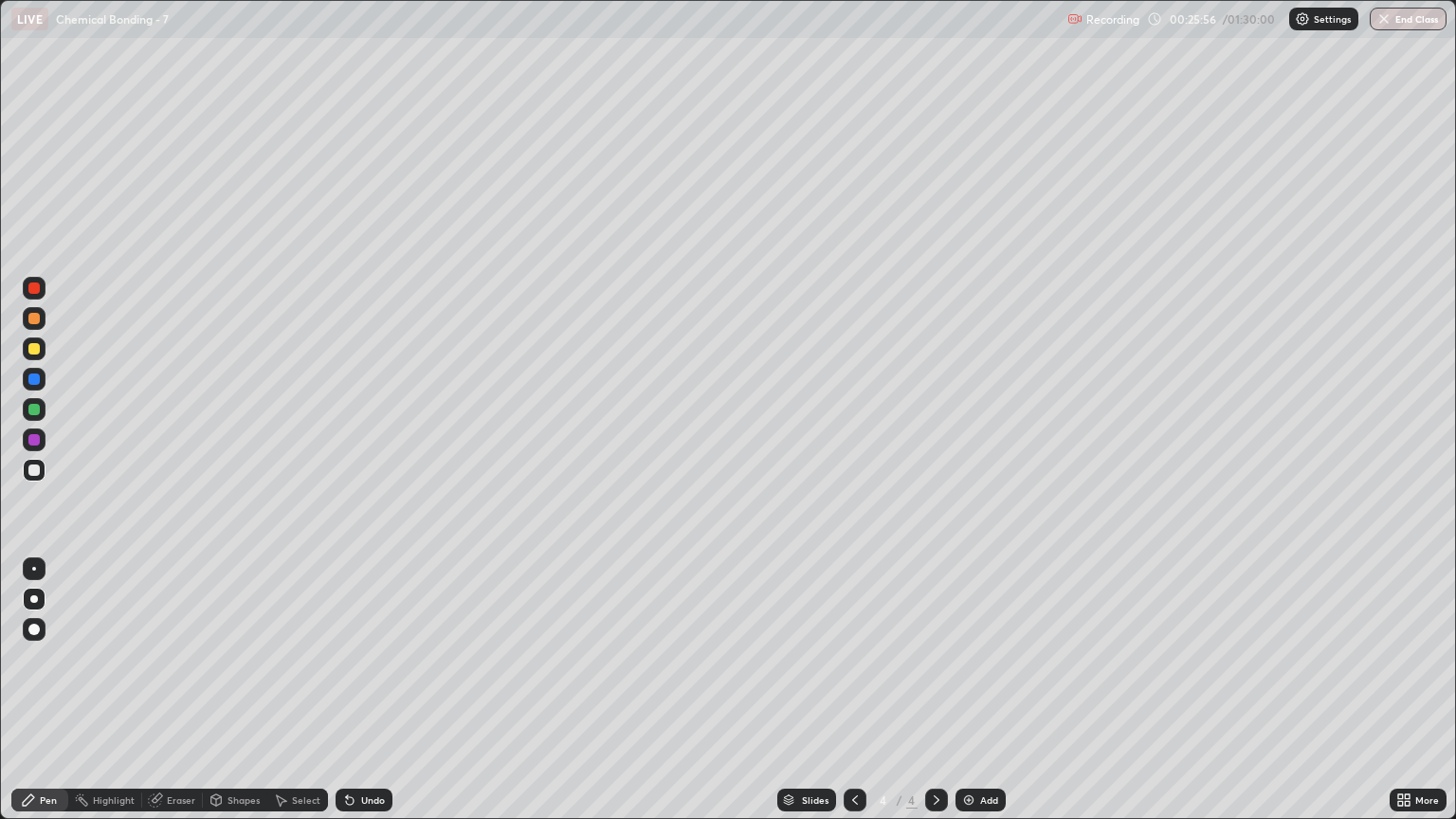 click at bounding box center [34, 318] 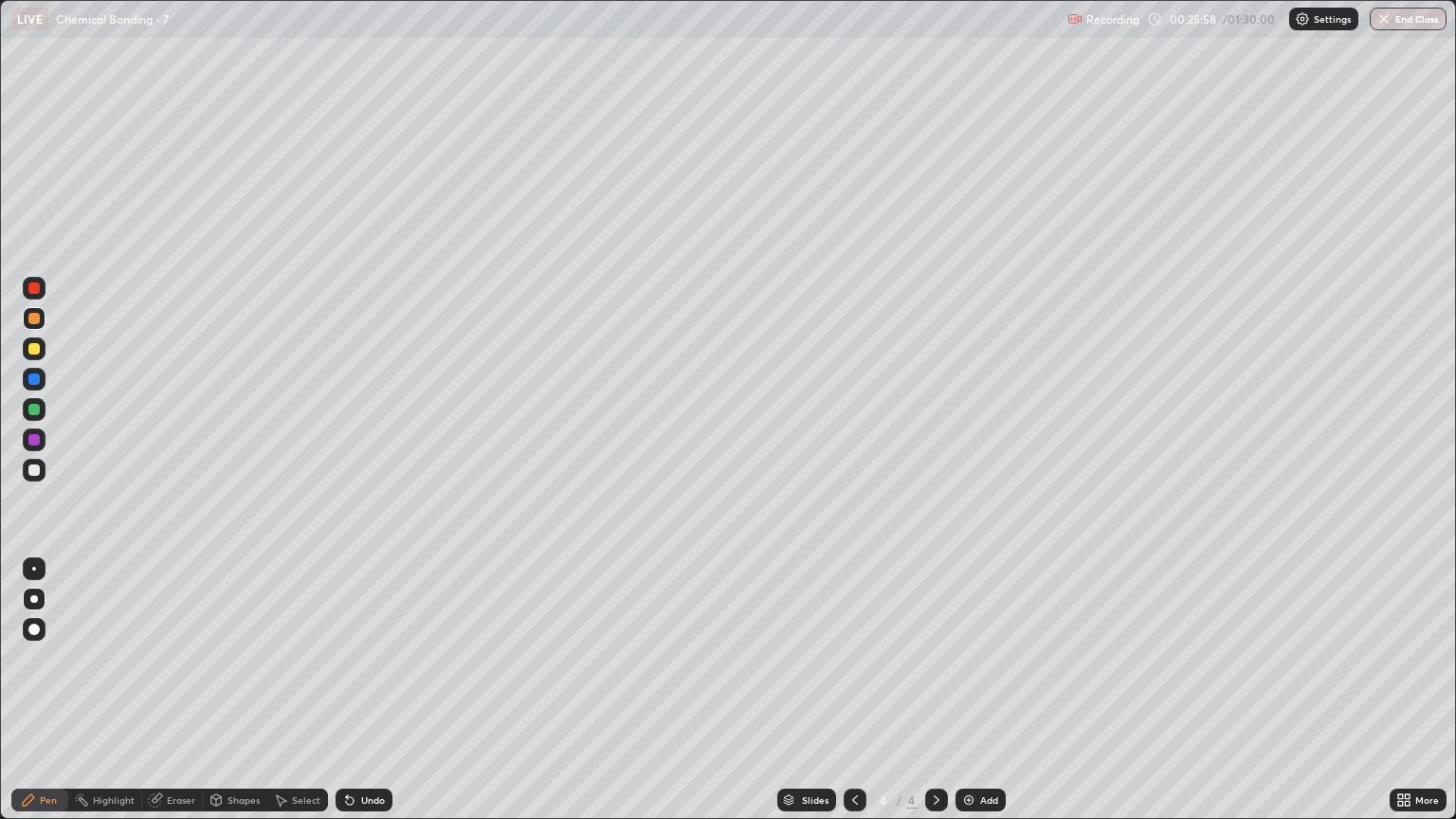 click at bounding box center (34, 470) 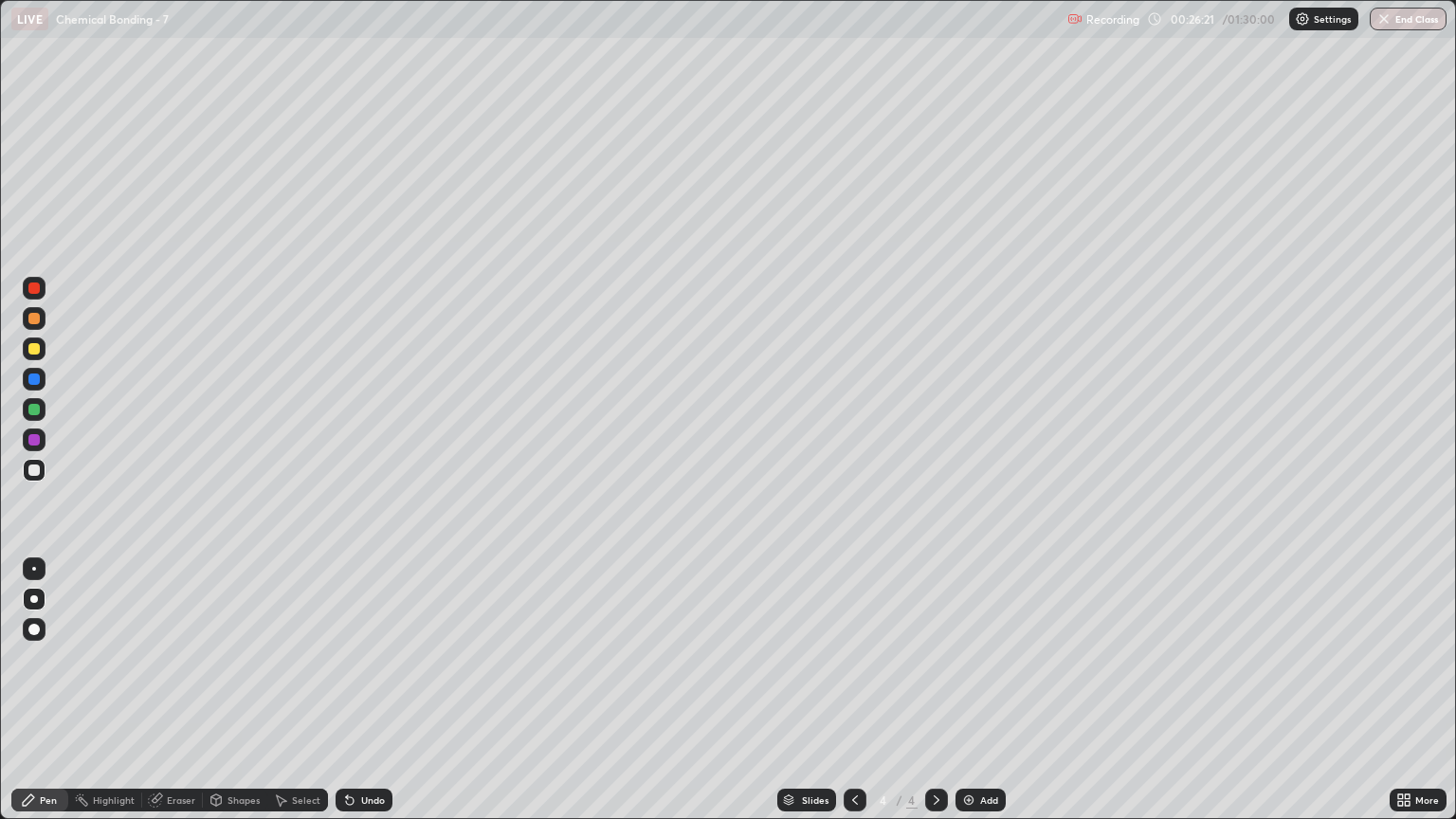 click at bounding box center (34, 470) 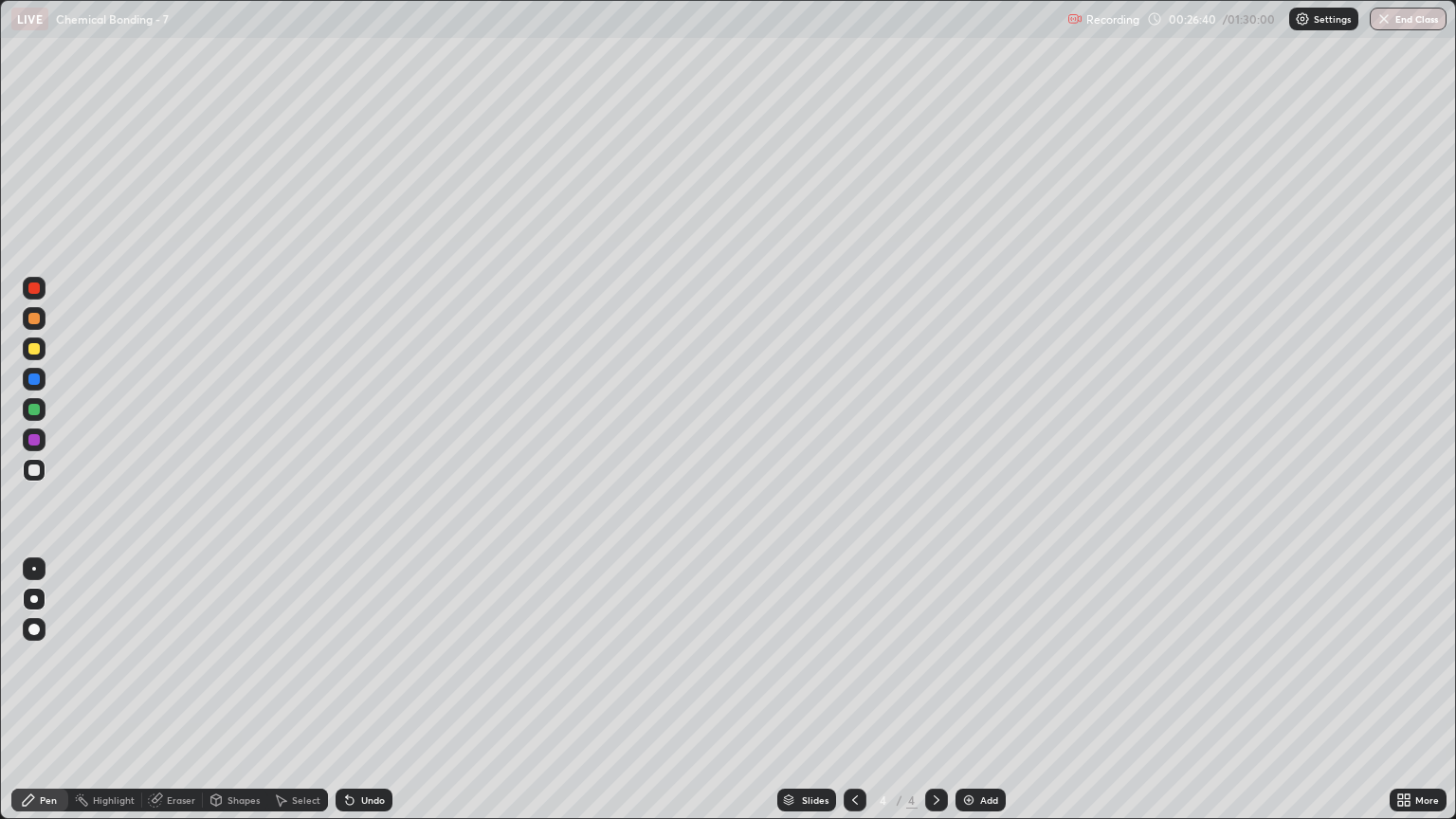 click on "Eraser" at bounding box center (181, 800) 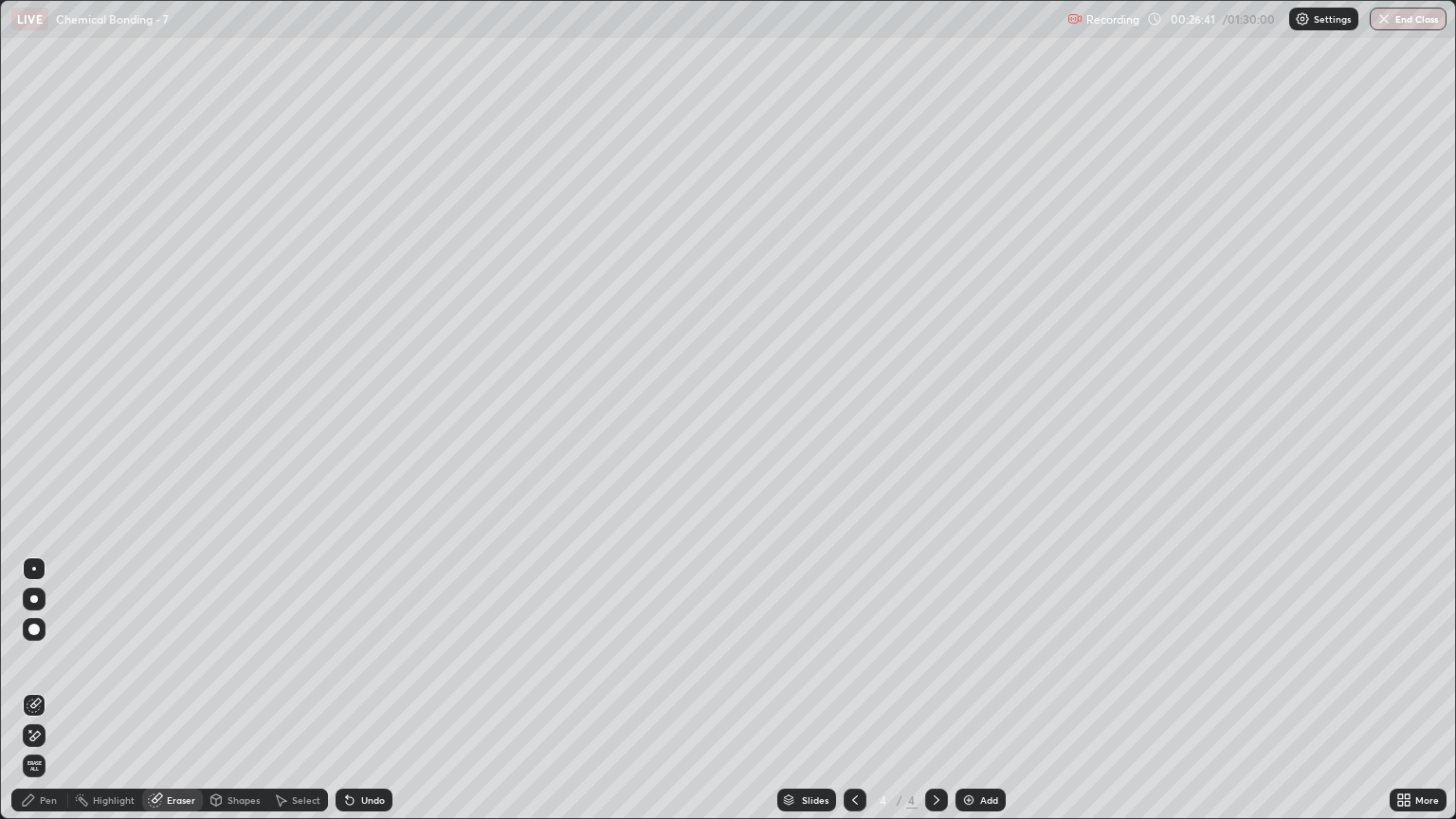 click on "Pen" at bounding box center (48, 800) 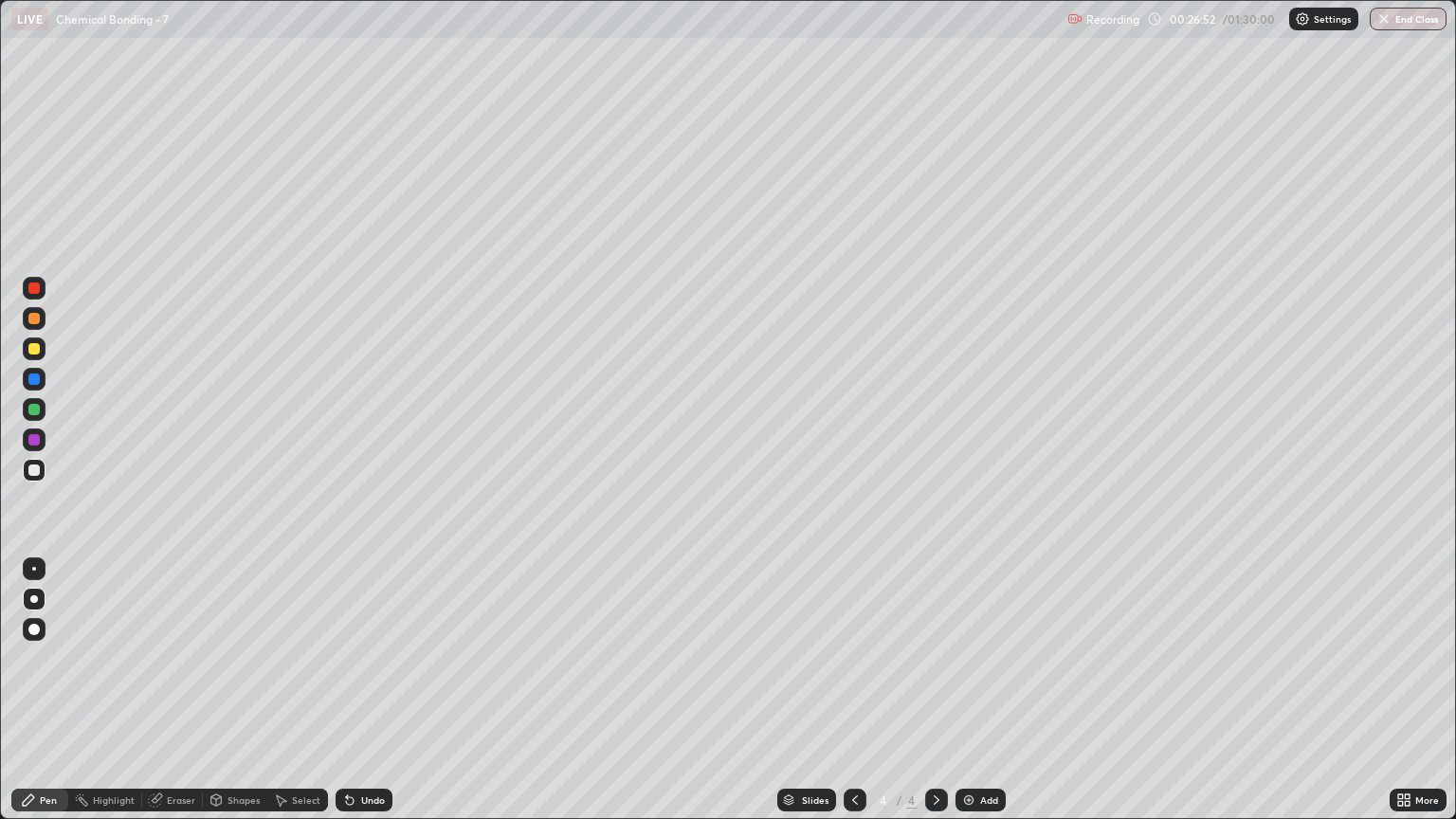click at bounding box center (34, 318) 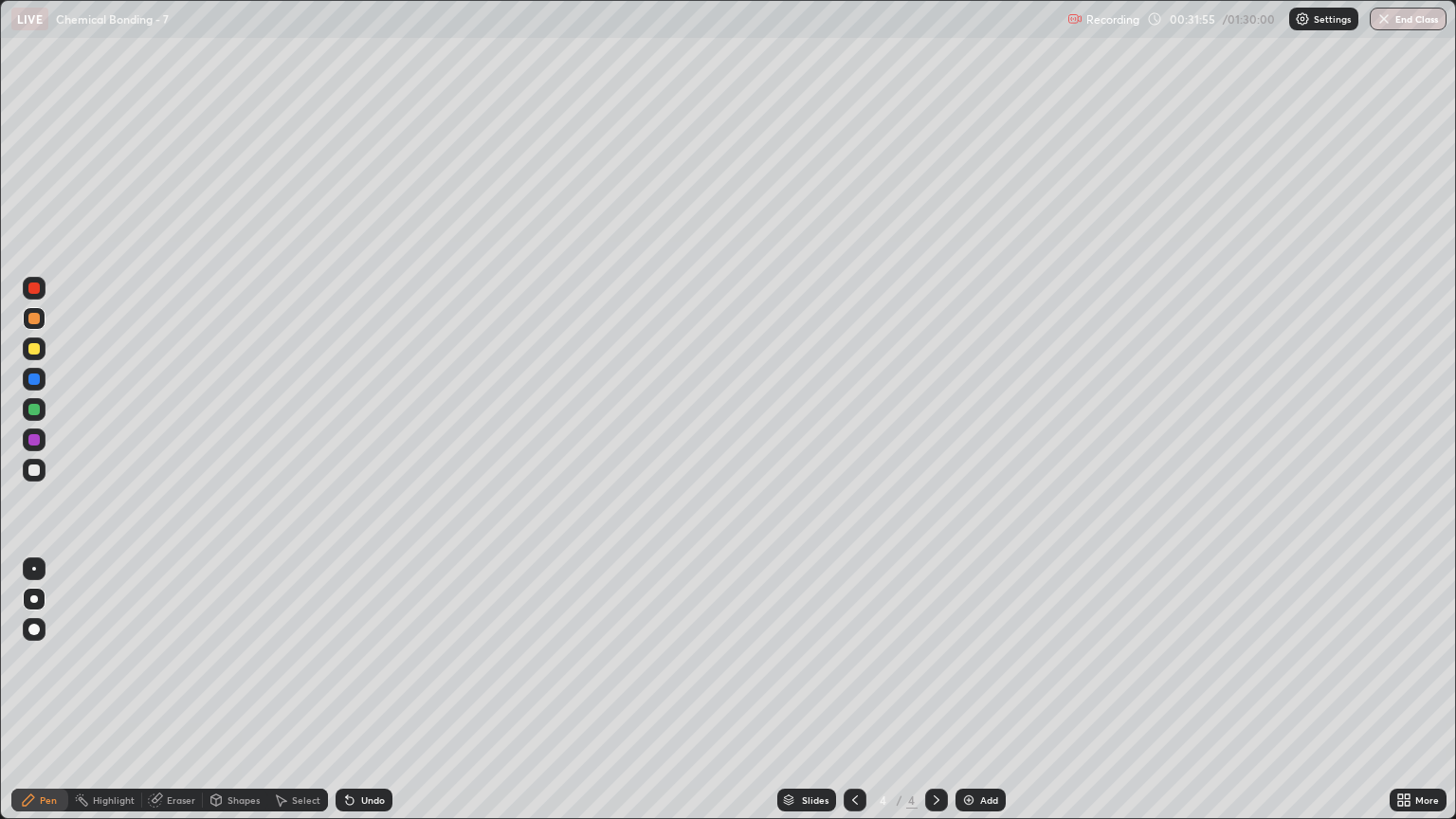 click on "Eraser" at bounding box center [173, 800] 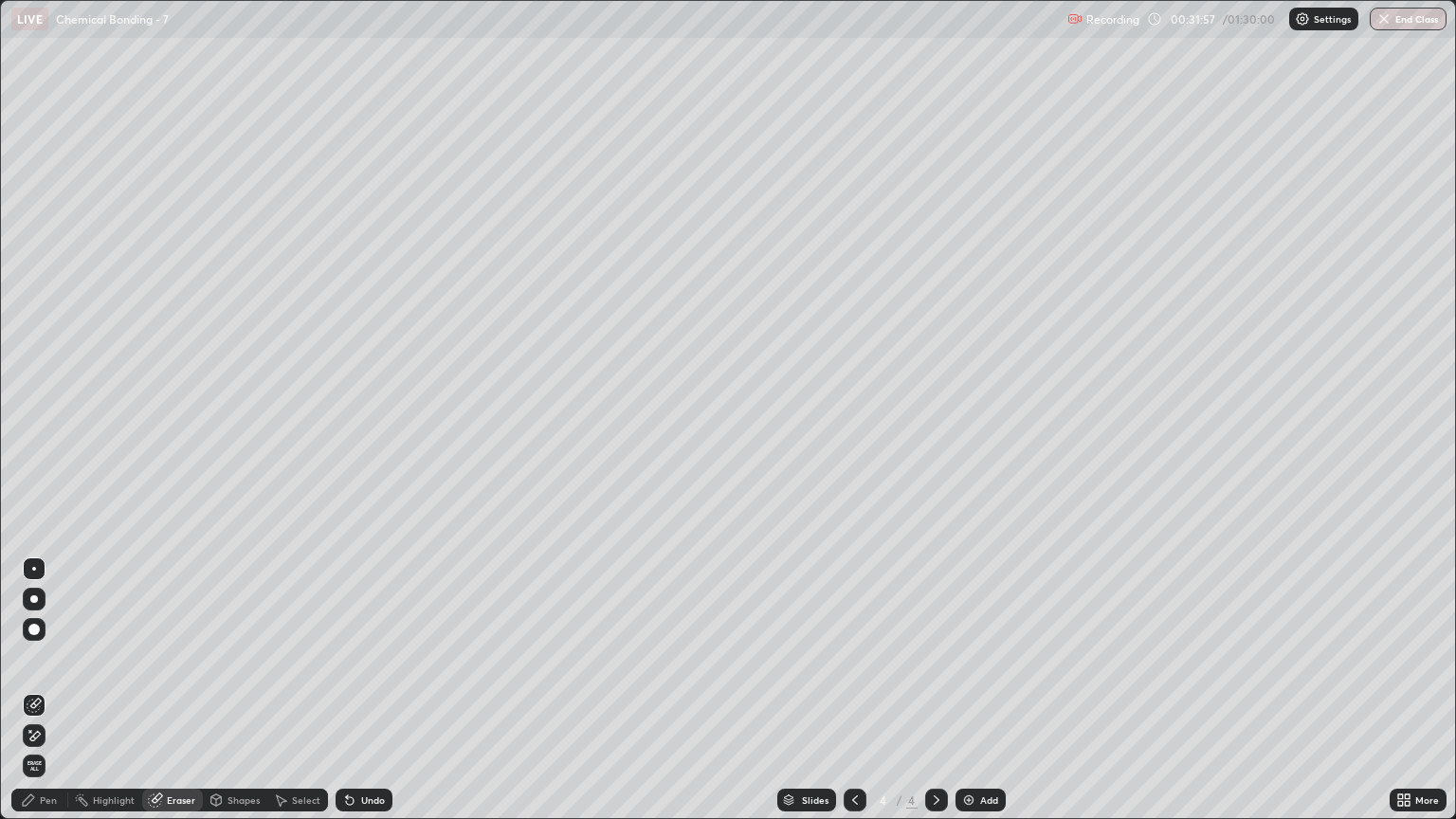 click on "Pen" at bounding box center [48, 800] 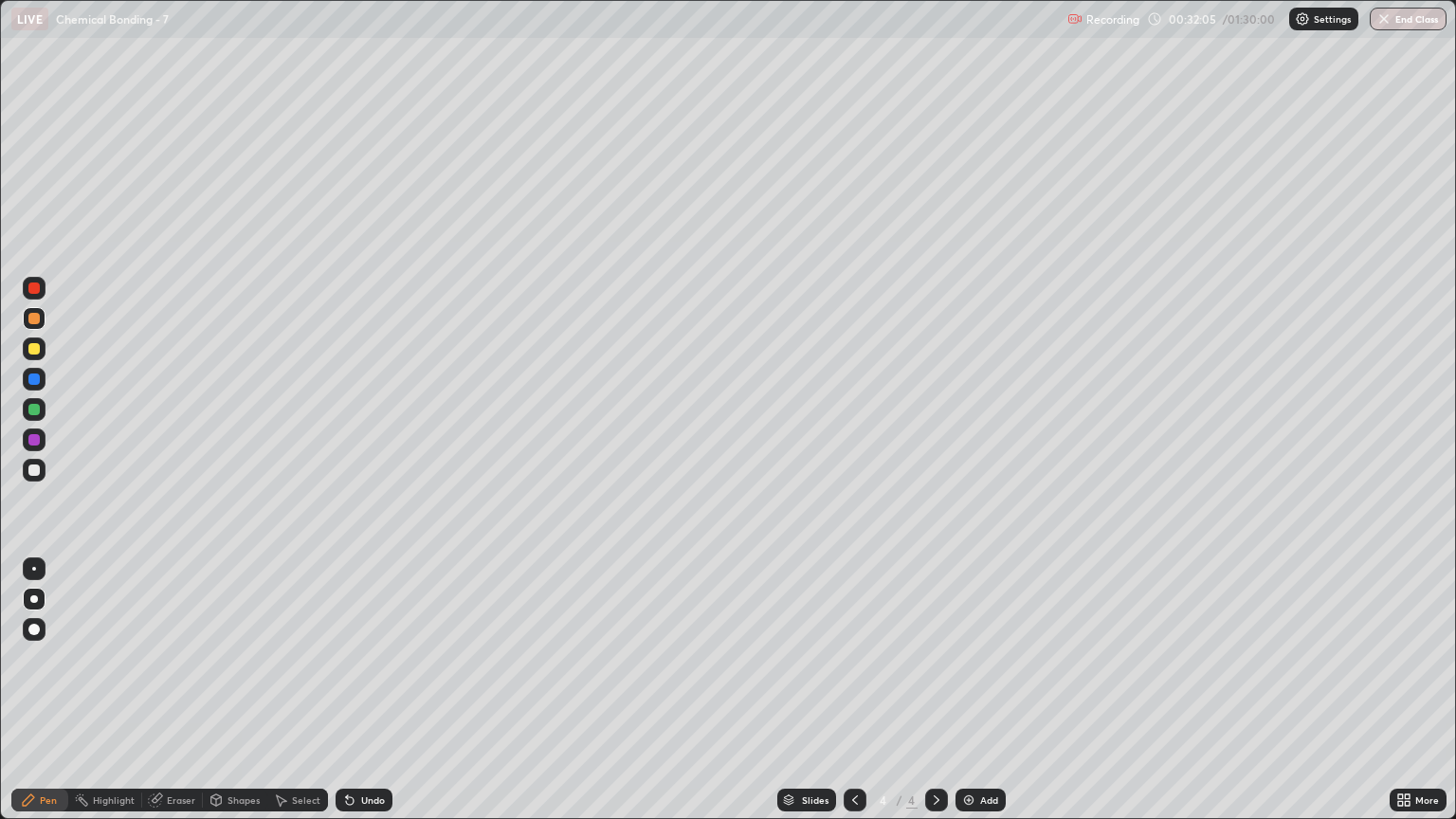 click at bounding box center (34, 349) 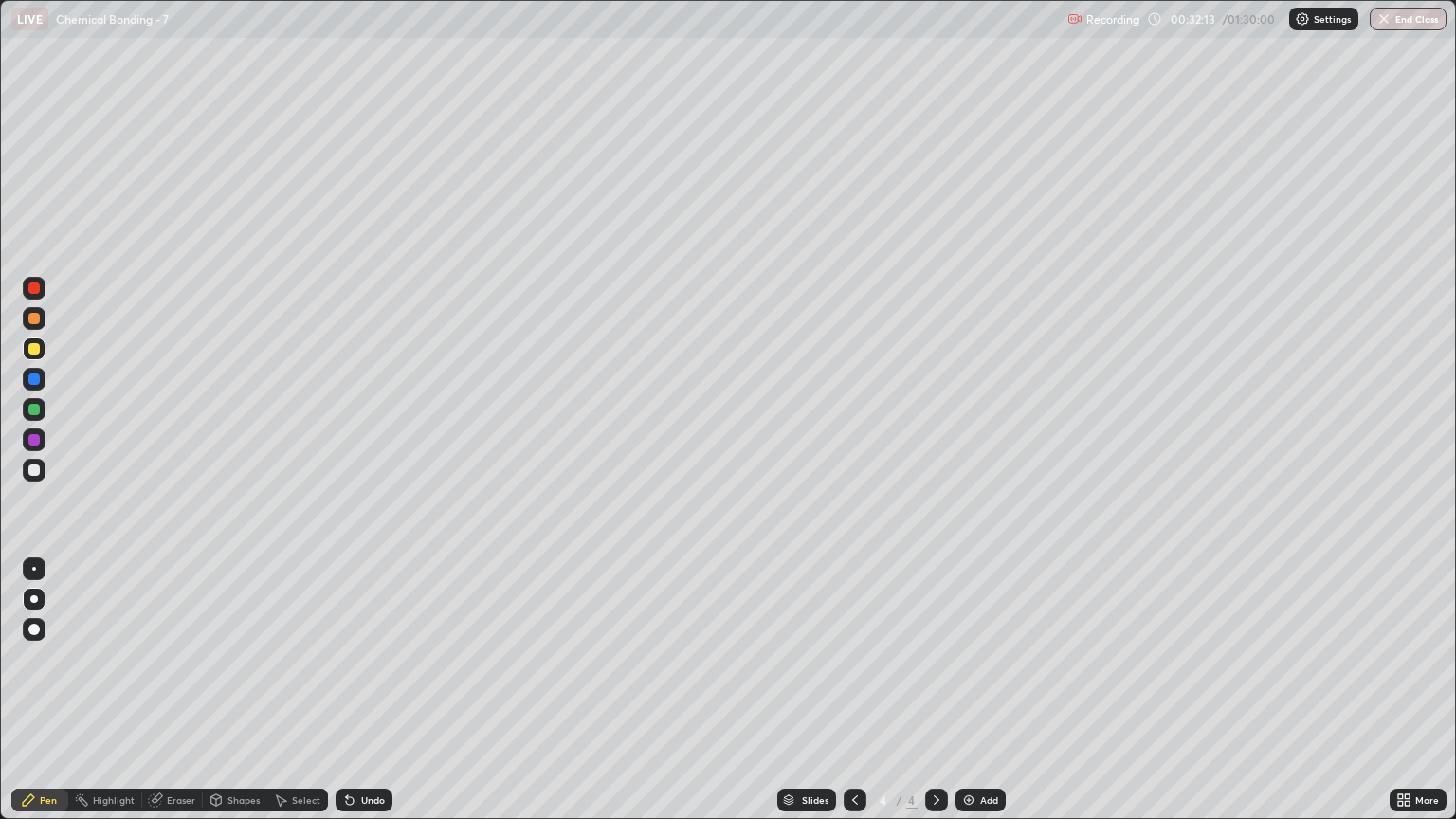 click on "Eraser" at bounding box center (181, 800) 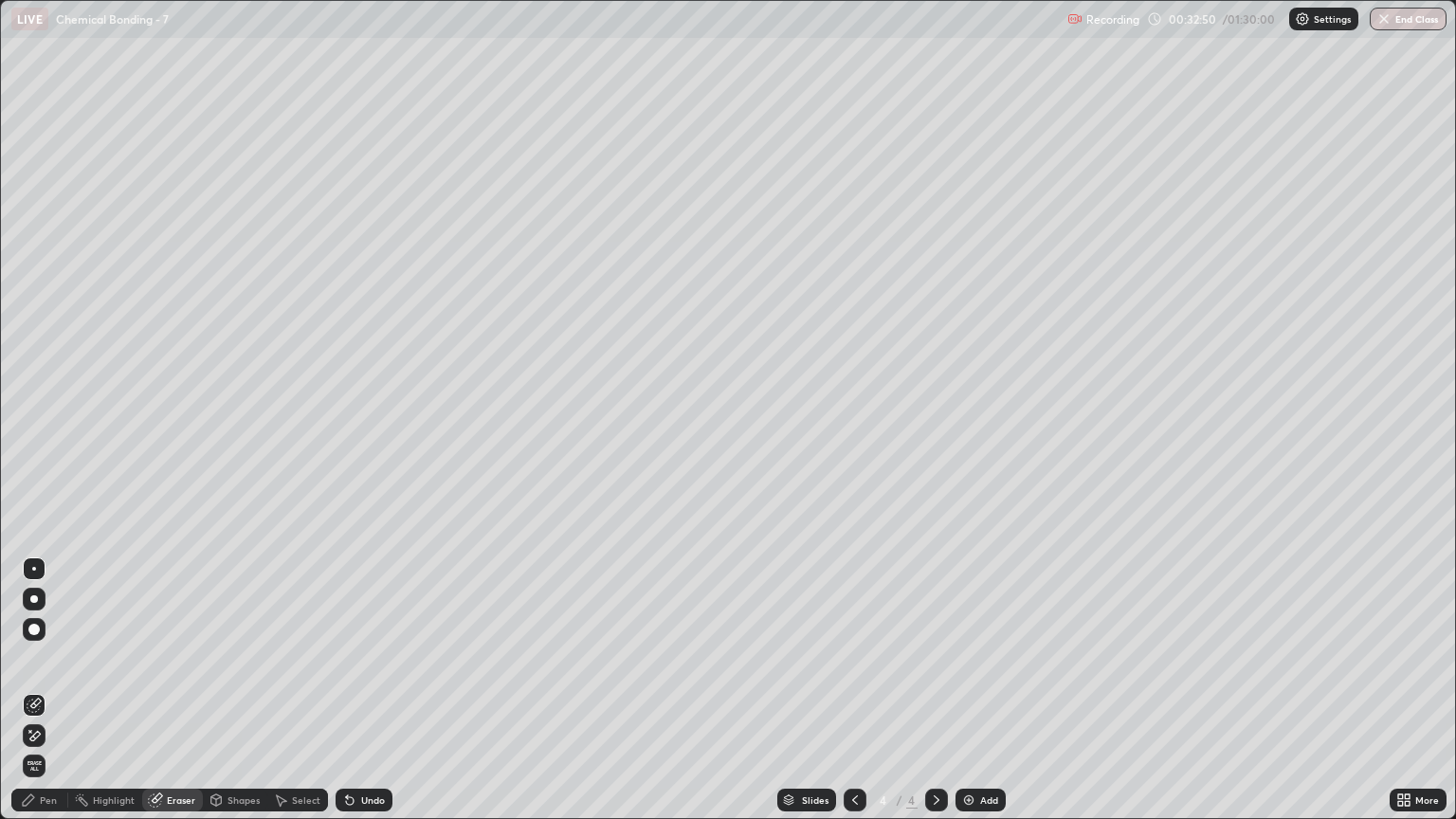 click on "Pen" at bounding box center (40, 800) 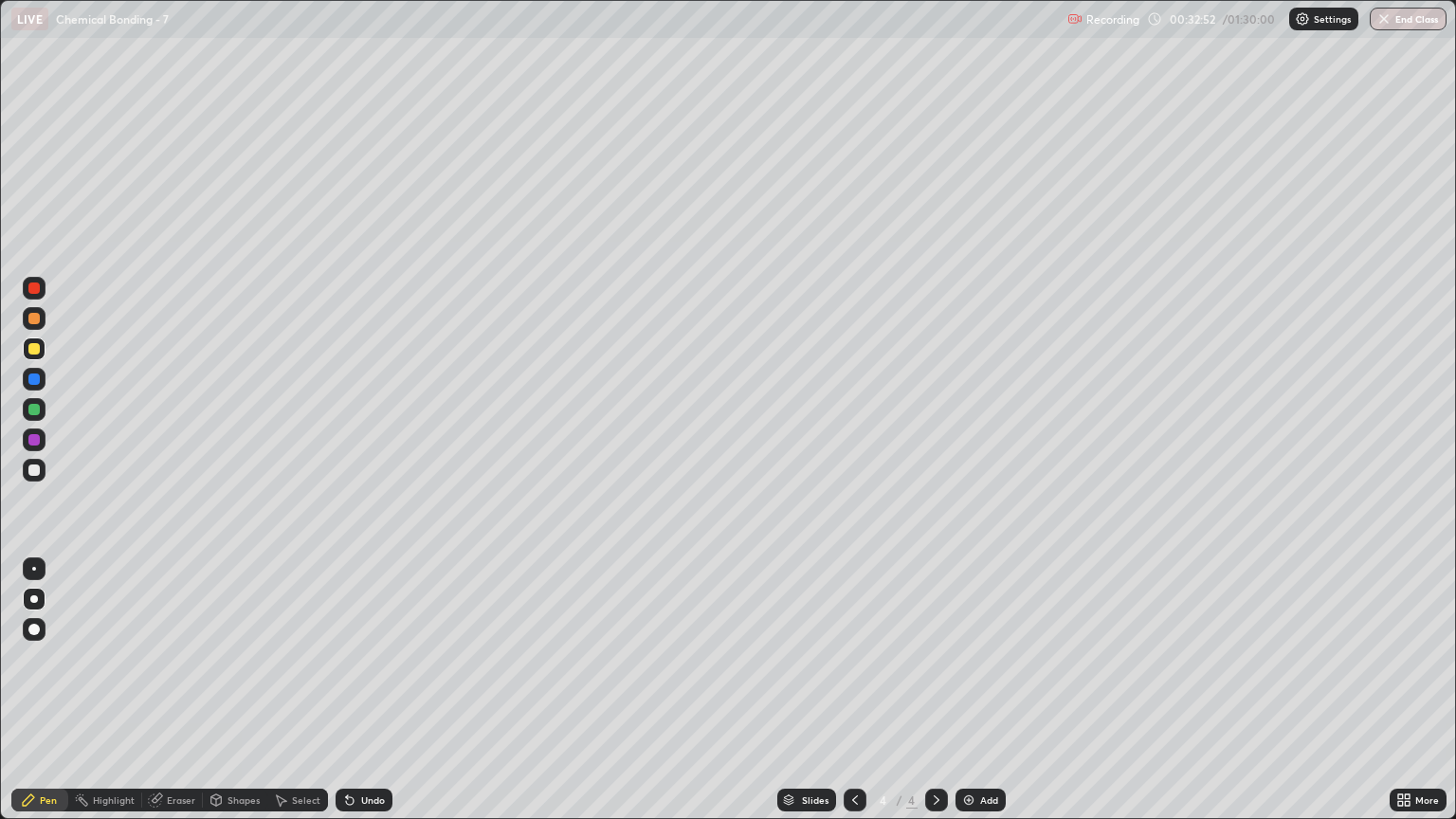 click at bounding box center [34, 470] 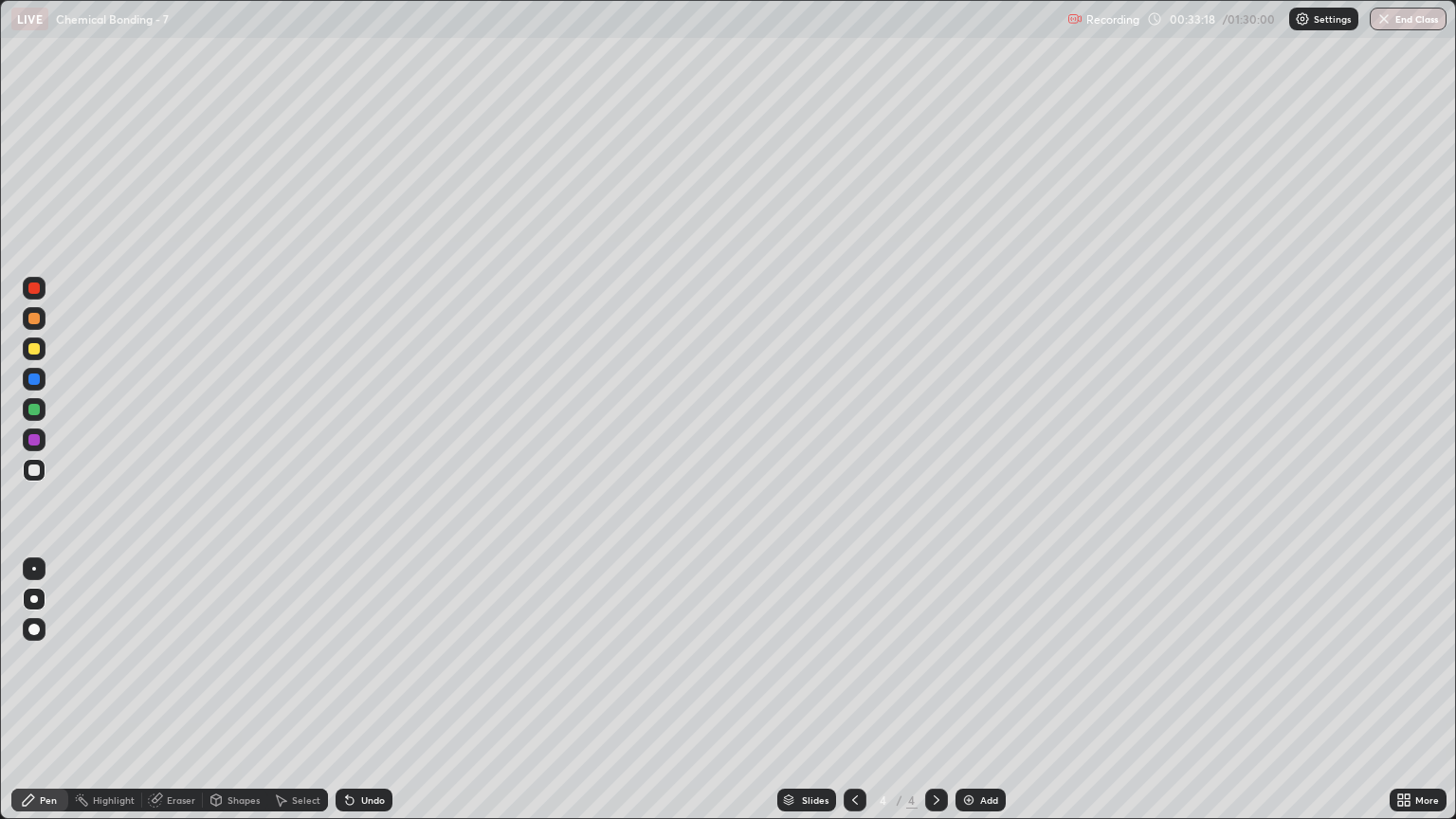 click at bounding box center (34, 318) 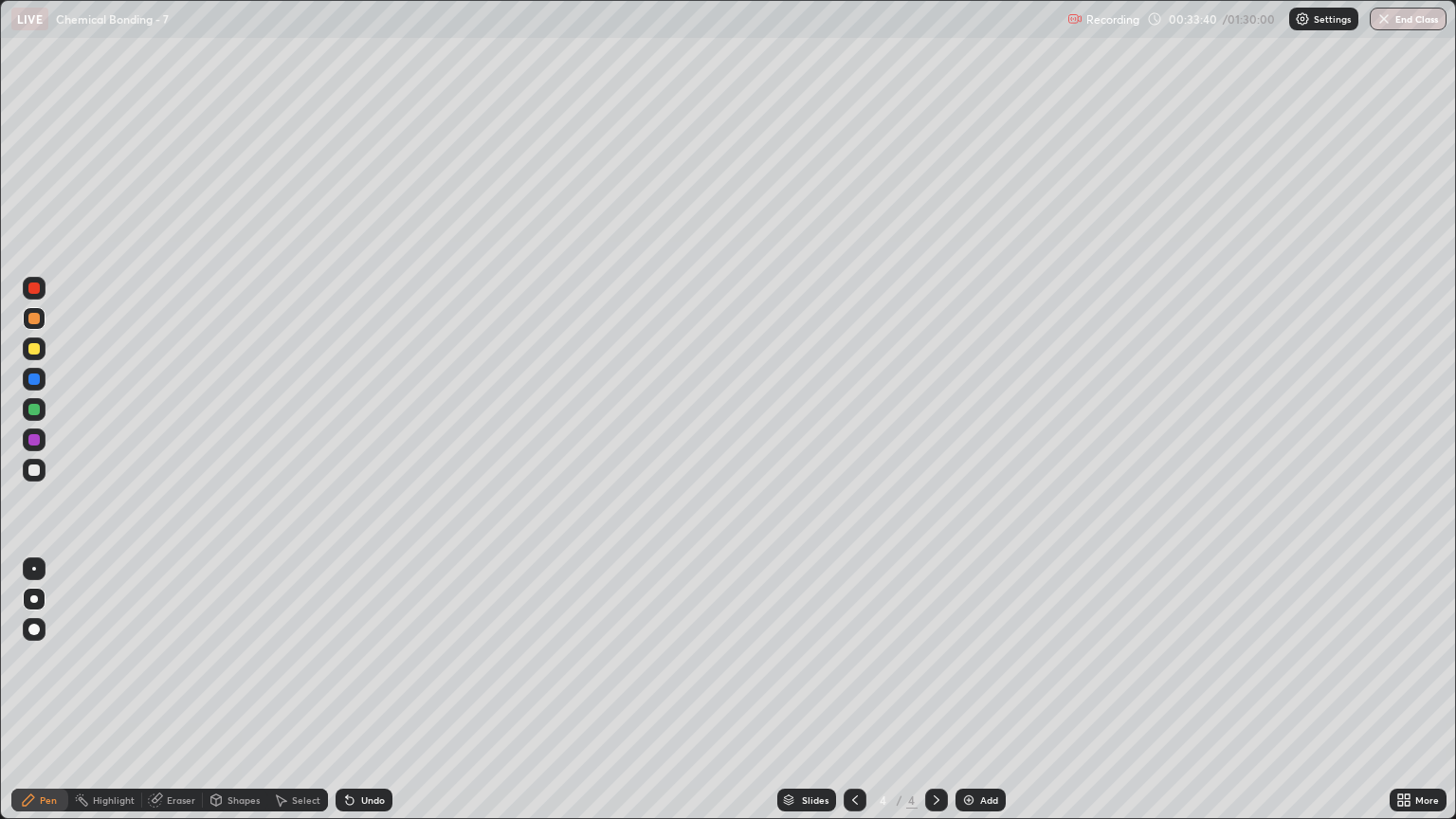 click at bounding box center (34, 470) 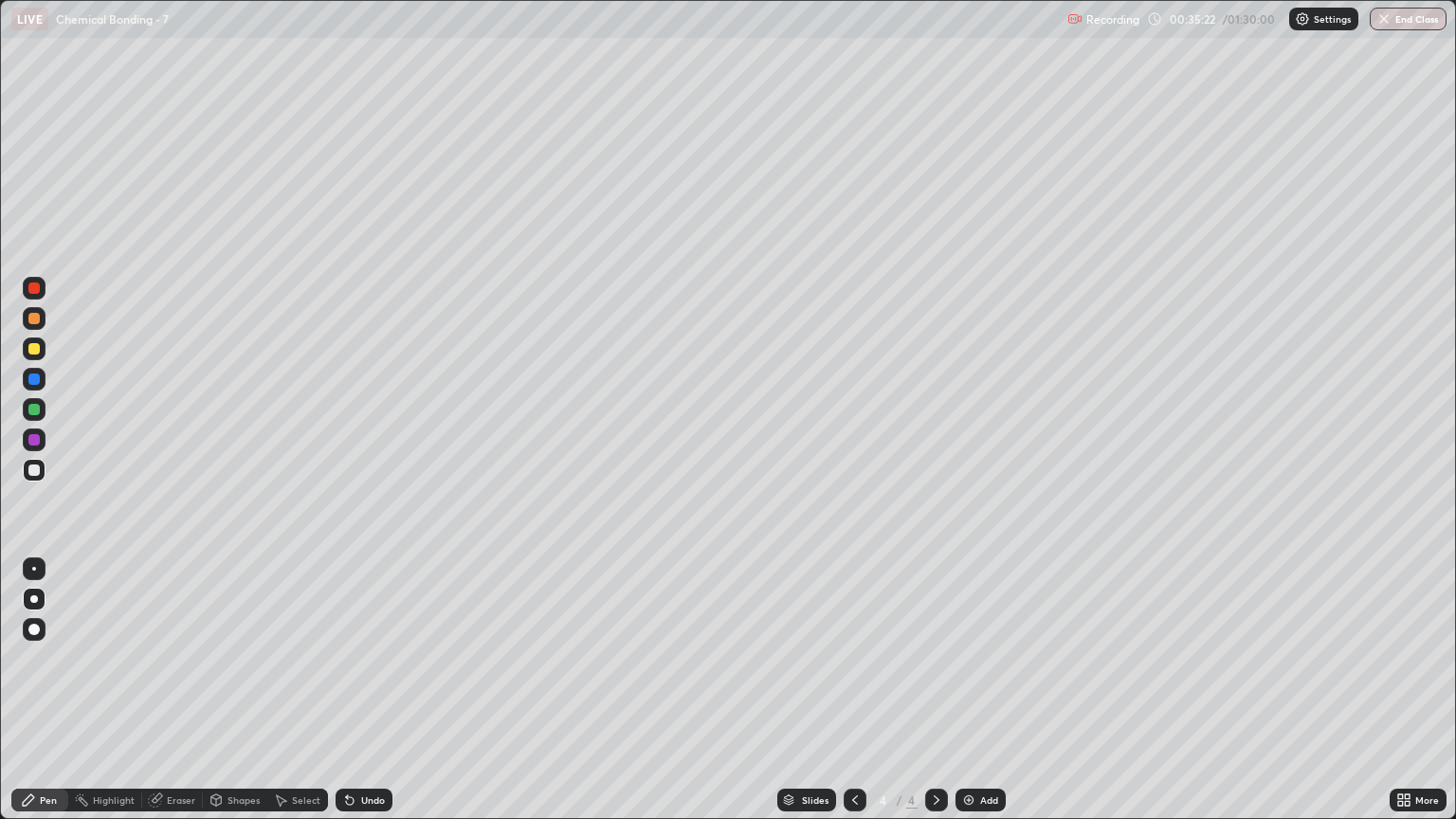 click at bounding box center [34, 318] 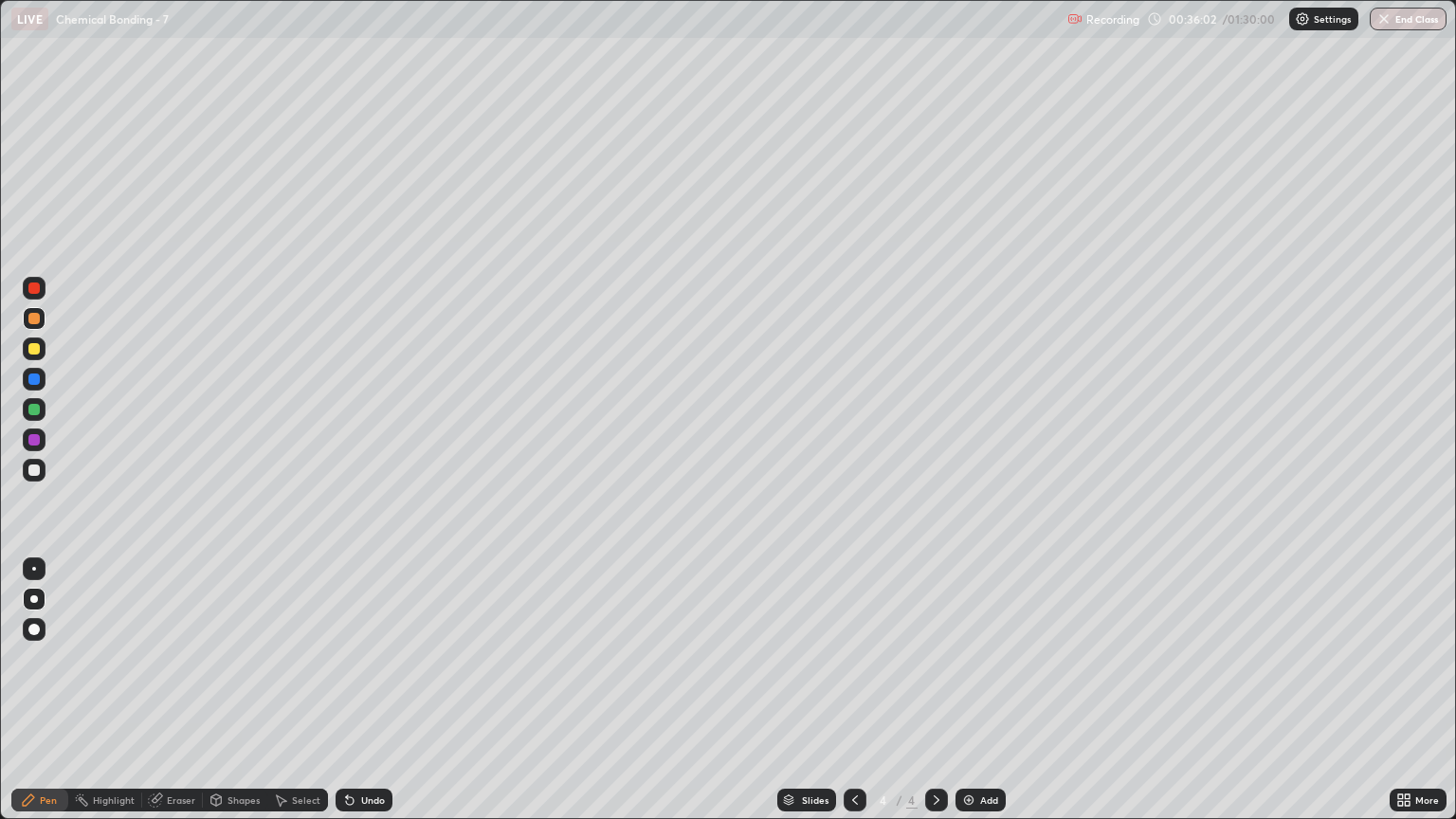 click at bounding box center [34, 349] 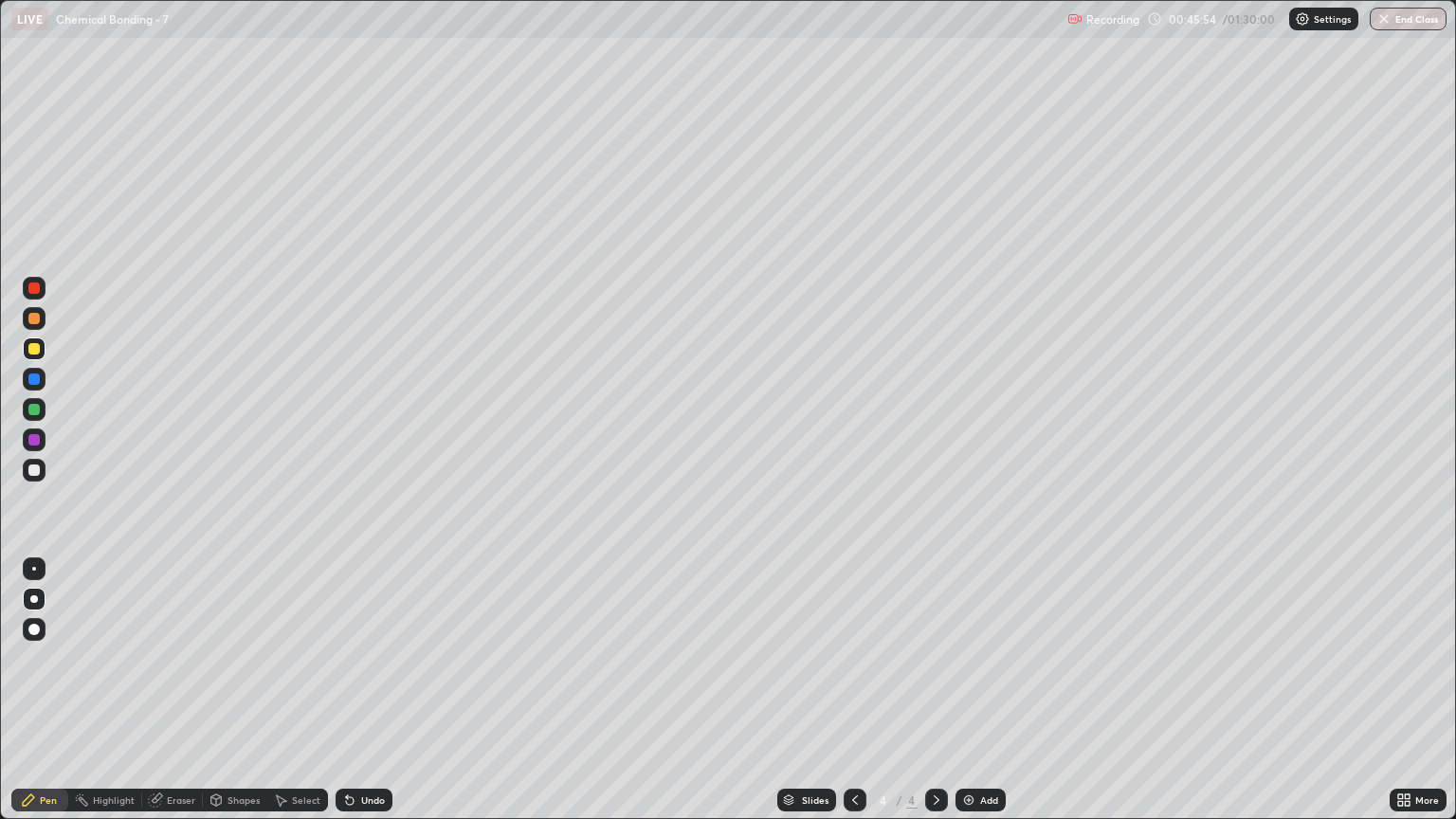 click at bounding box center [969, 800] 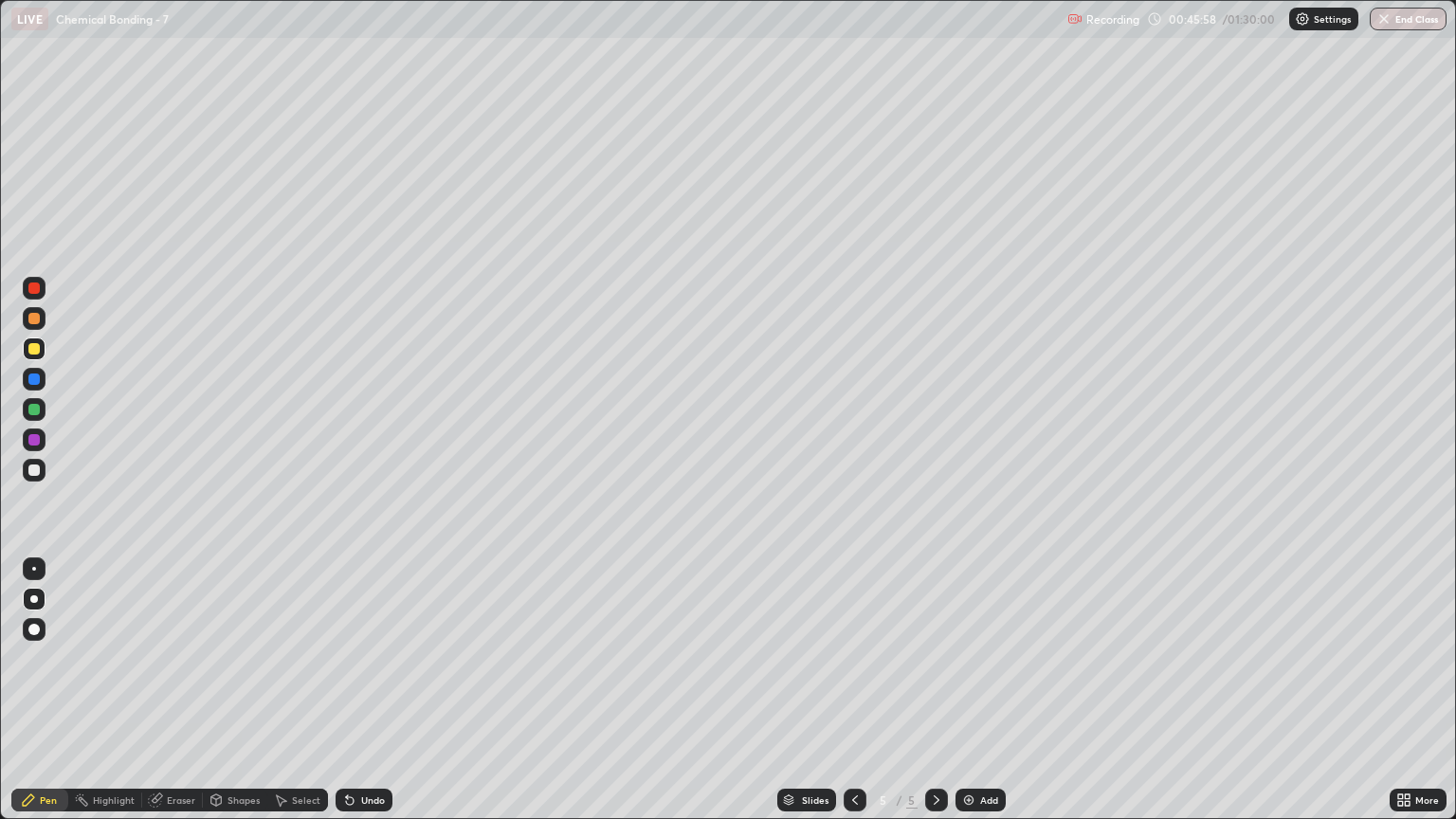 click at bounding box center (34, 318) 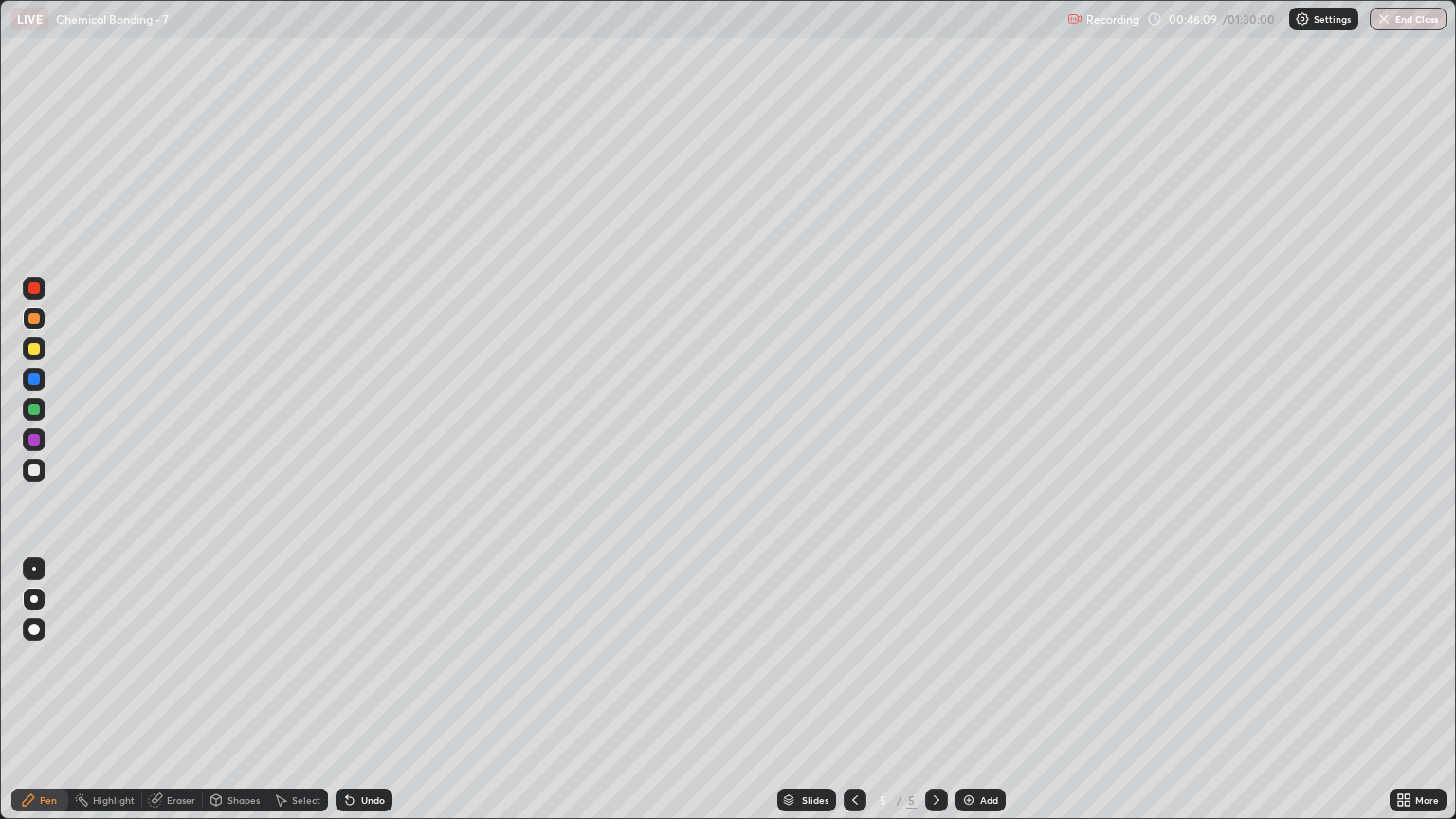 click at bounding box center [34, 470] 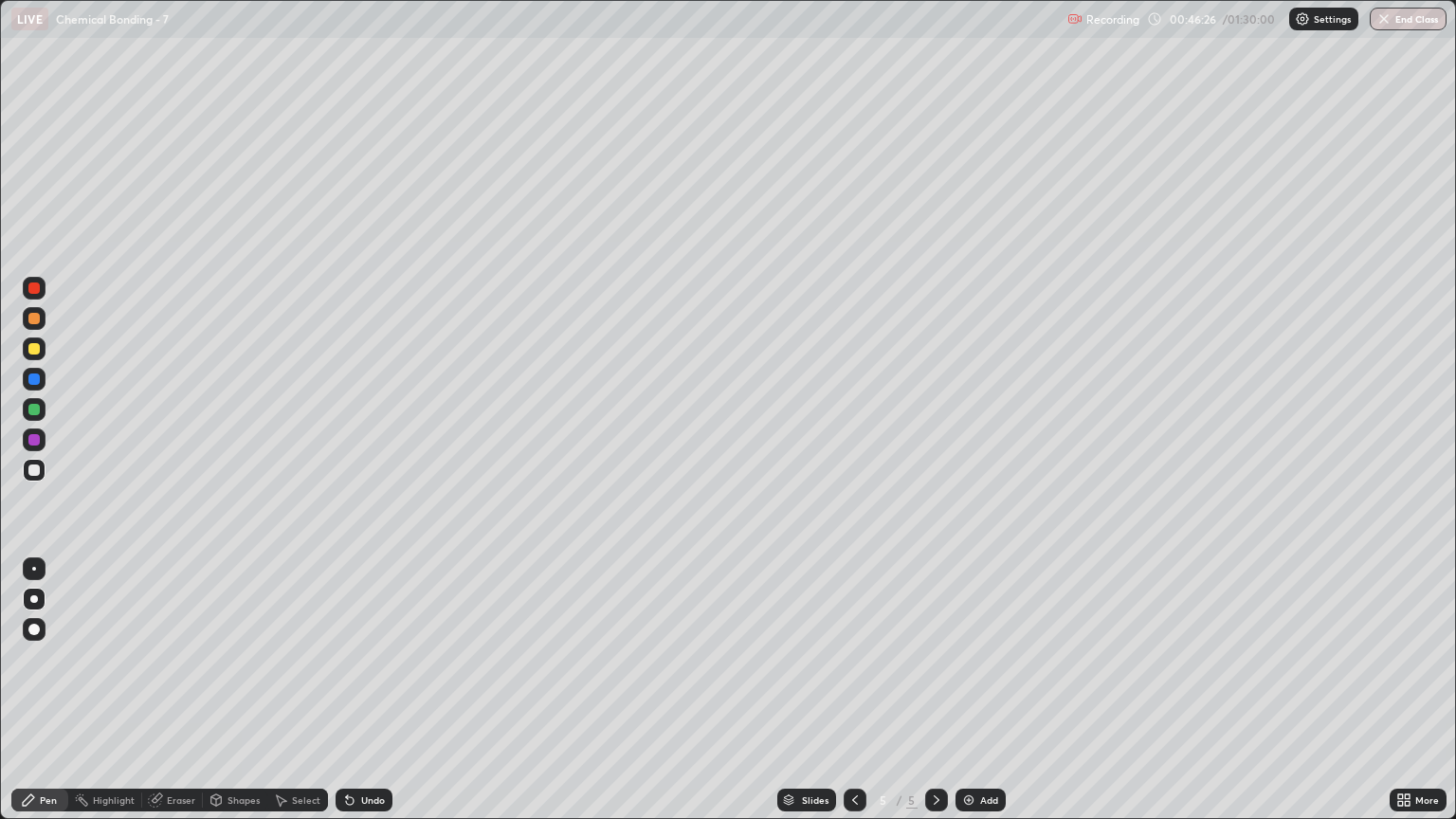 click at bounding box center (34, 470) 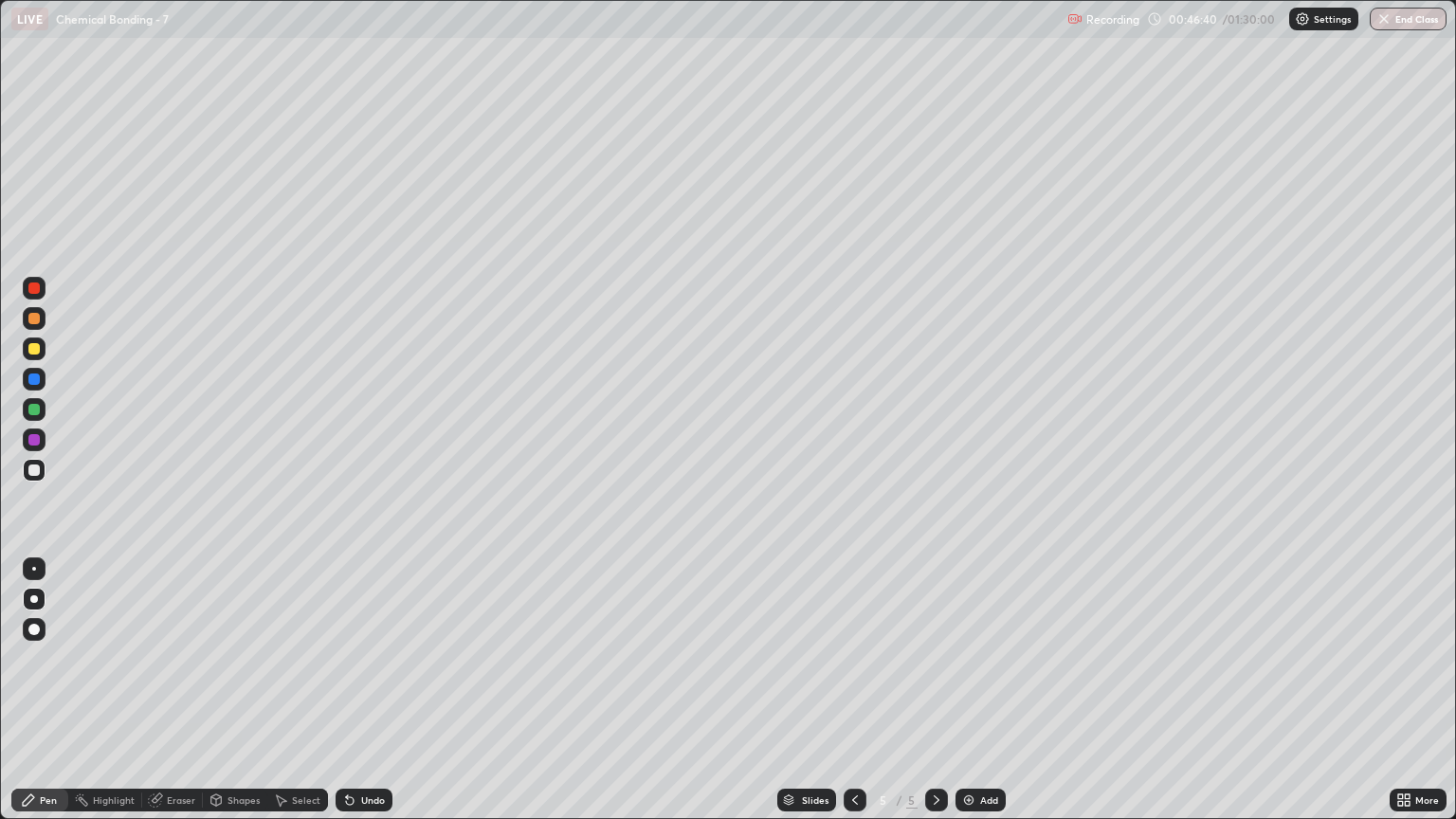click at bounding box center (34, 318) 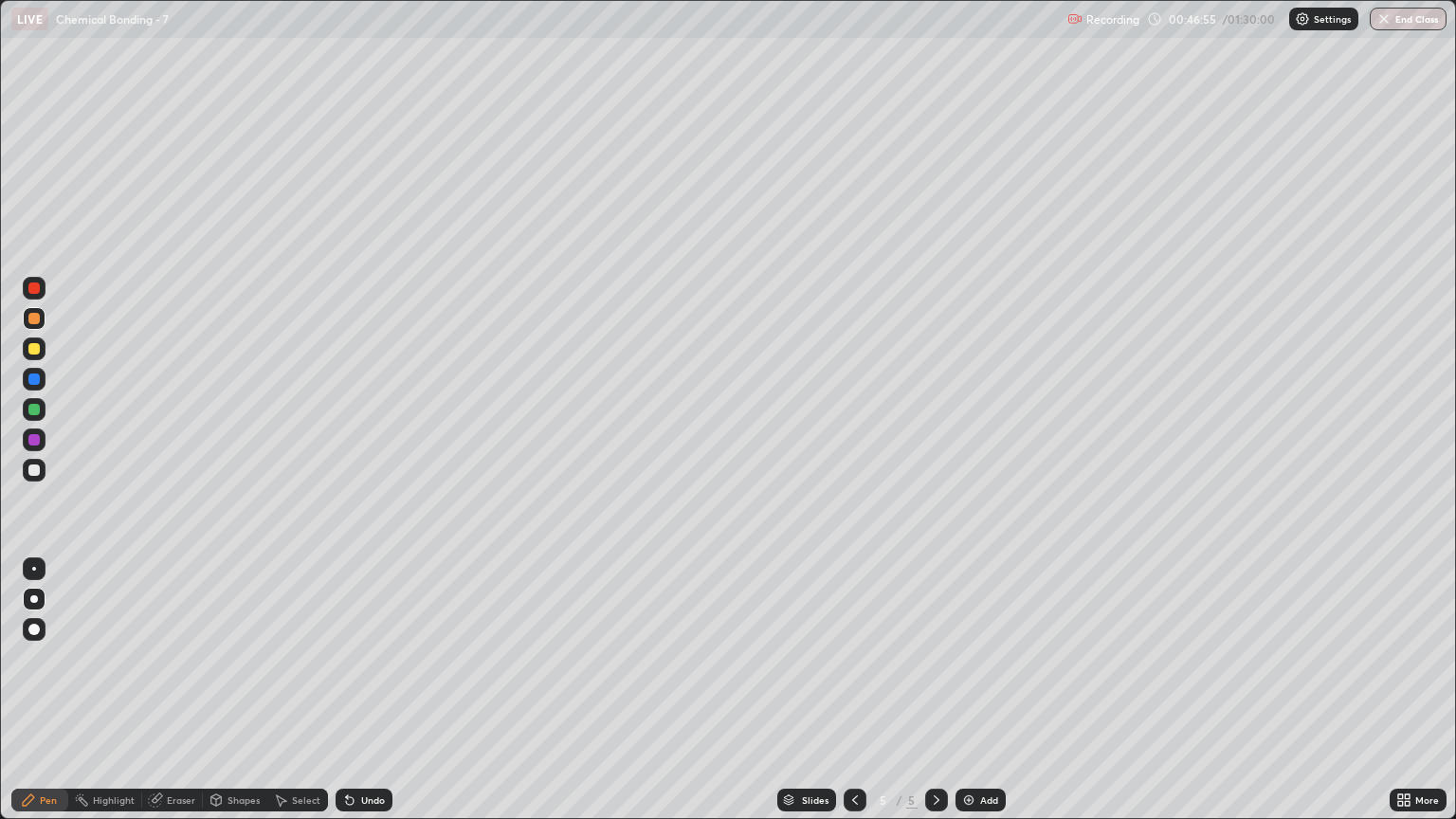 click at bounding box center [34, 470] 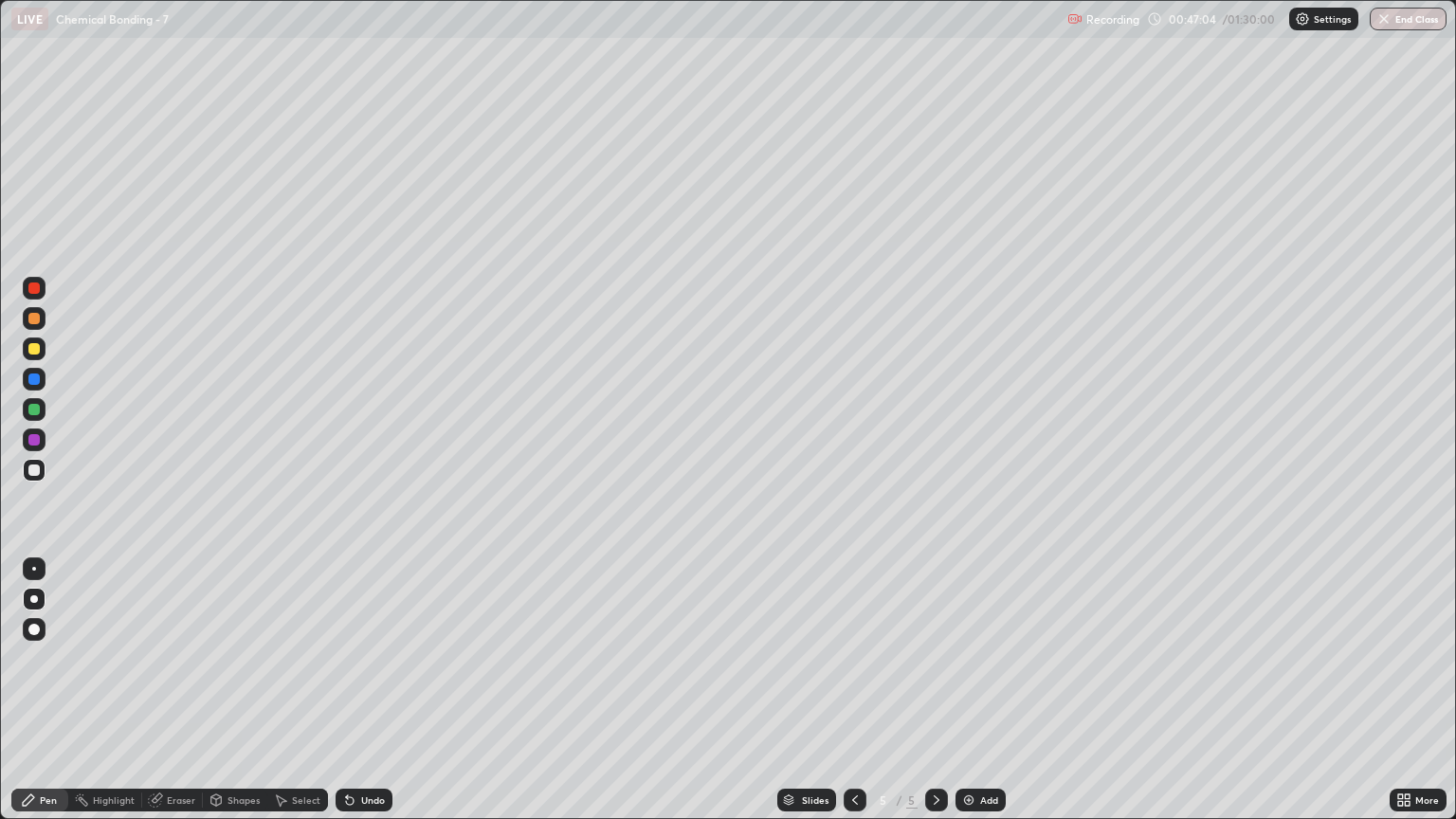 click at bounding box center (34, 318) 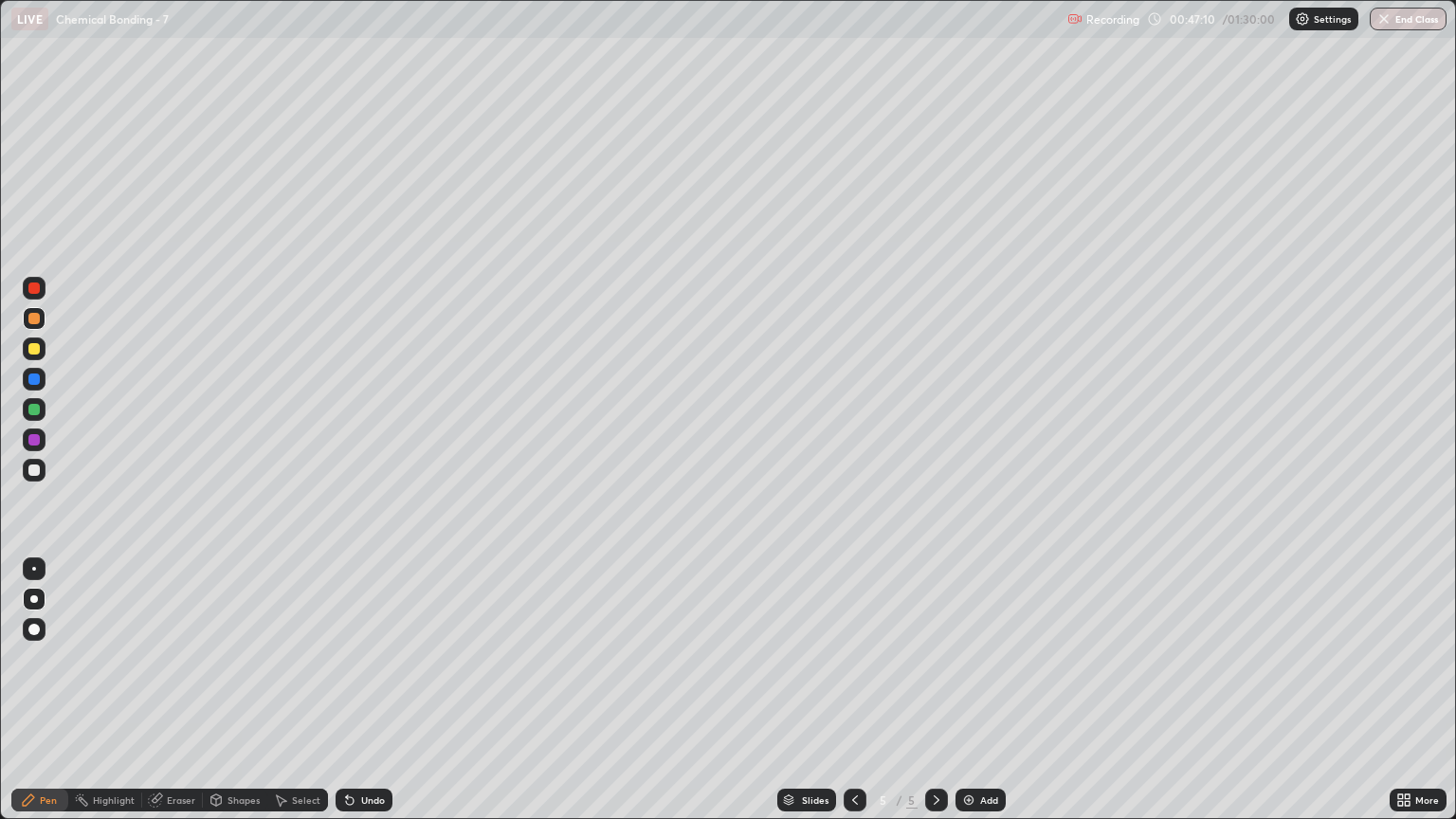 click at bounding box center (34, 470) 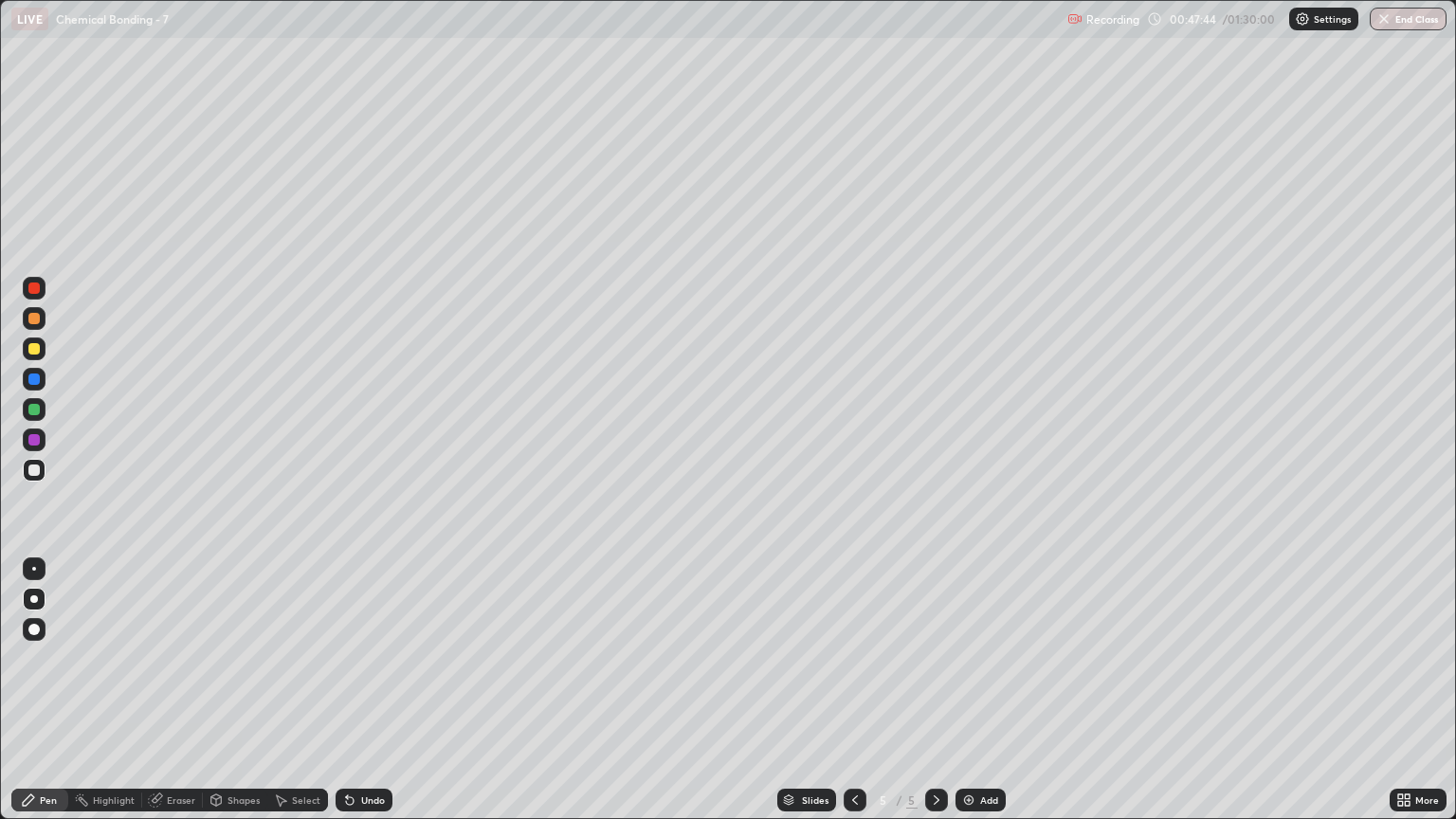 click at bounding box center [34, 318] 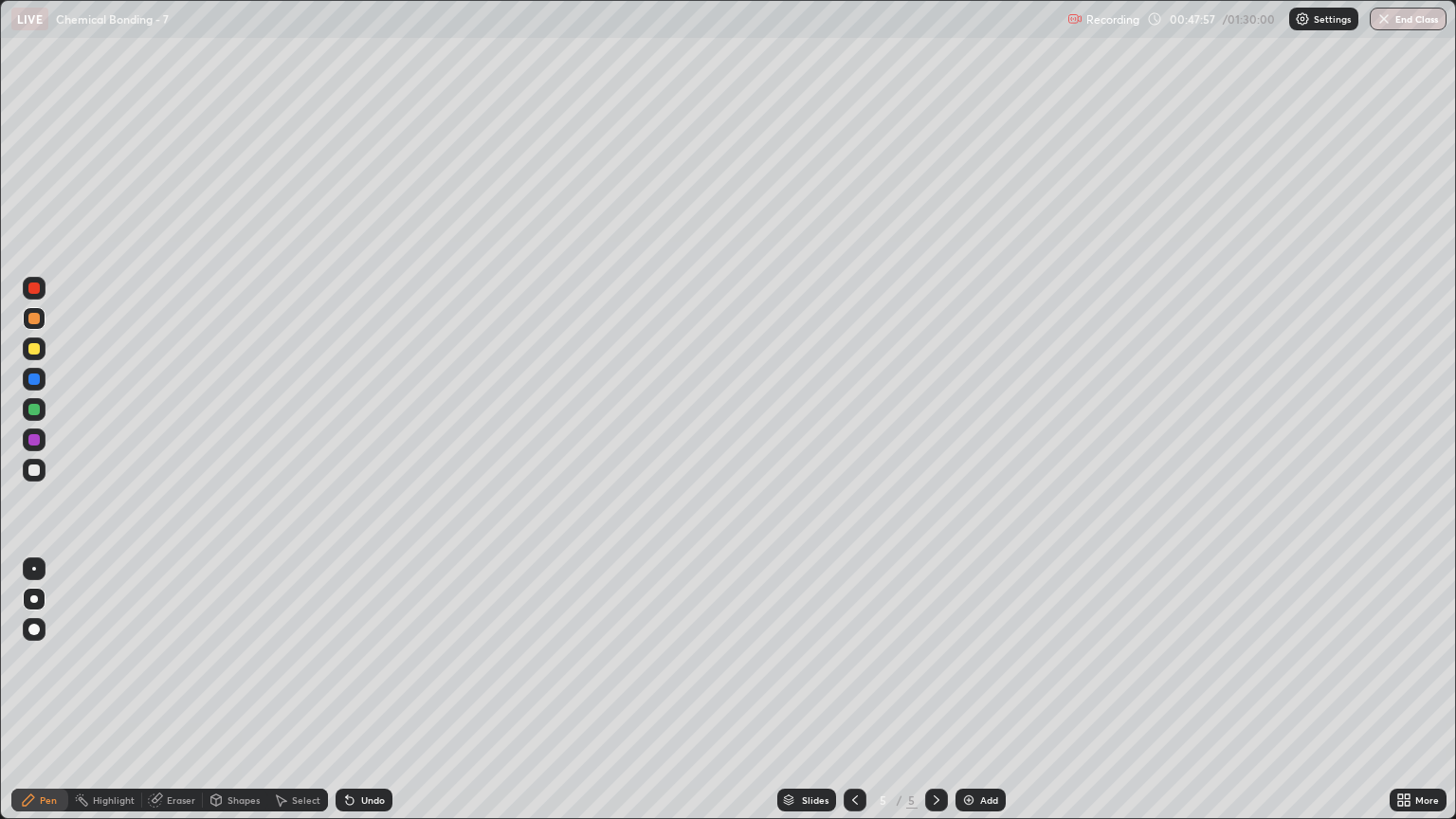 click at bounding box center [34, 470] 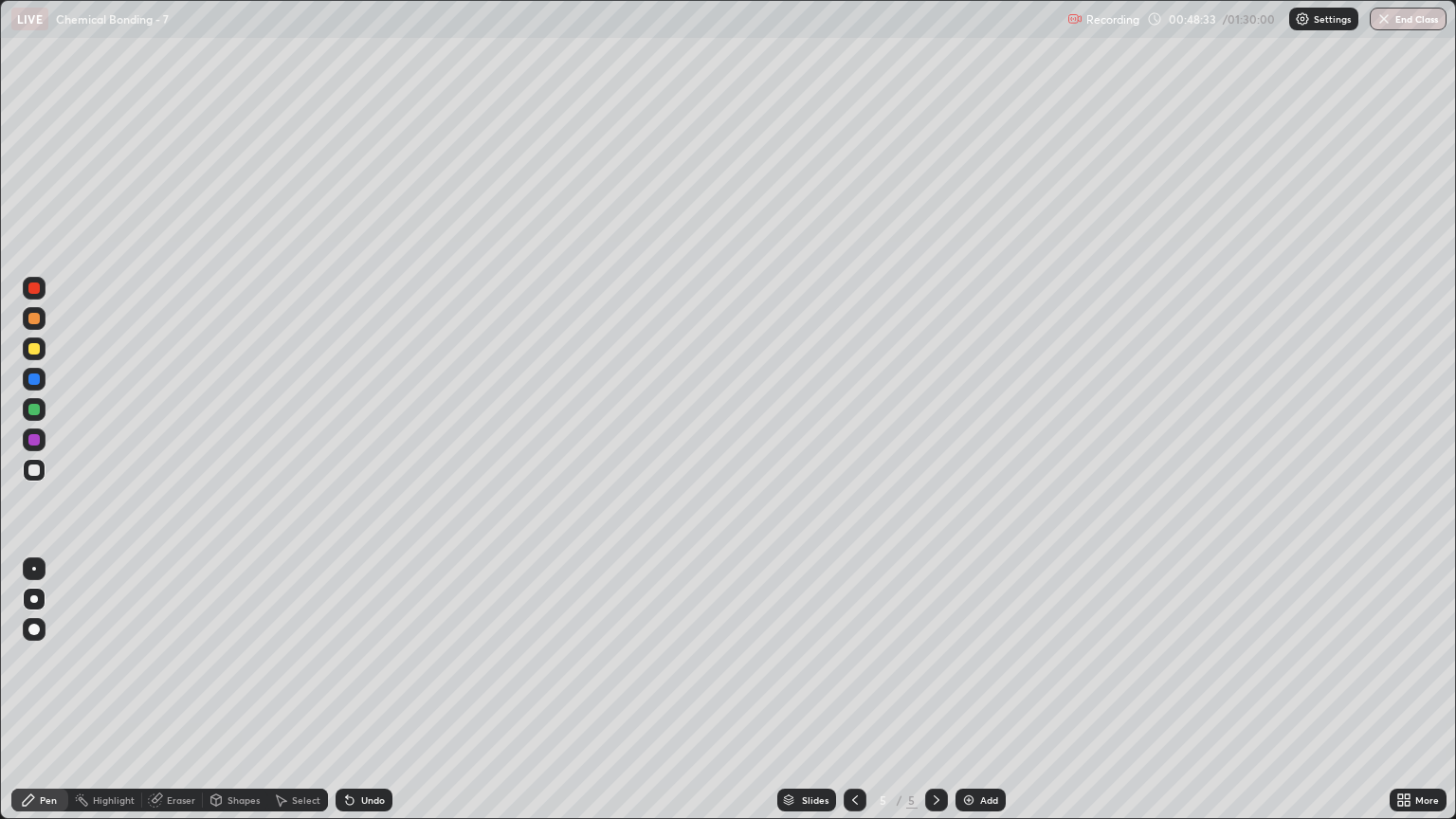 click at bounding box center [34, 318] 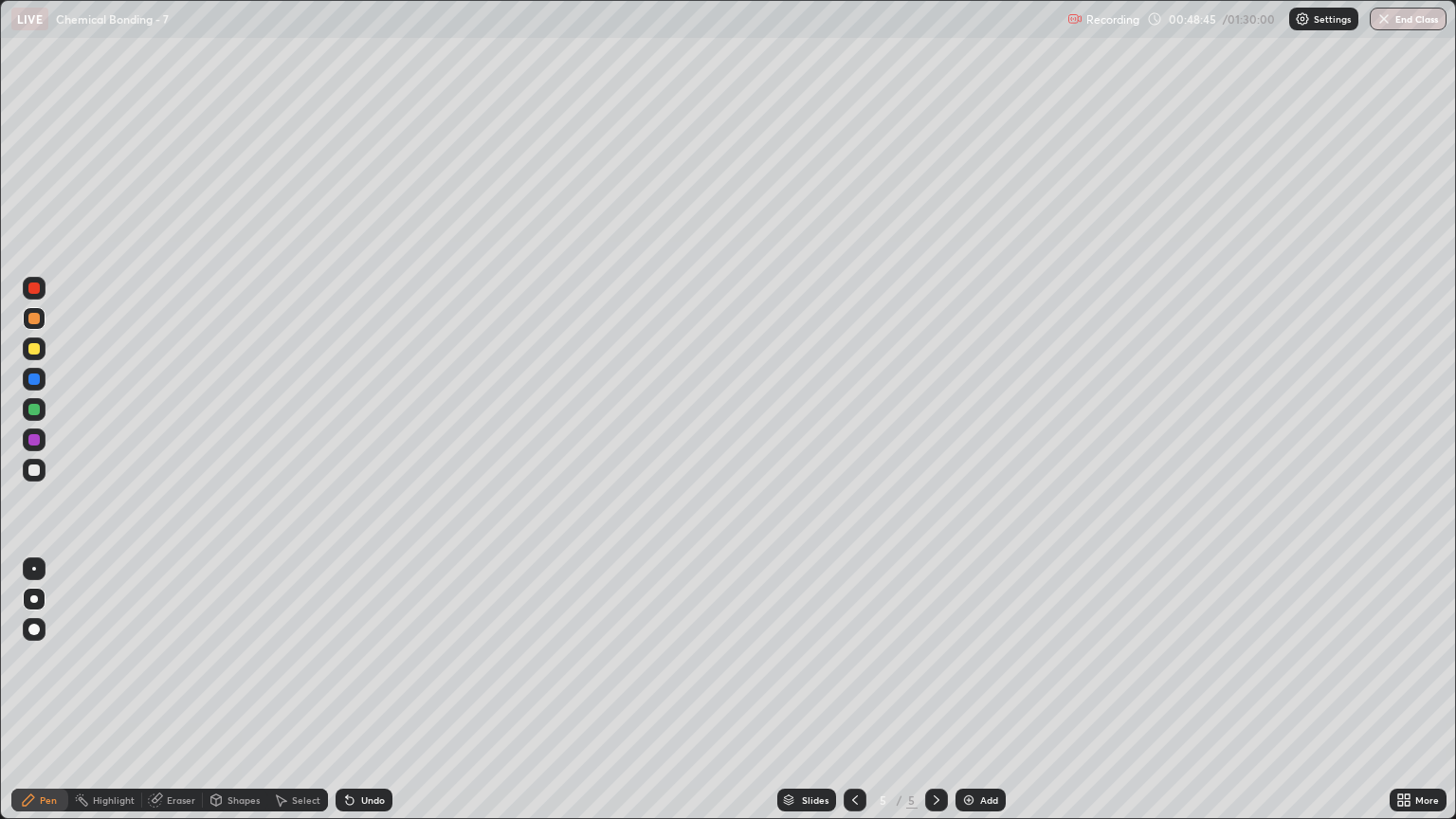 click at bounding box center (34, 470) 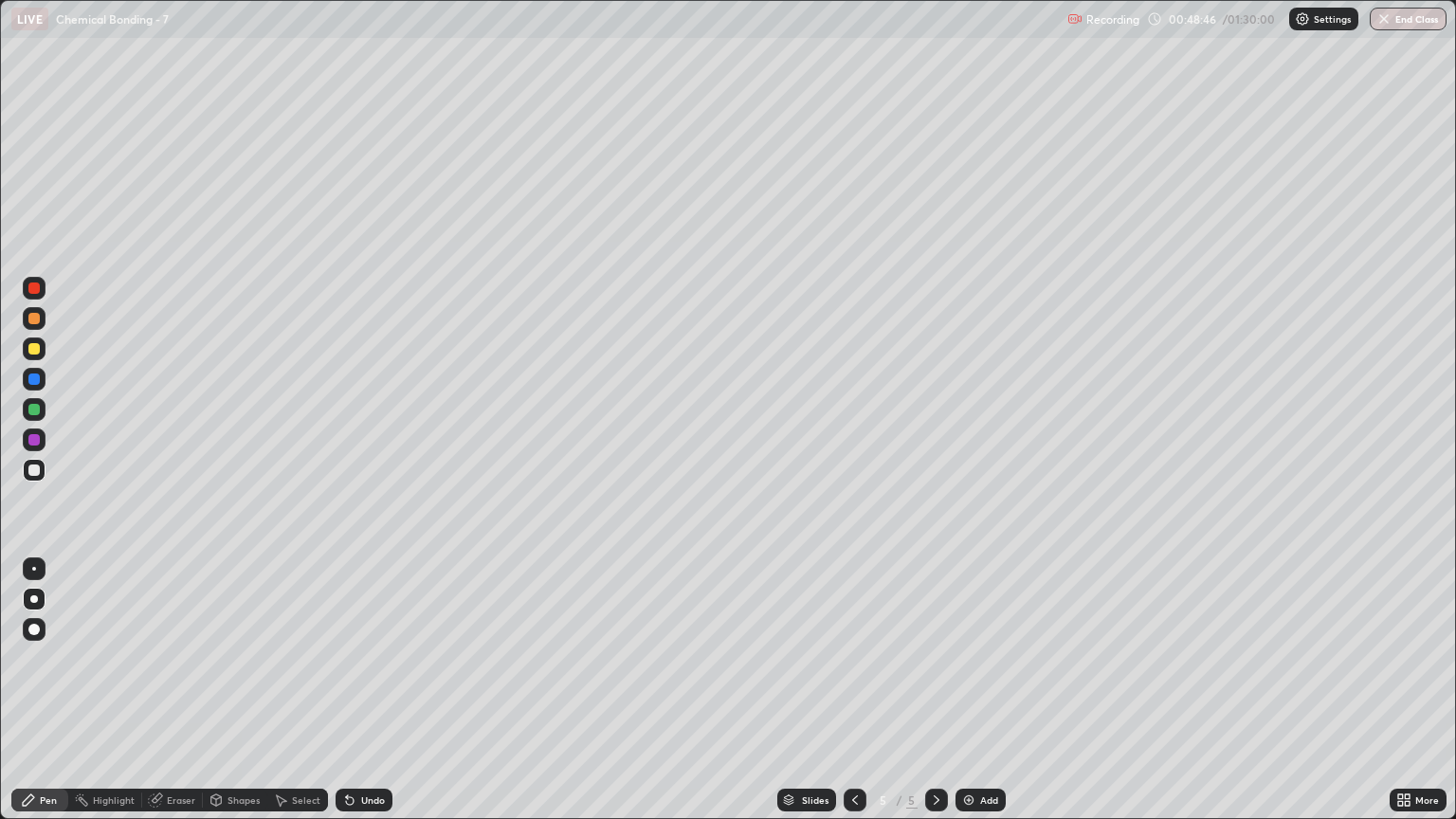 click at bounding box center [34, 410] 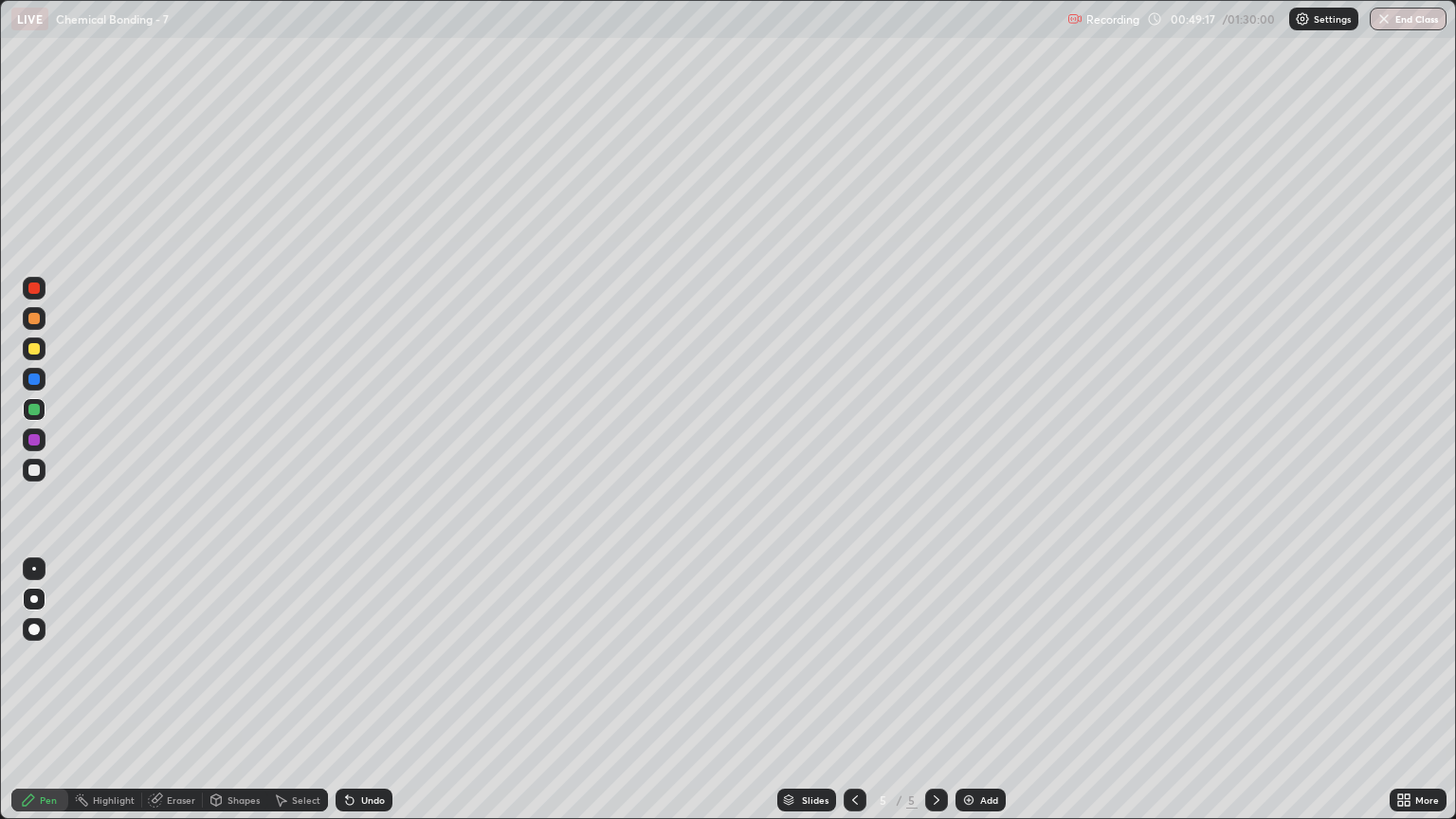 click at bounding box center [34, 470] 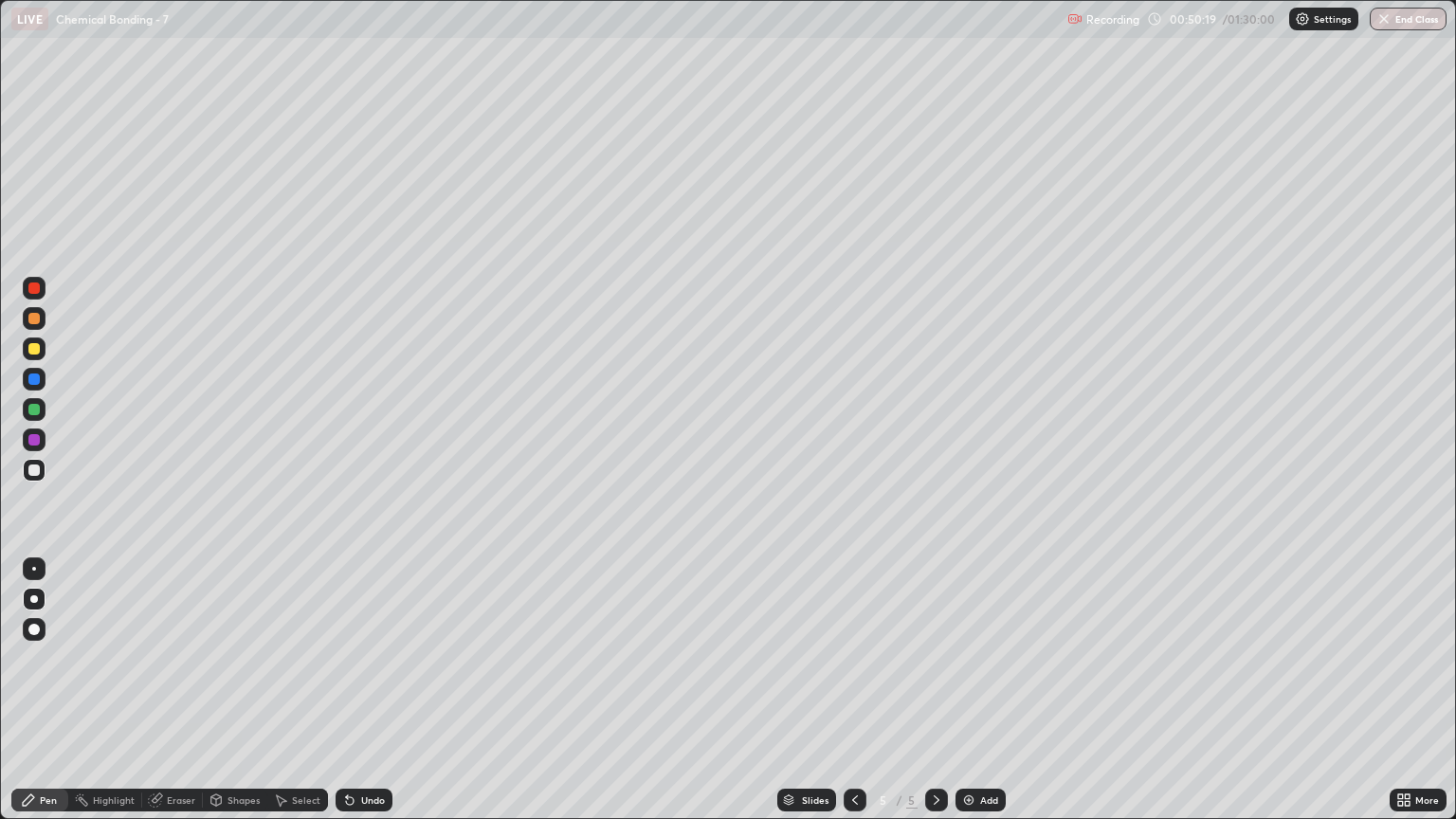 click at bounding box center [855, 800] 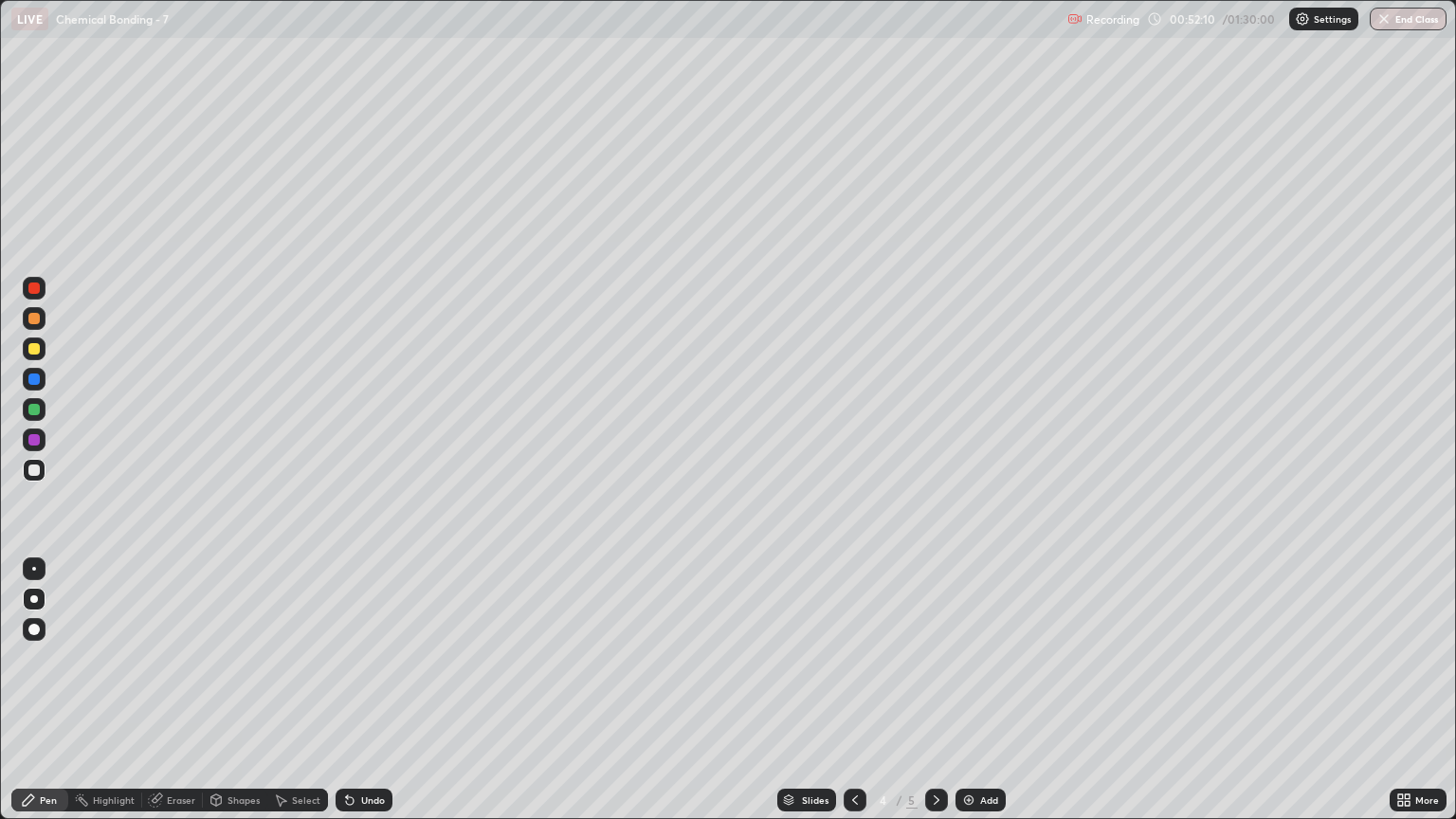 click at bounding box center (34, 318) 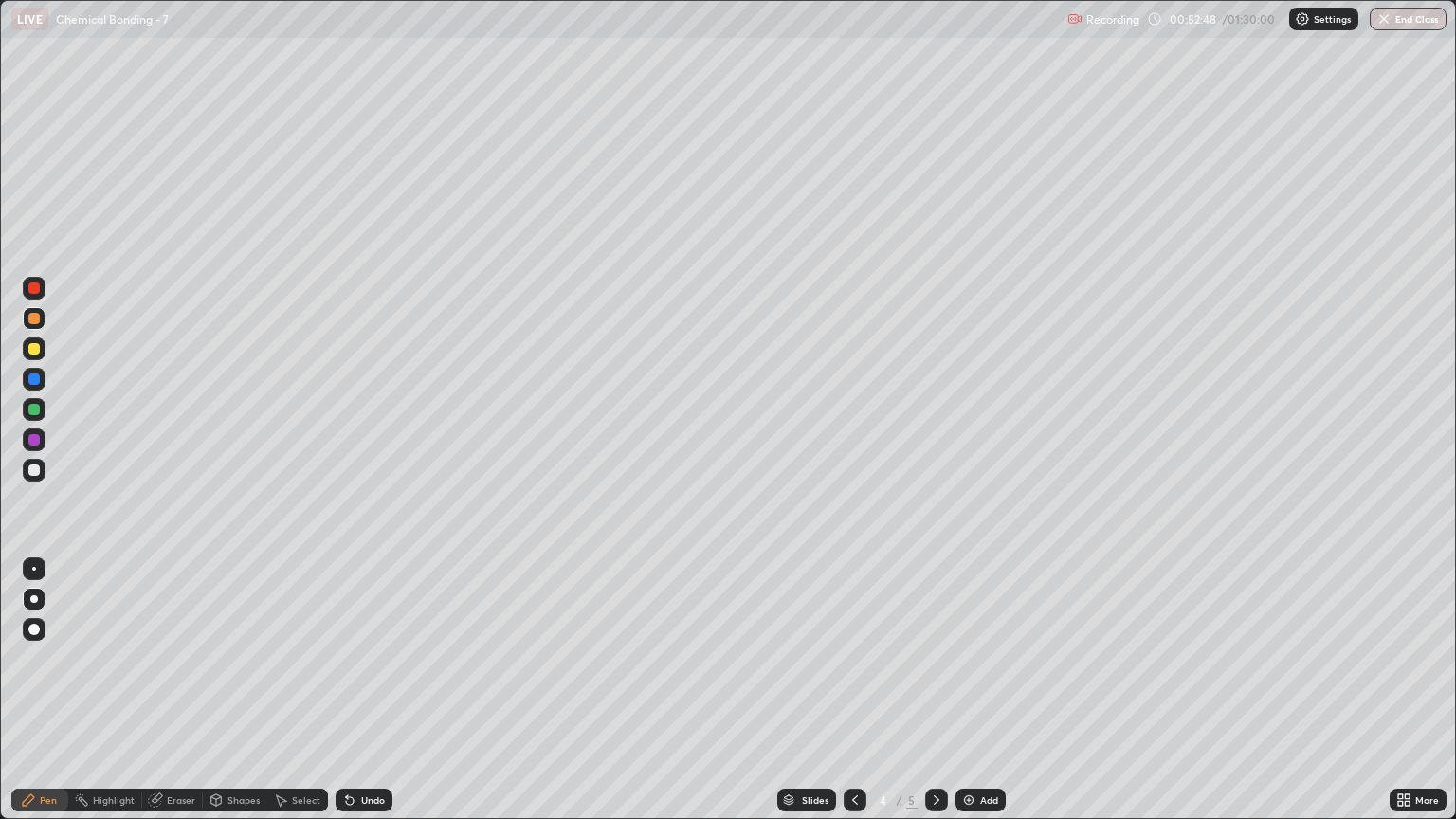 click 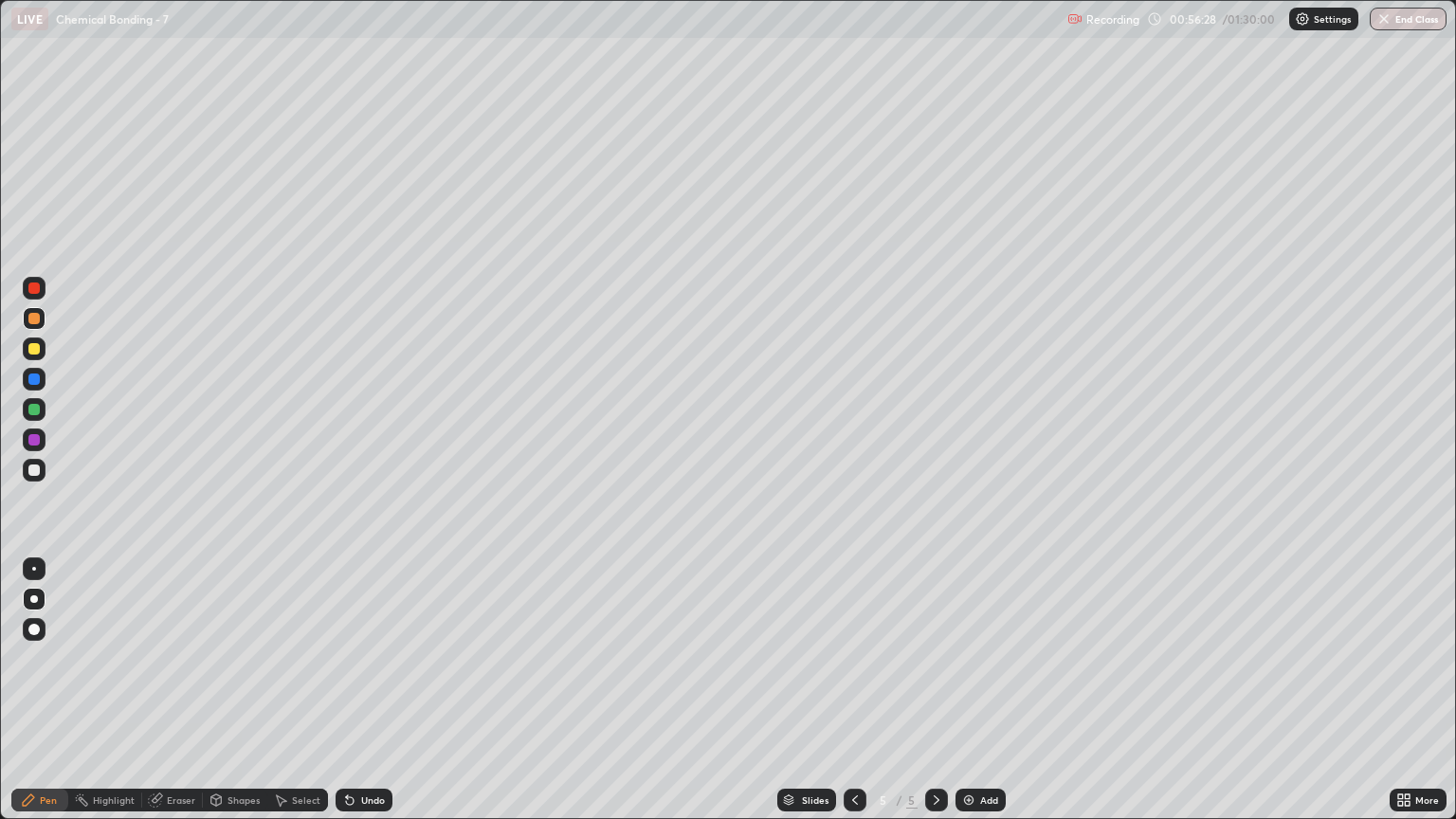 click on "Add" at bounding box center (989, 800) 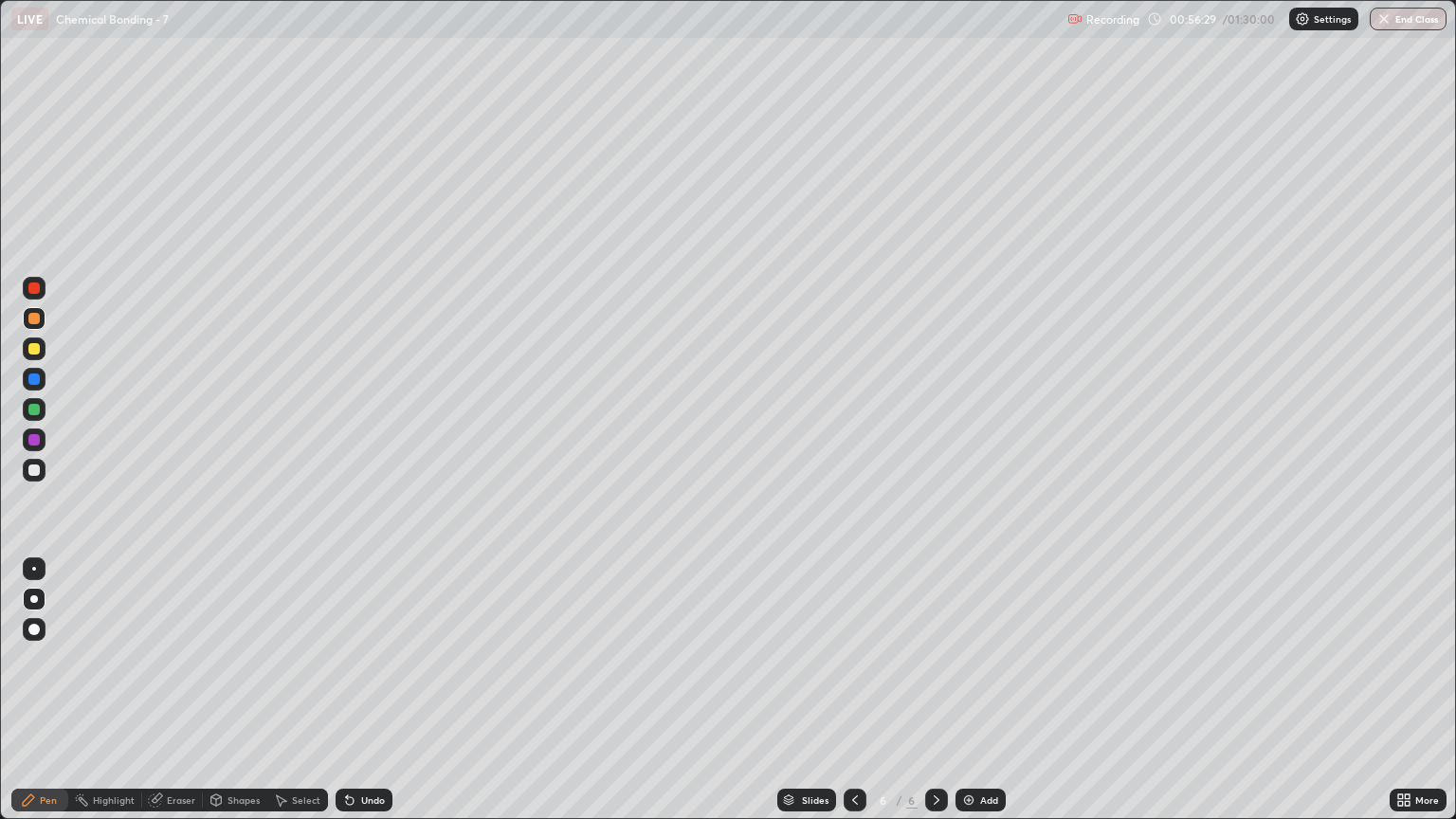 click at bounding box center [34, 470] 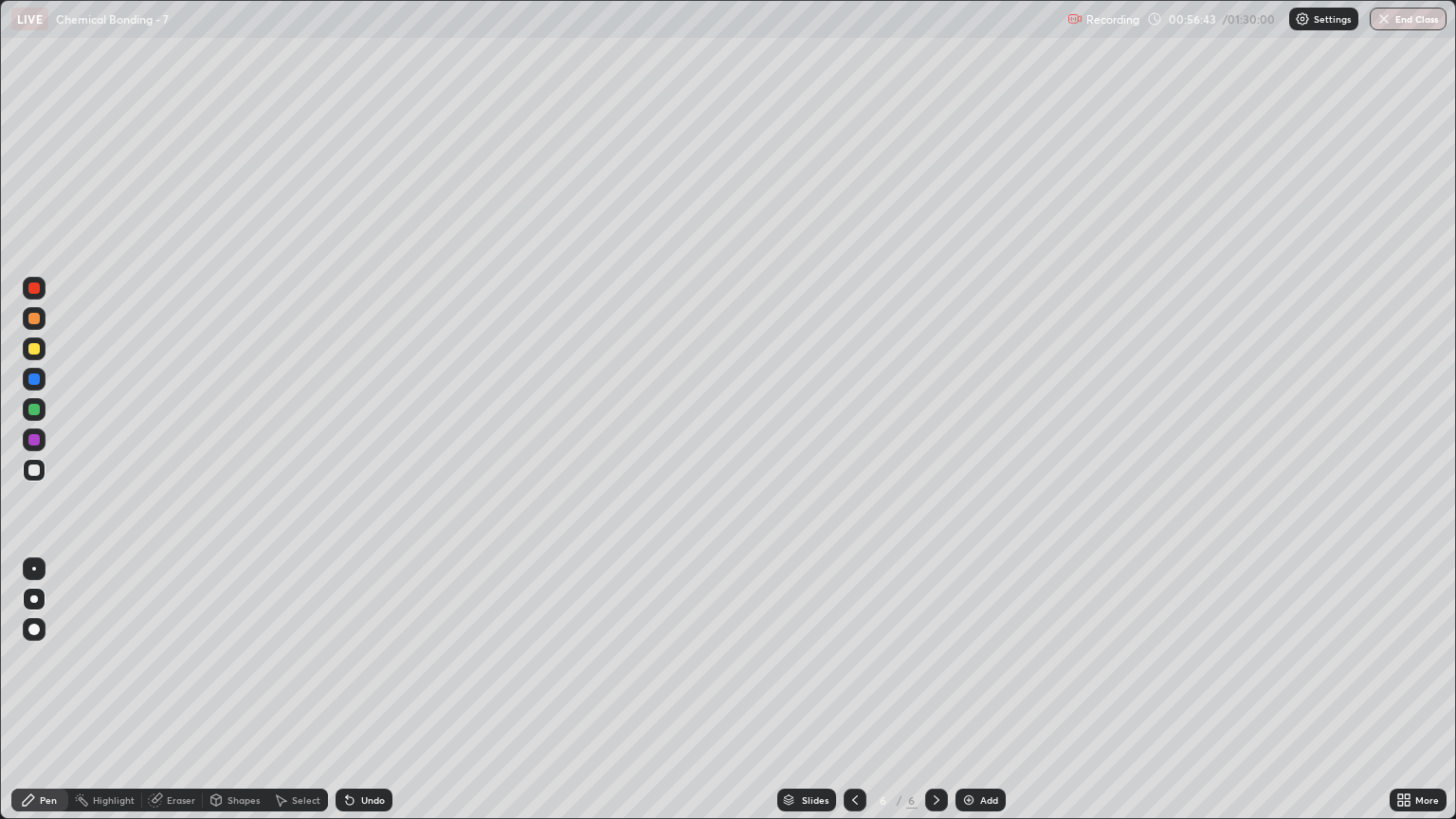 click at bounding box center (34, 318) 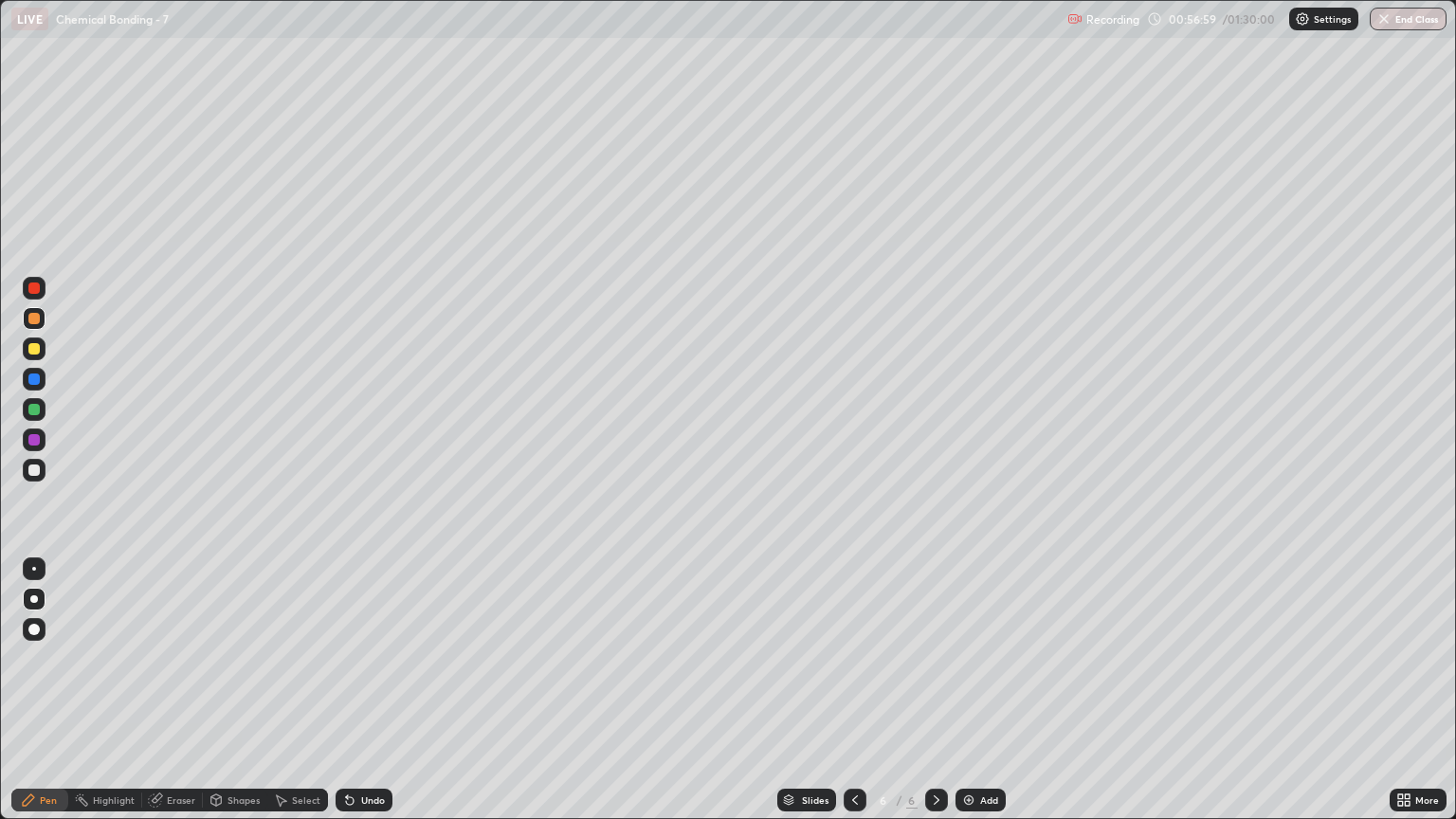 click at bounding box center [34, 470] 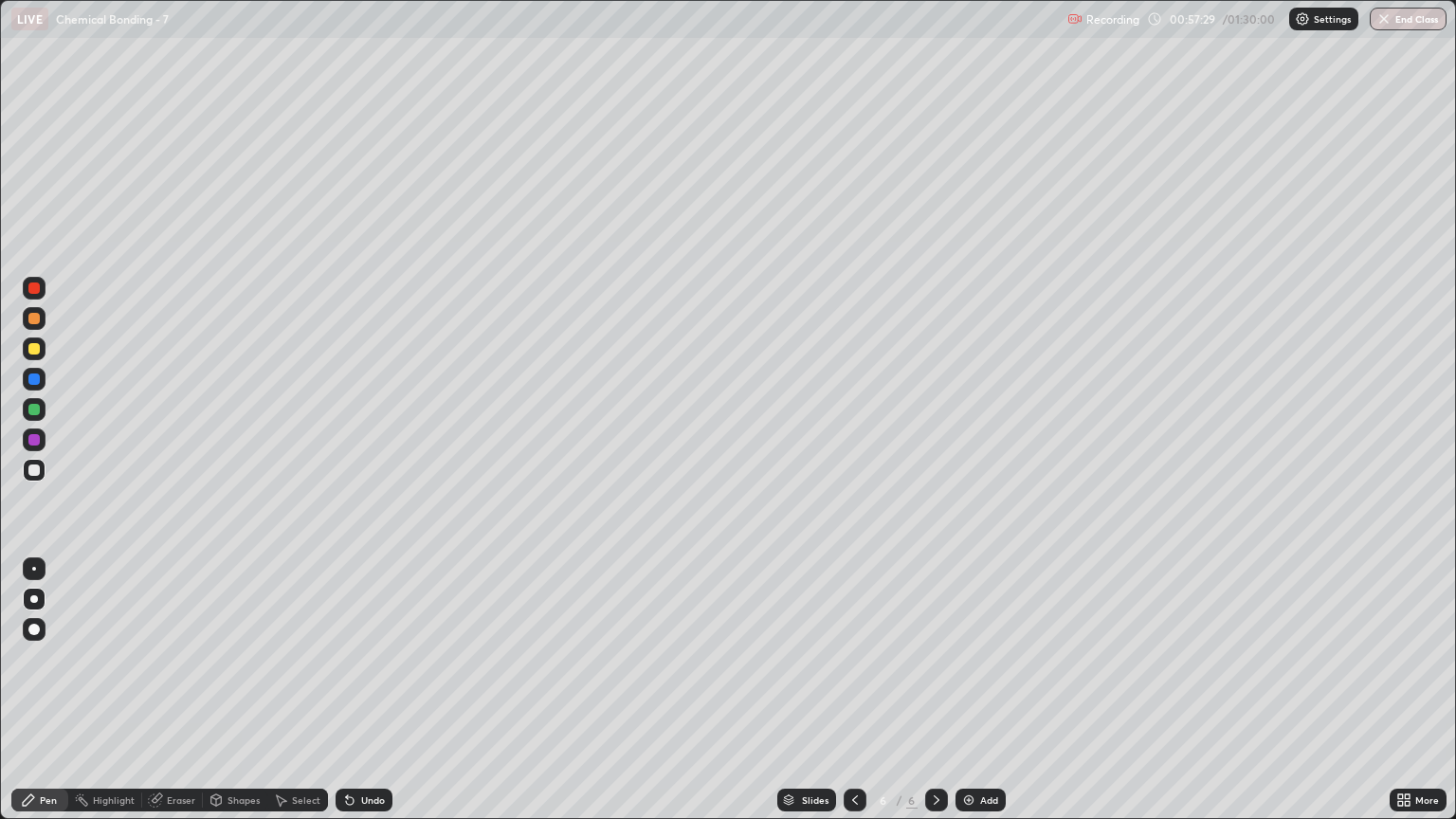 click at bounding box center (34, 470) 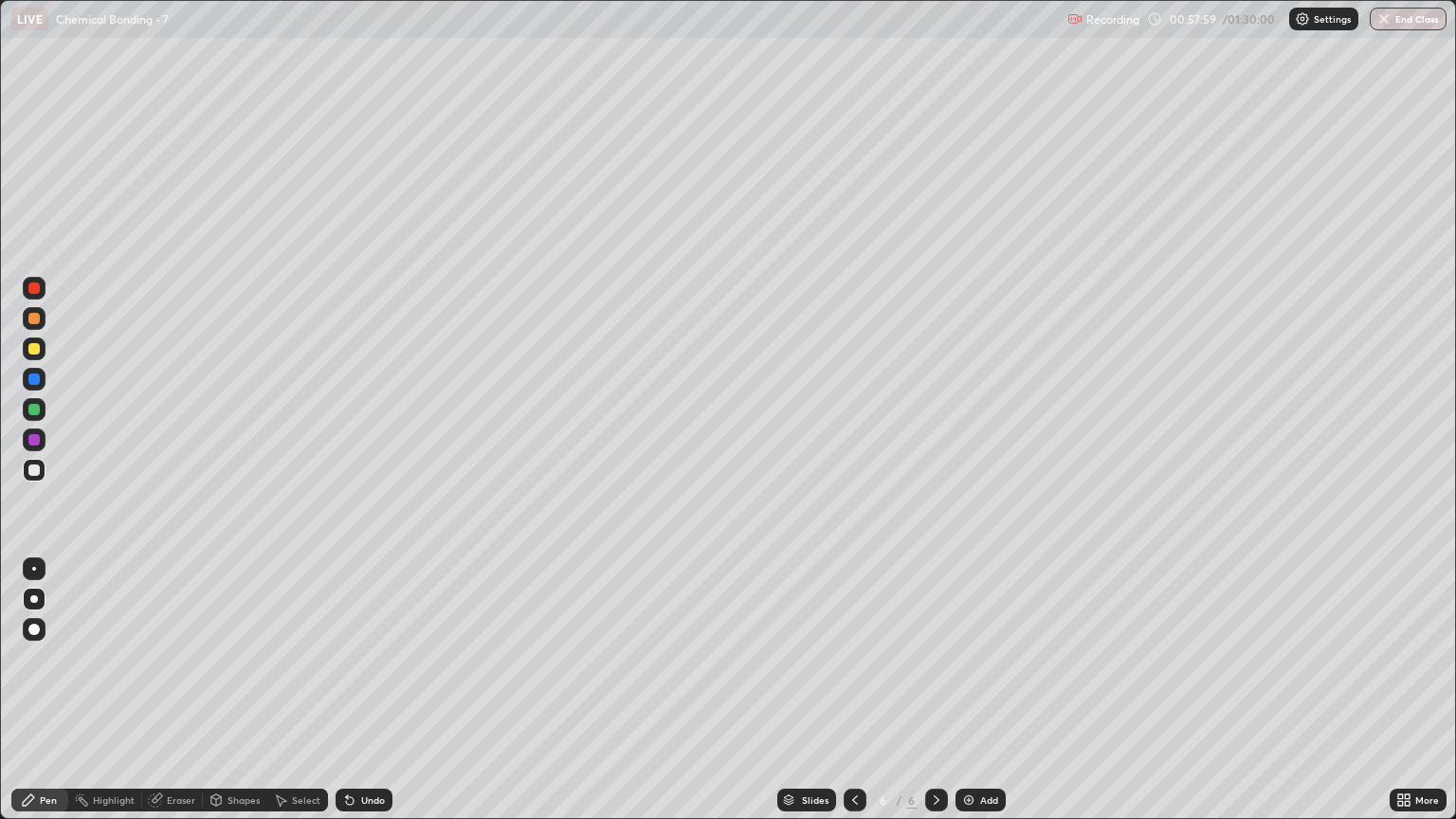 click at bounding box center [34, 318] 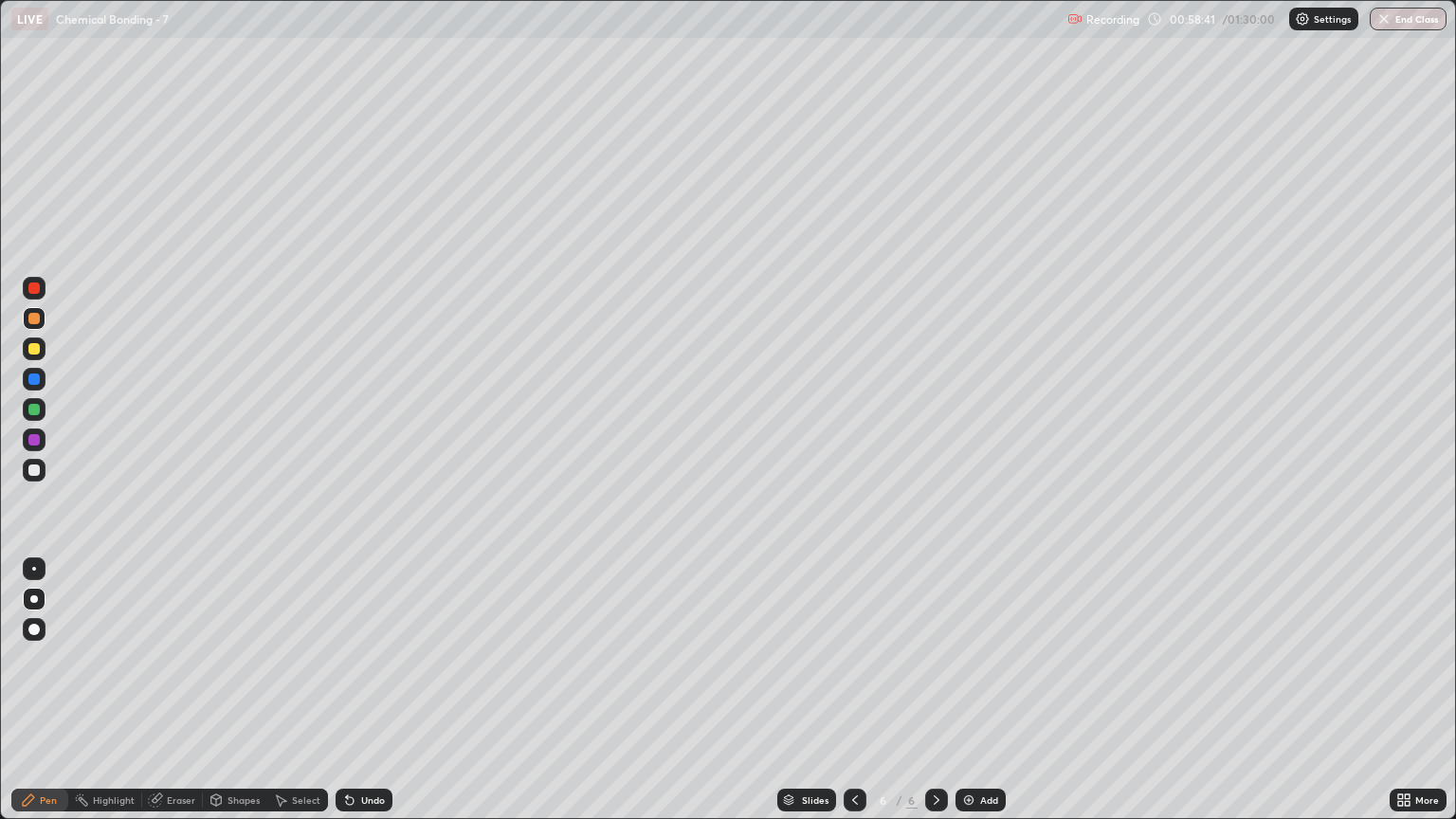 click at bounding box center (34, 470) 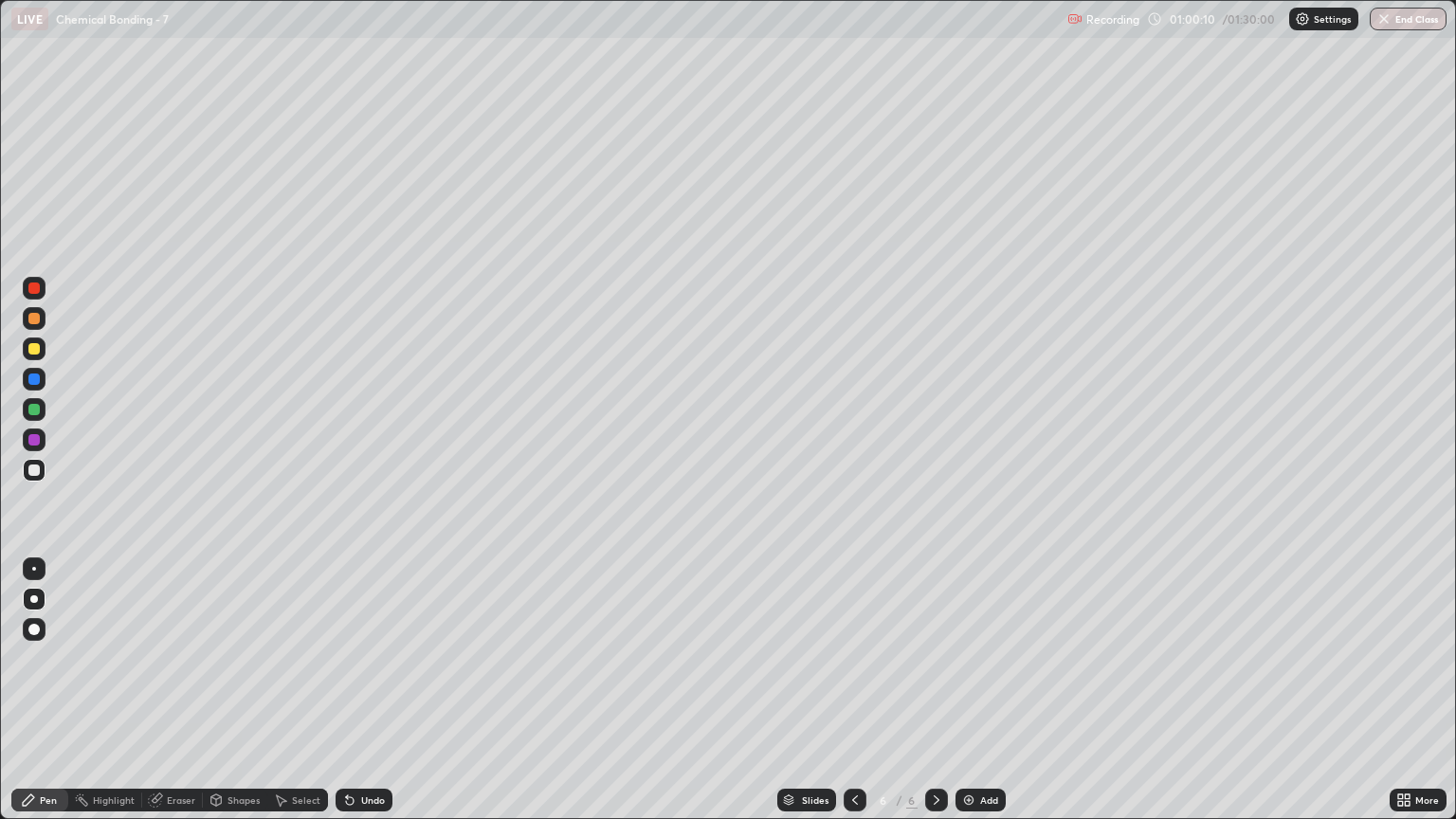 click at bounding box center [34, 318] 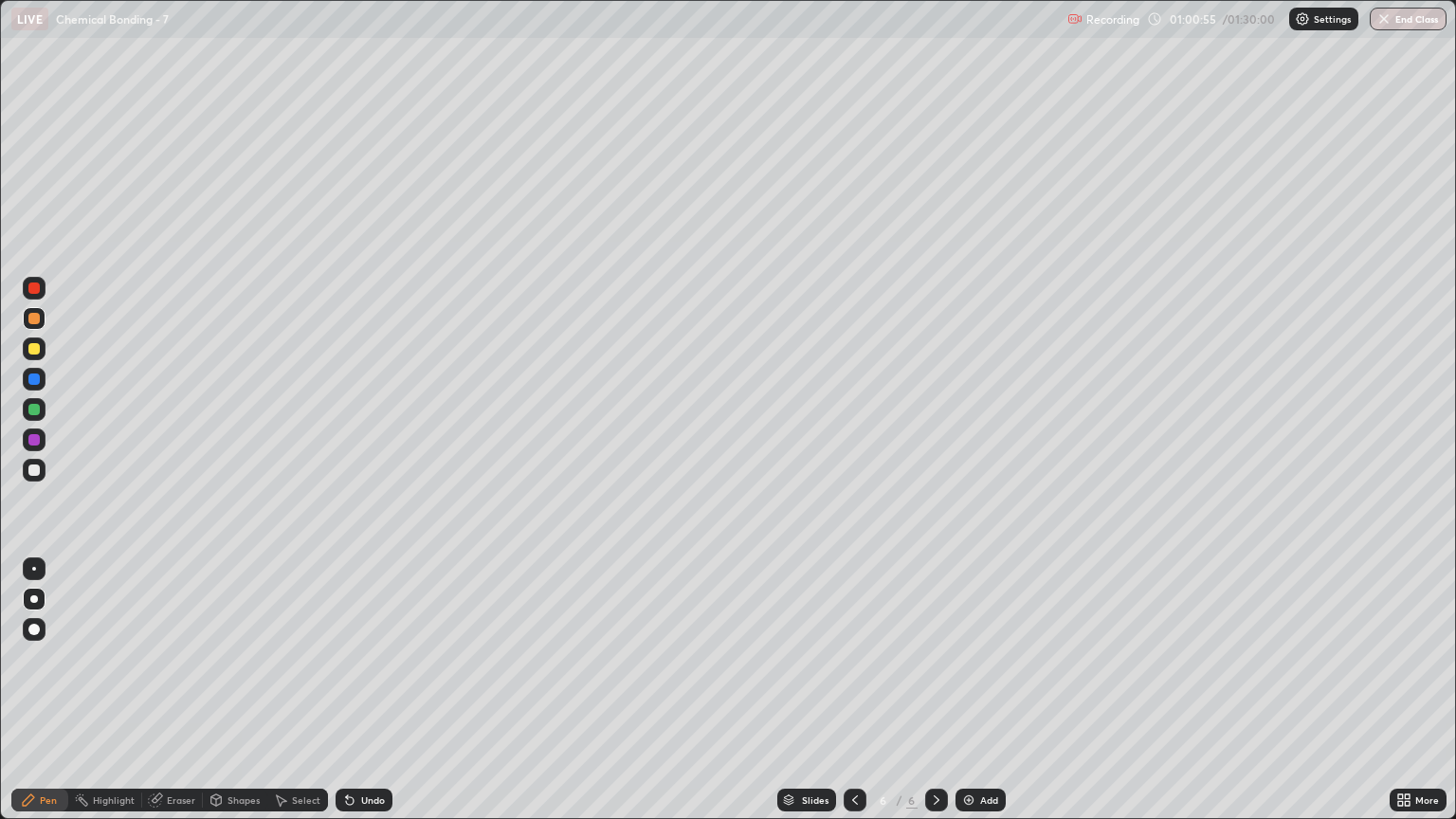 click at bounding box center [34, 410] 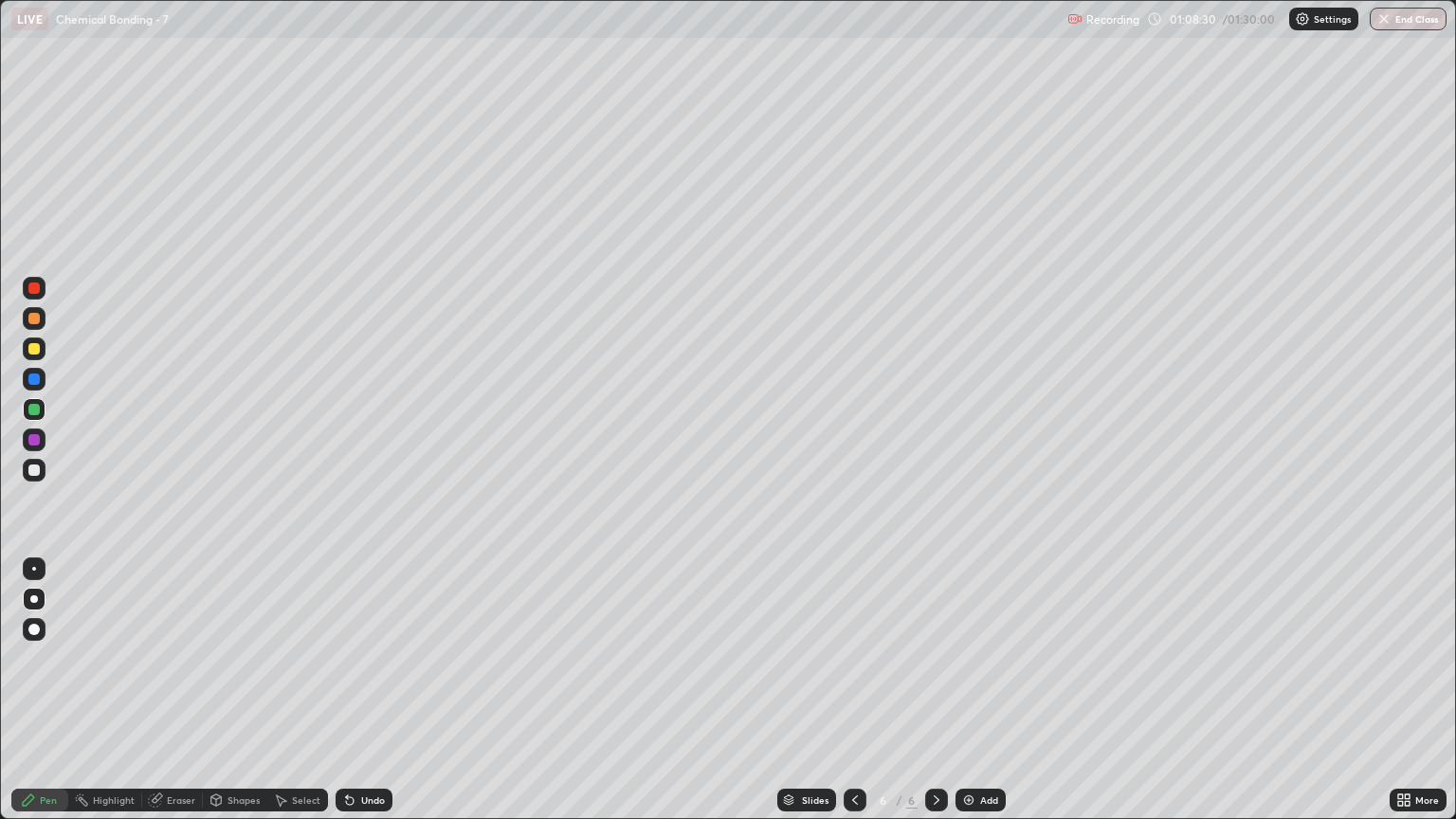click 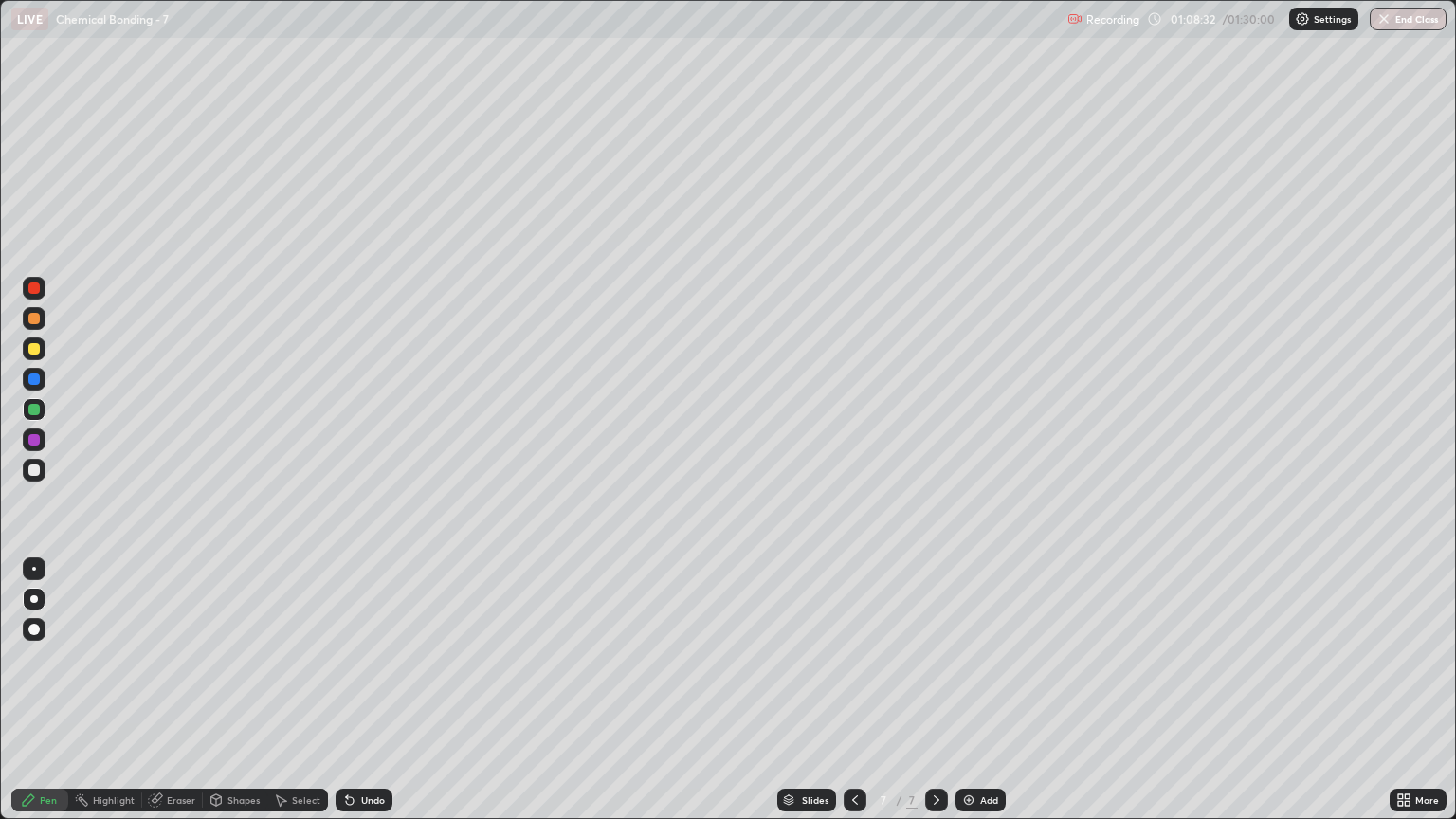 click at bounding box center (34, 470) 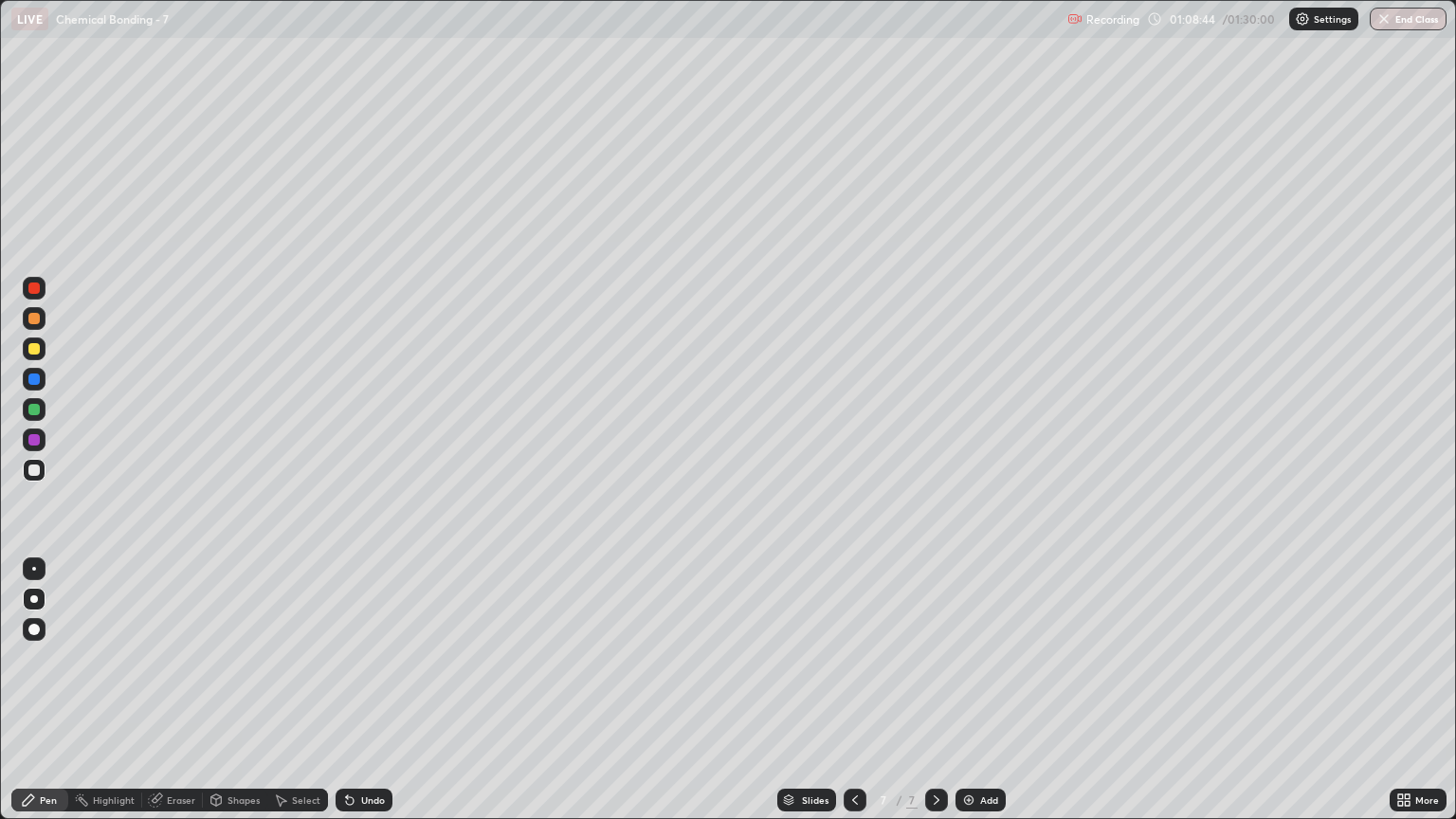 click at bounding box center (34, 318) 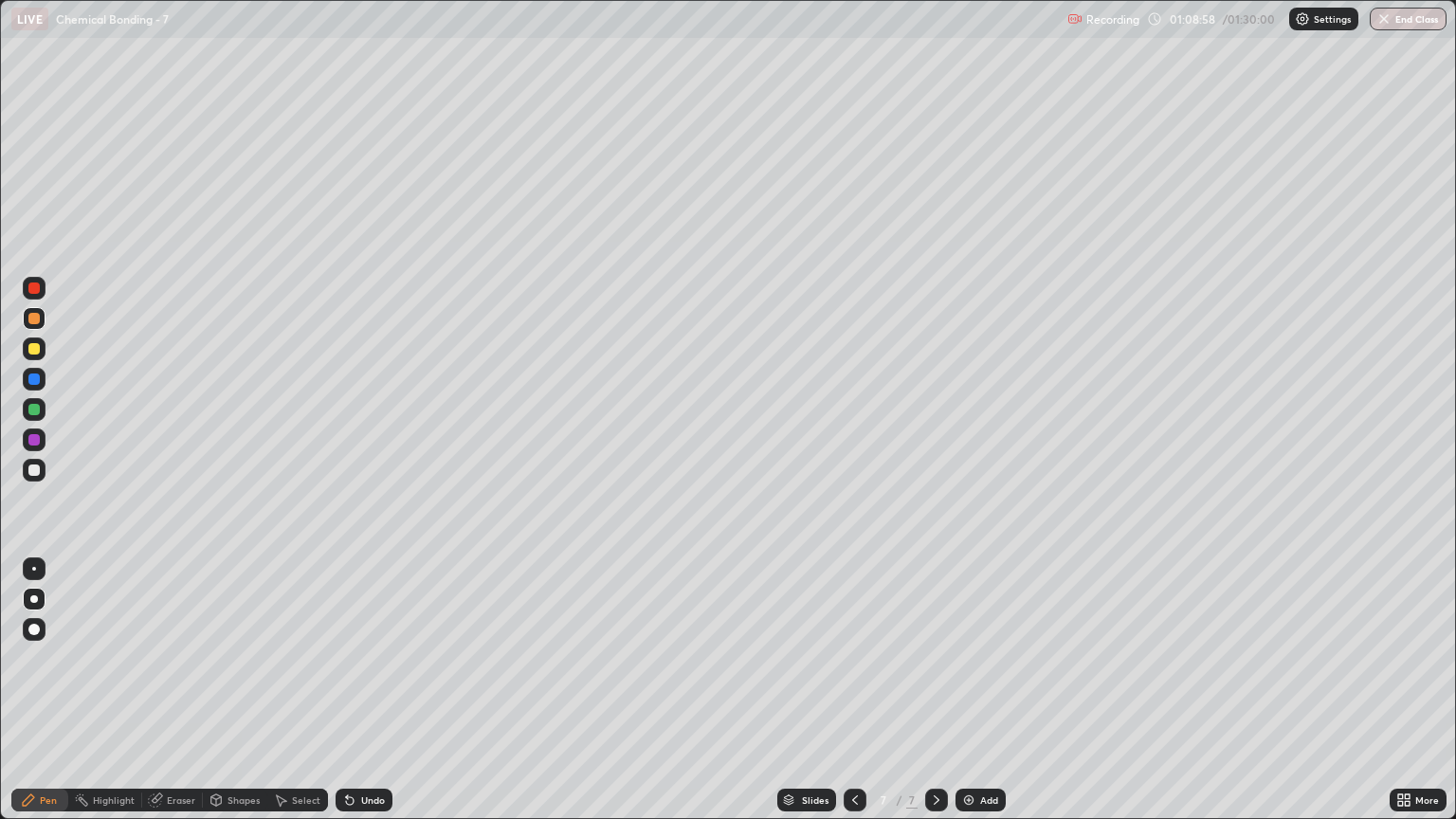 click at bounding box center [34, 470] 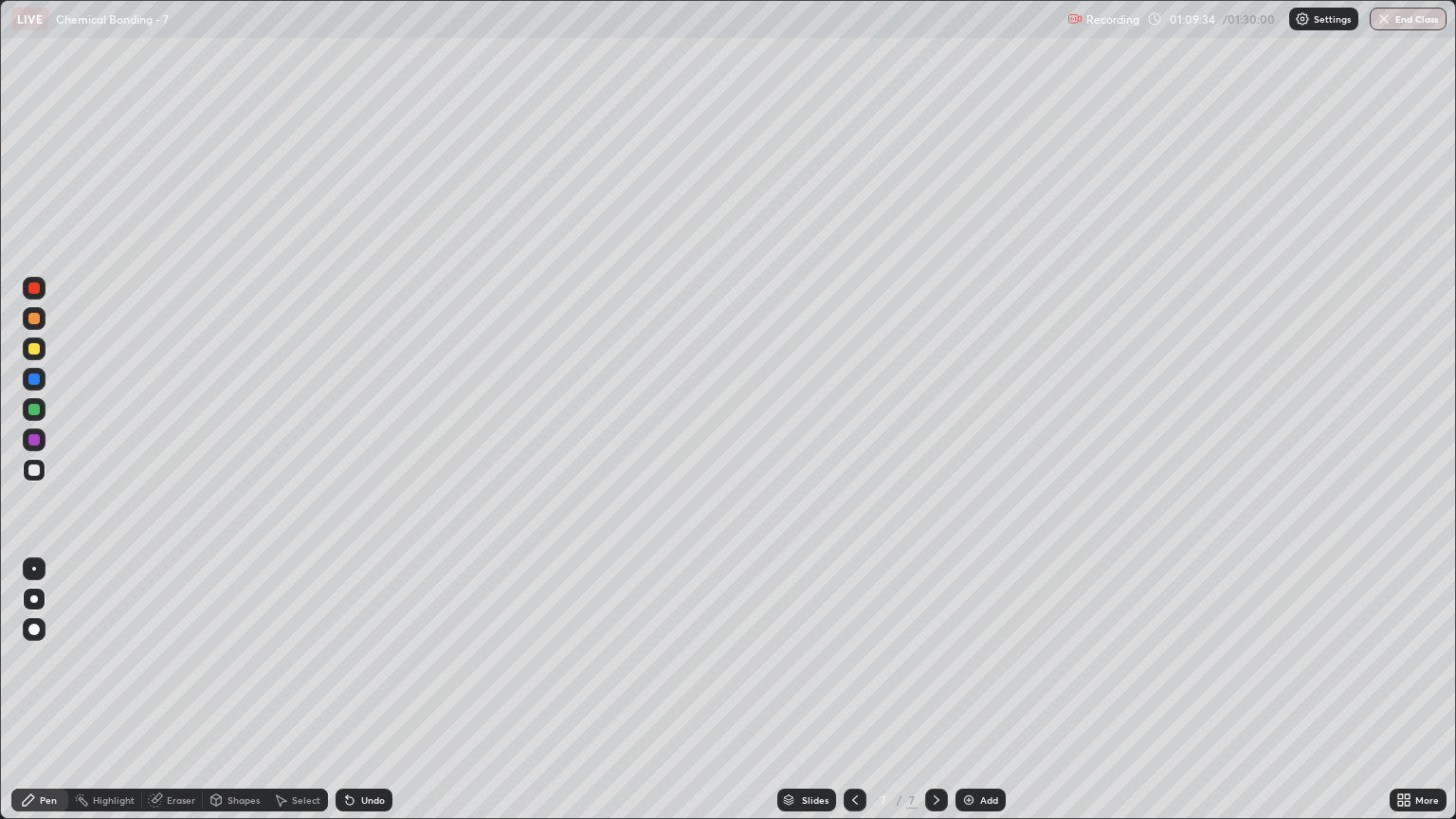 click at bounding box center [34, 318] 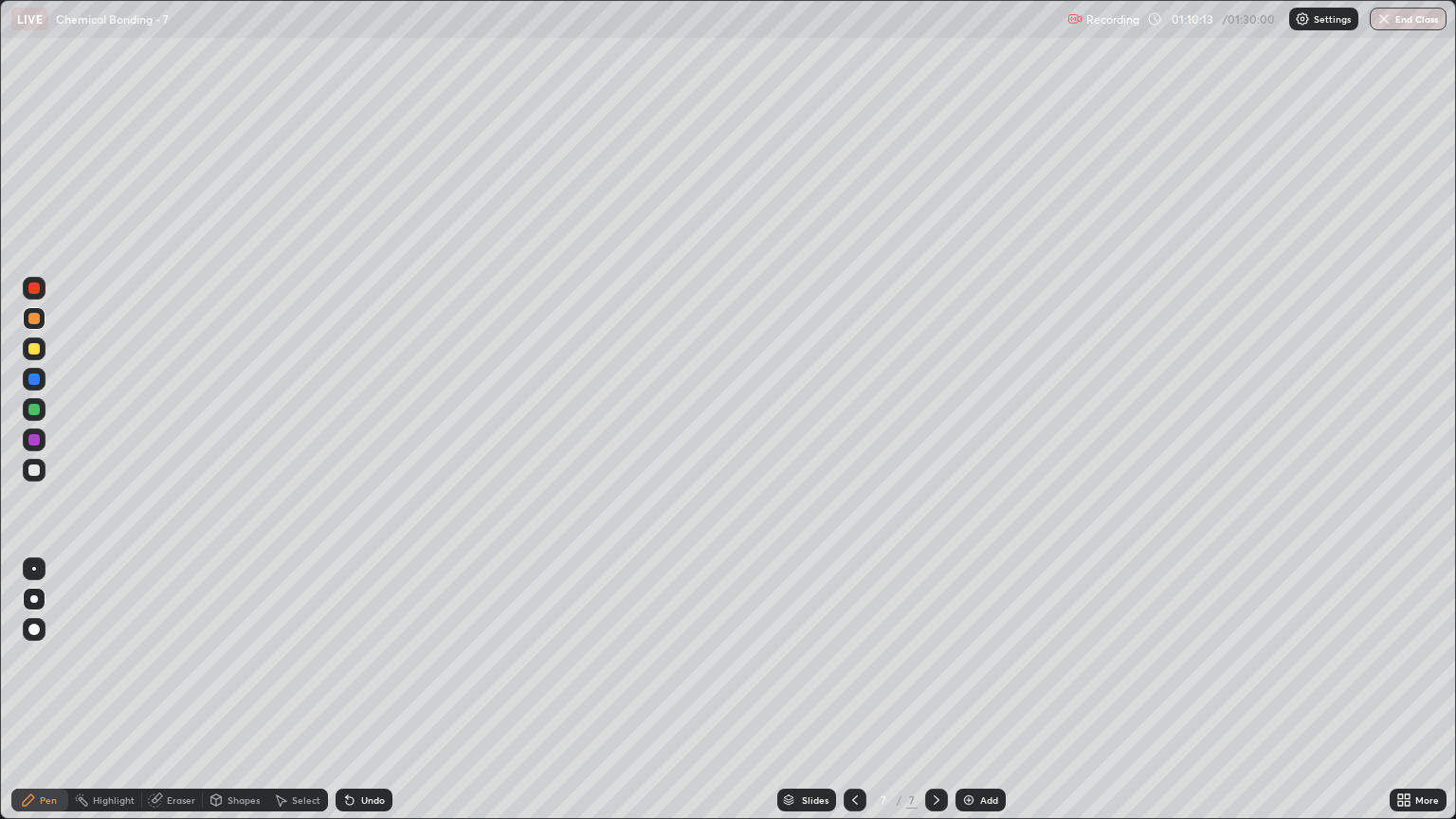 click at bounding box center [34, 470] 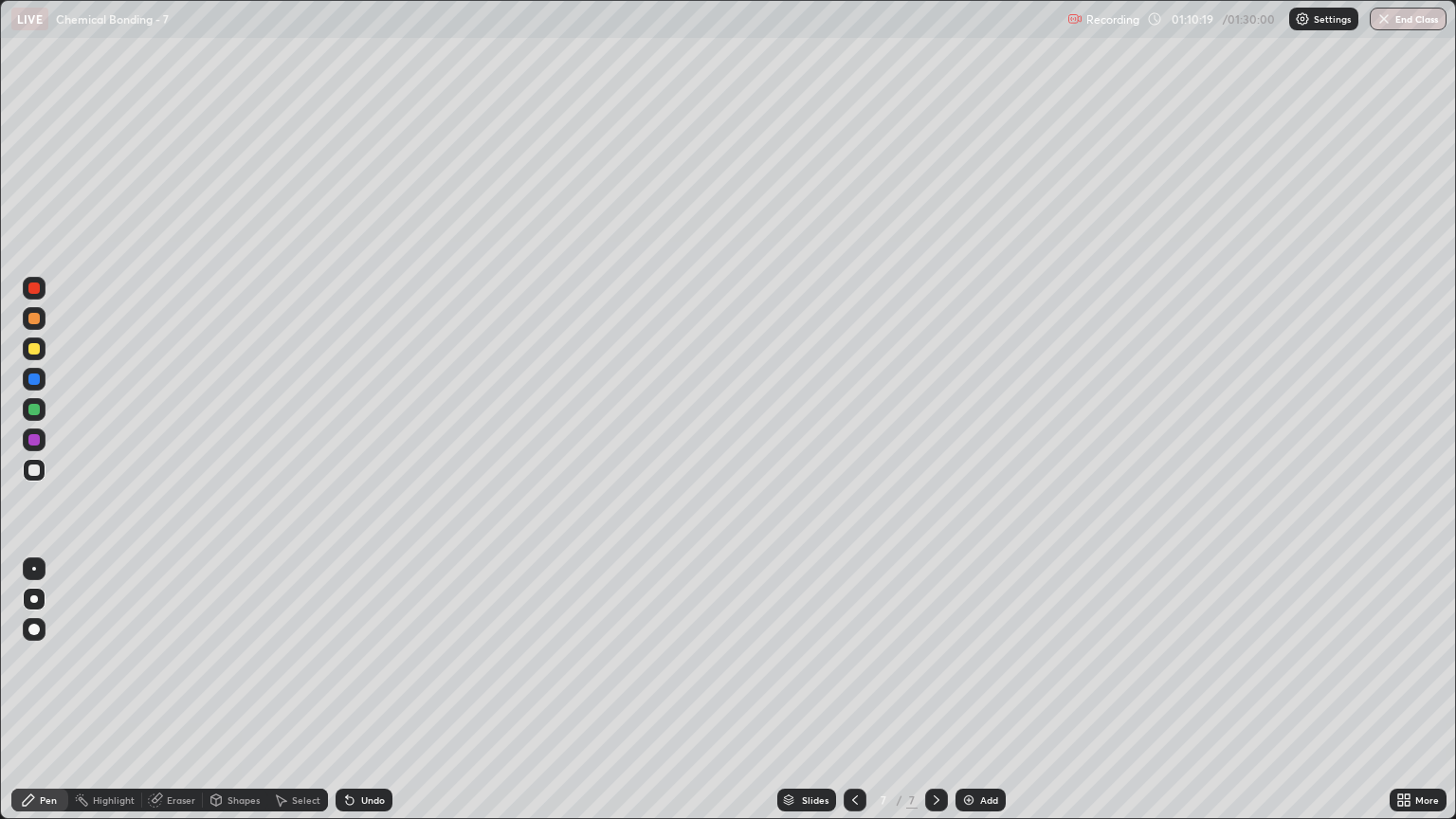 click at bounding box center [34, 349] 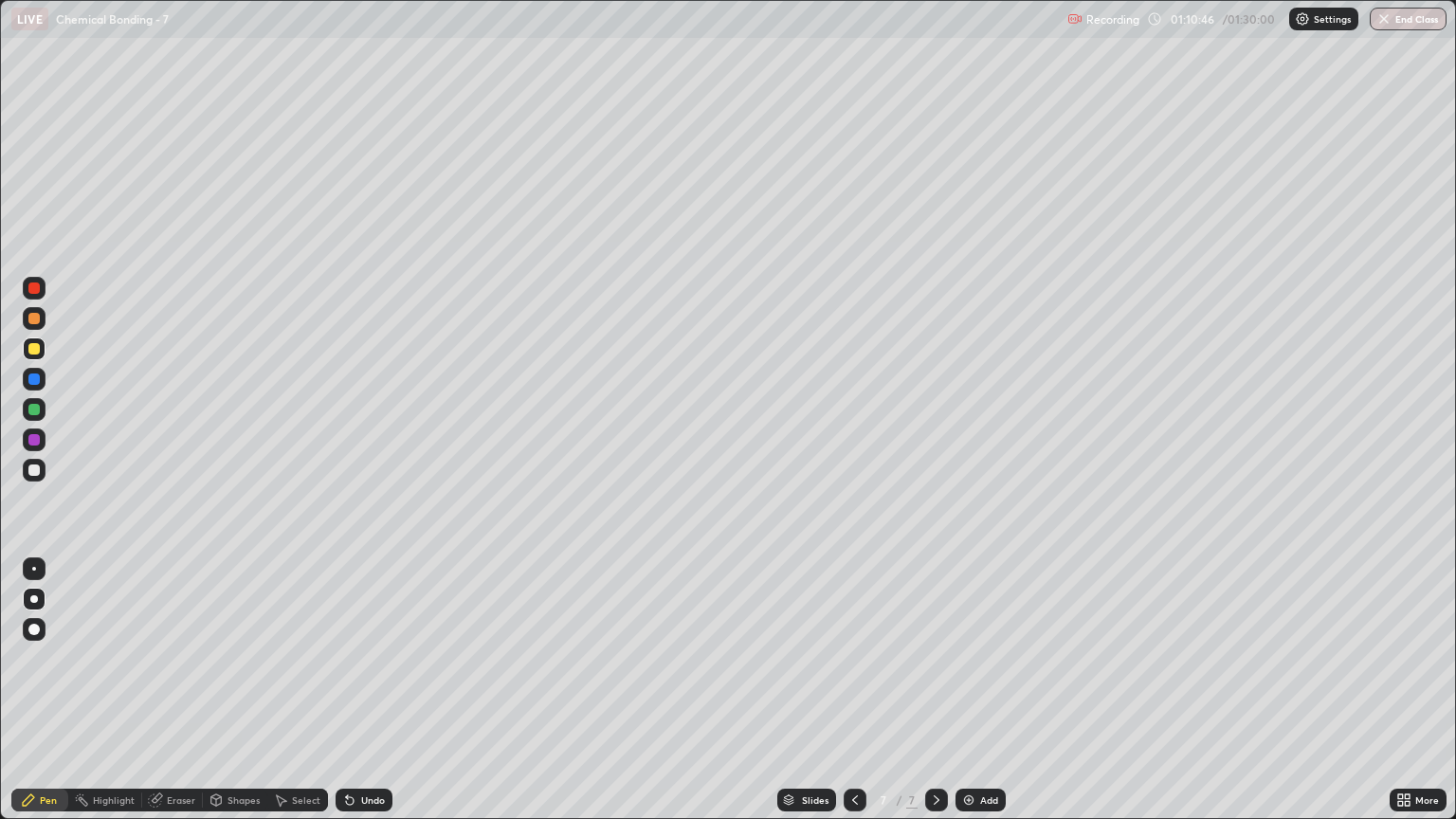 click at bounding box center (34, 470) 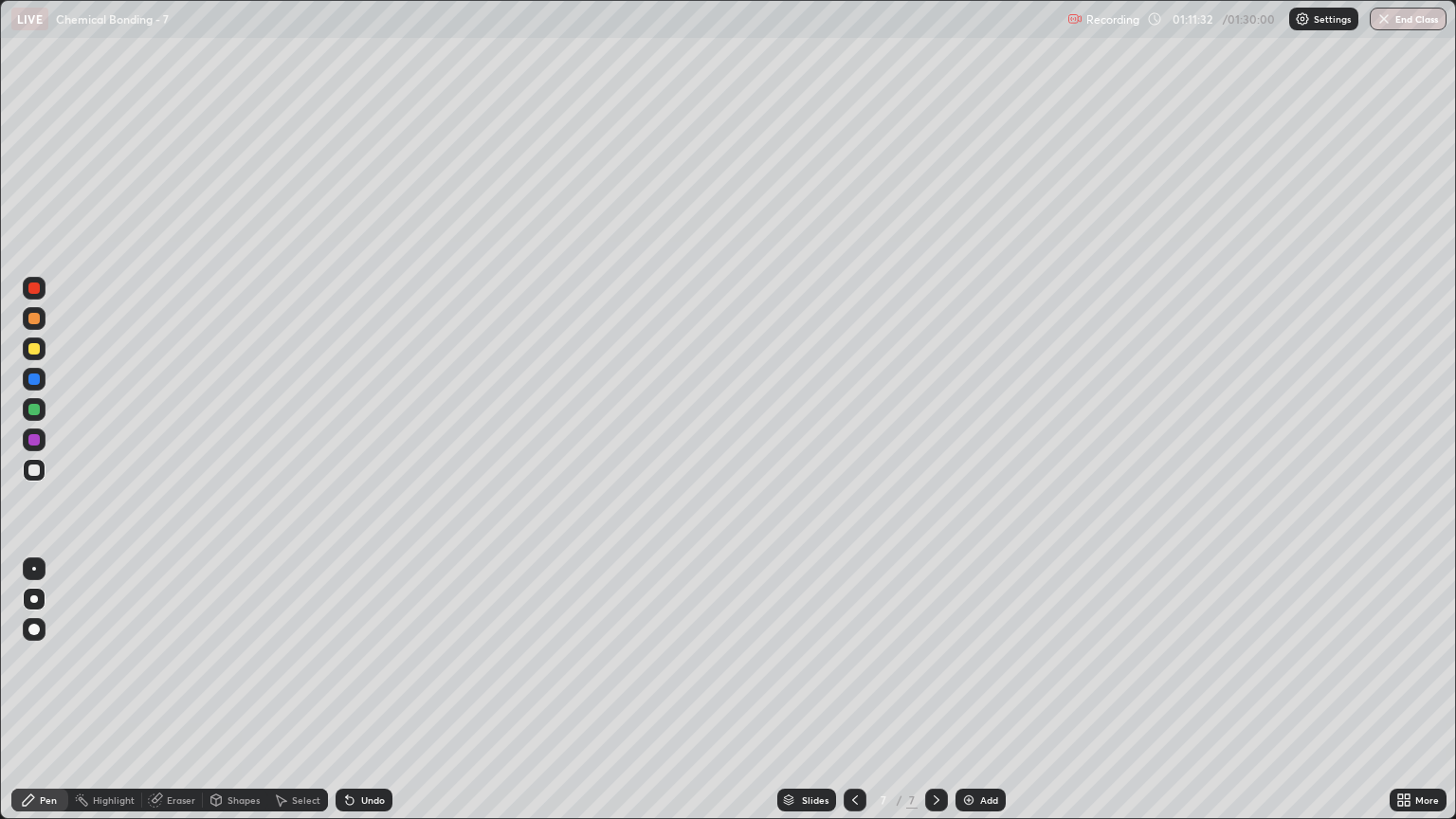 click at bounding box center [34, 318] 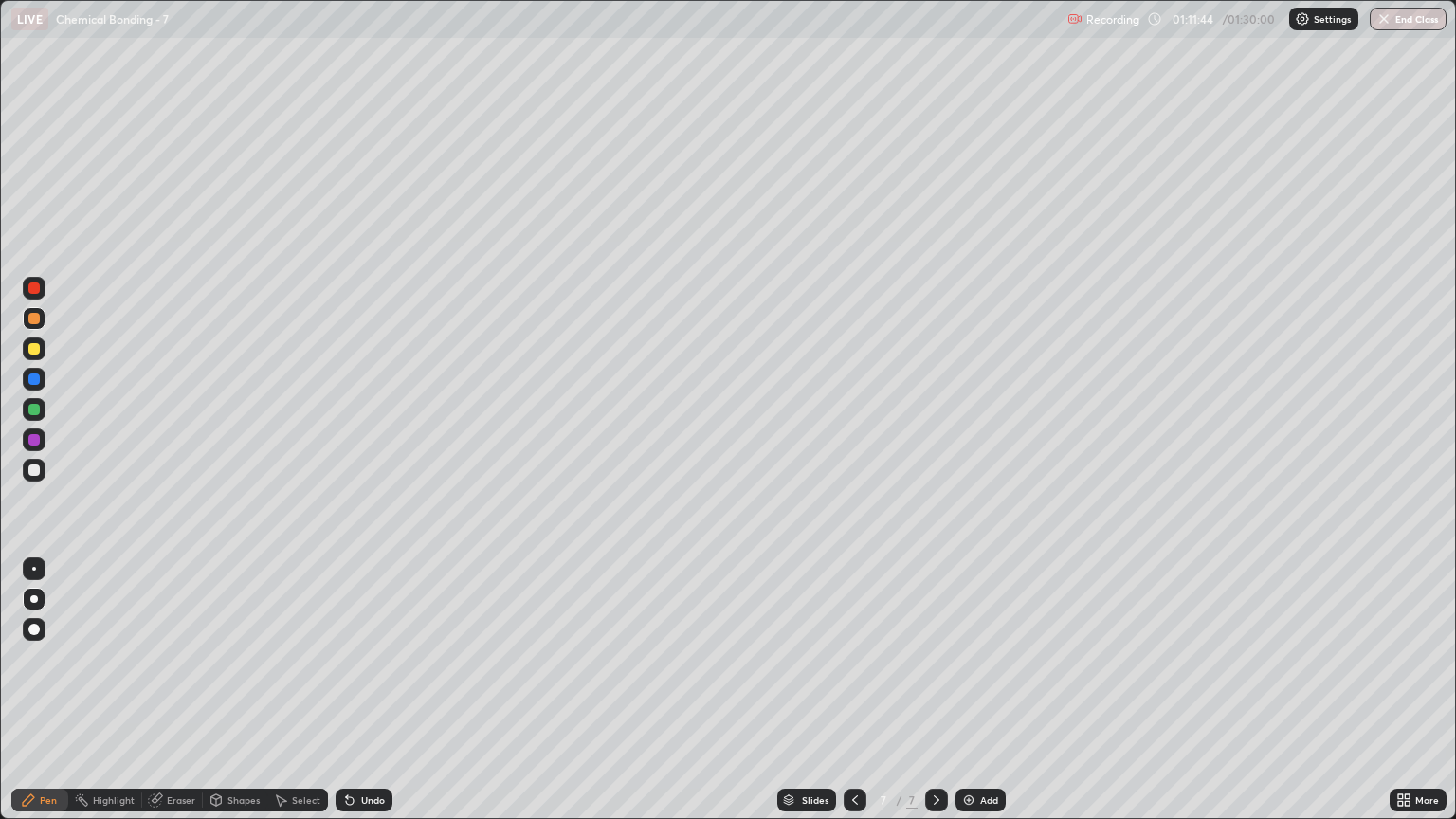 click at bounding box center (34, 410) 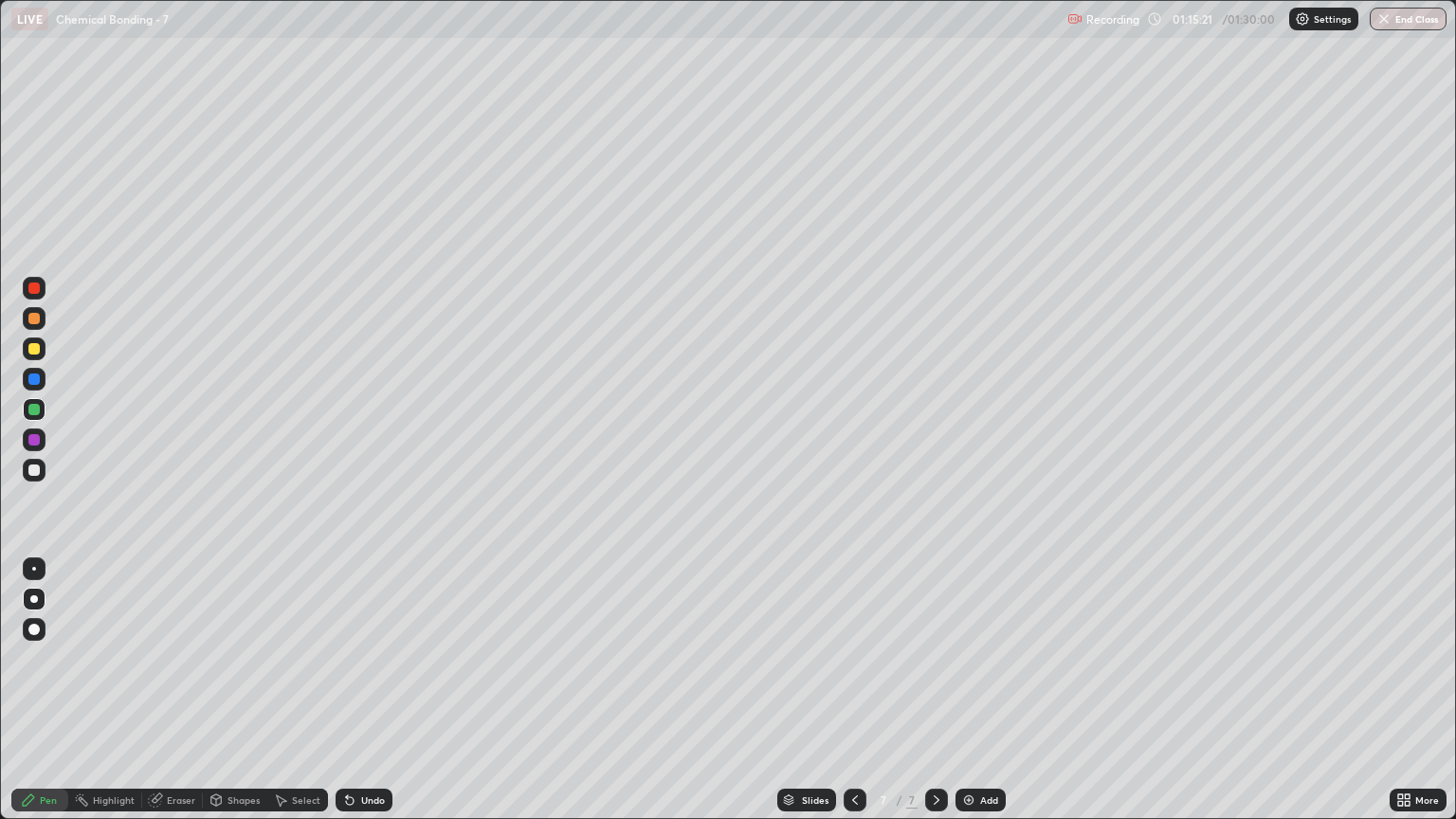 click at bounding box center [34, 470] 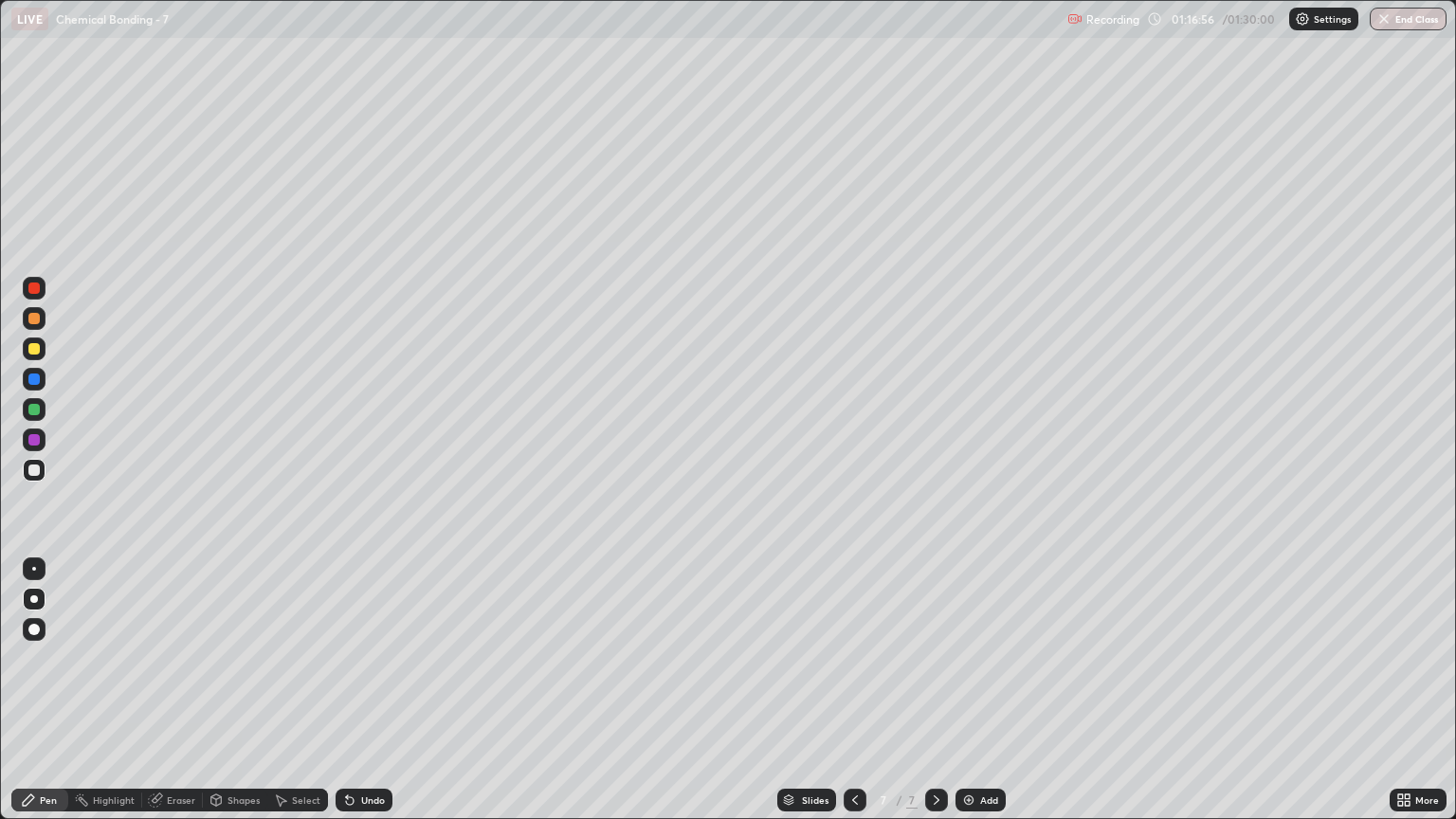 click at bounding box center (937, 800) 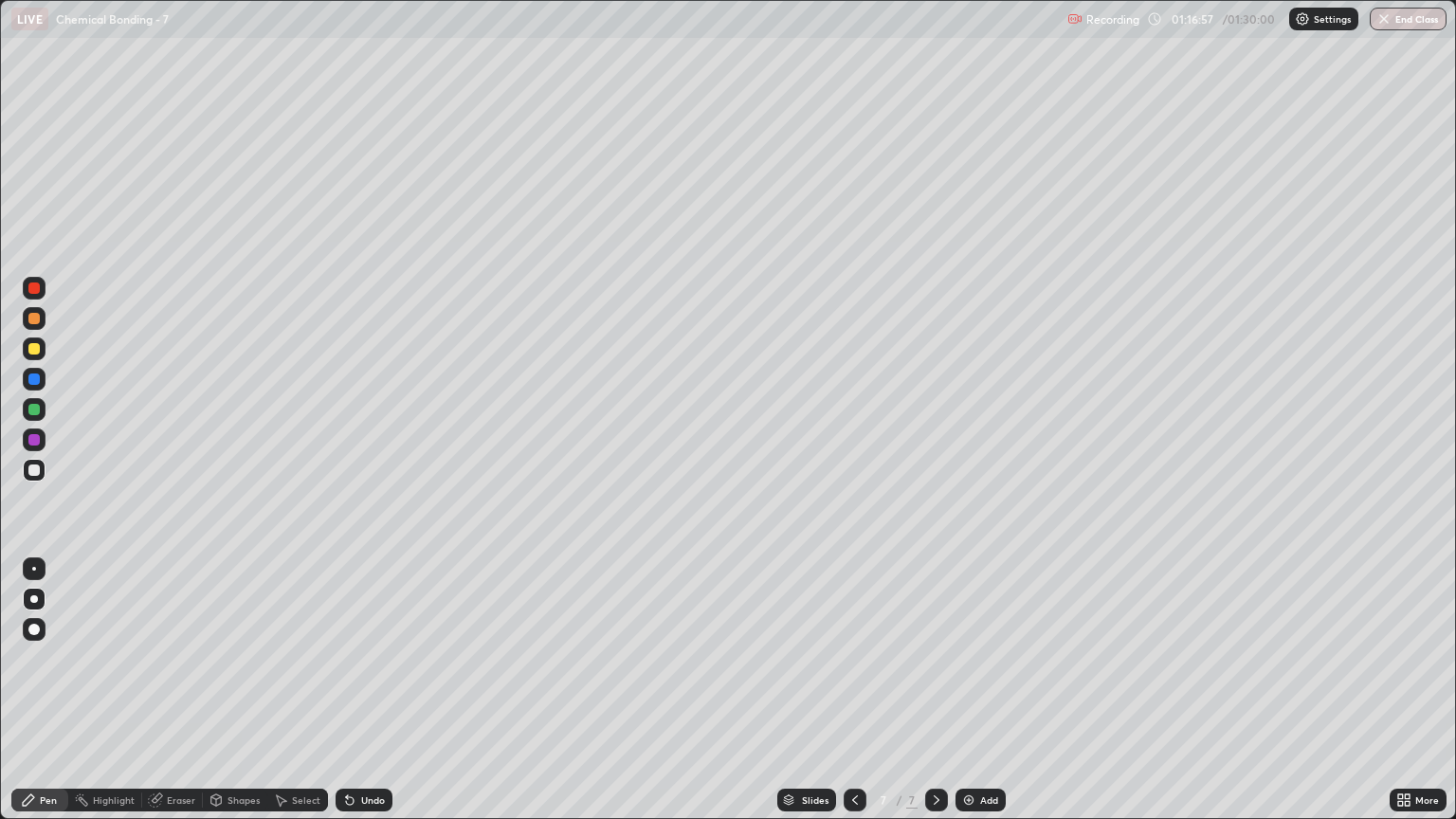 click at bounding box center (969, 800) 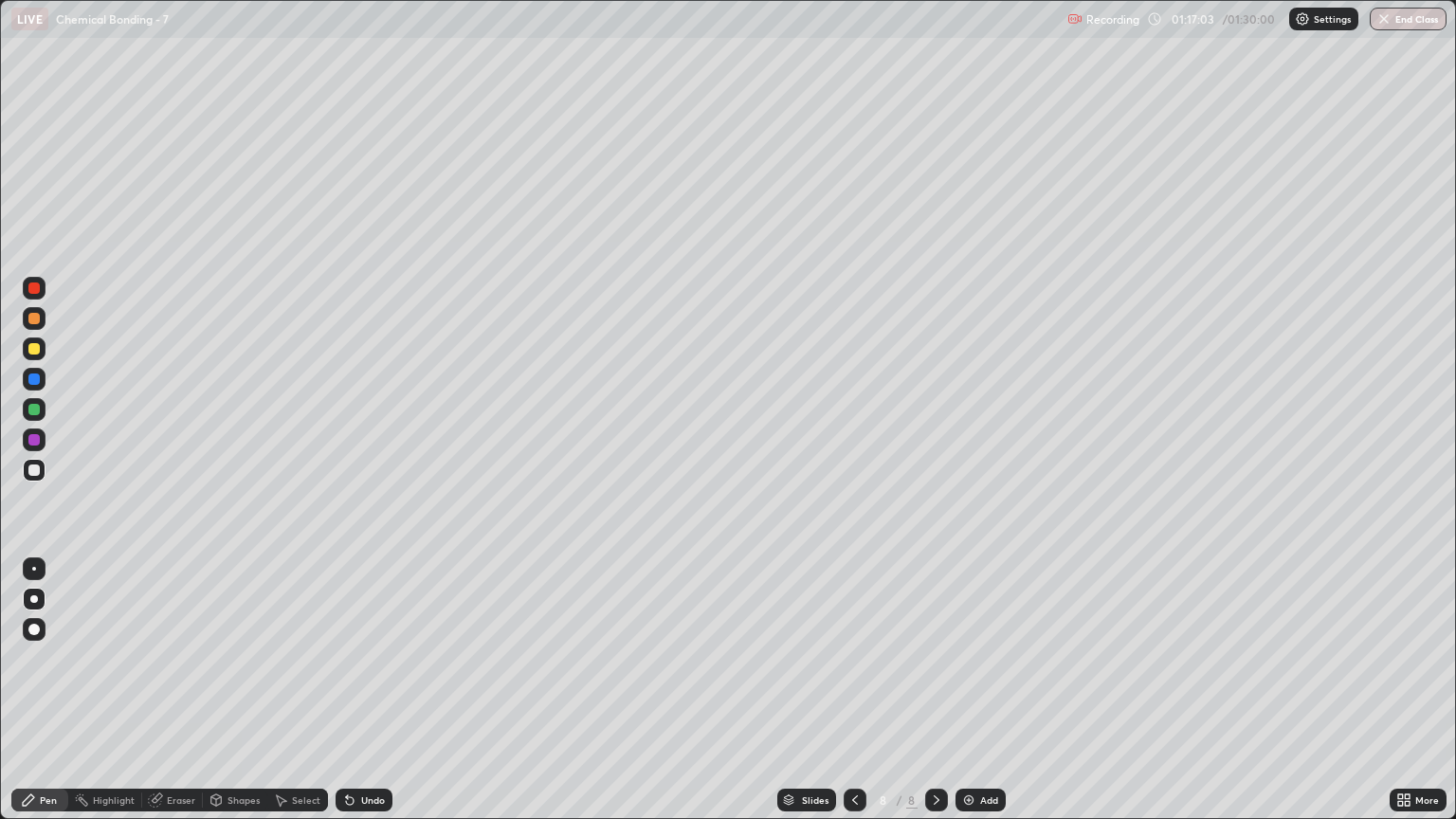 click 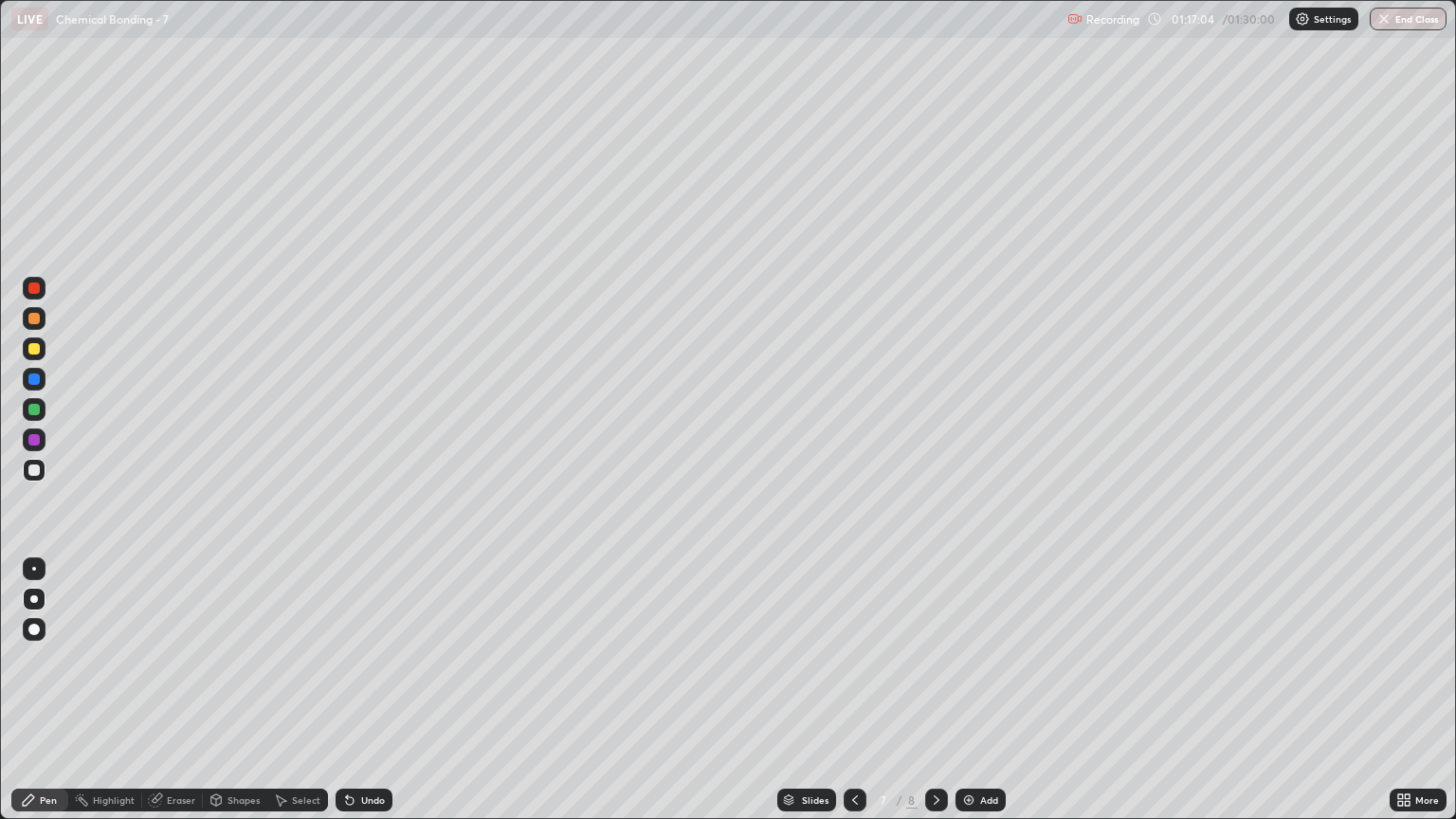 click at bounding box center [937, 800] 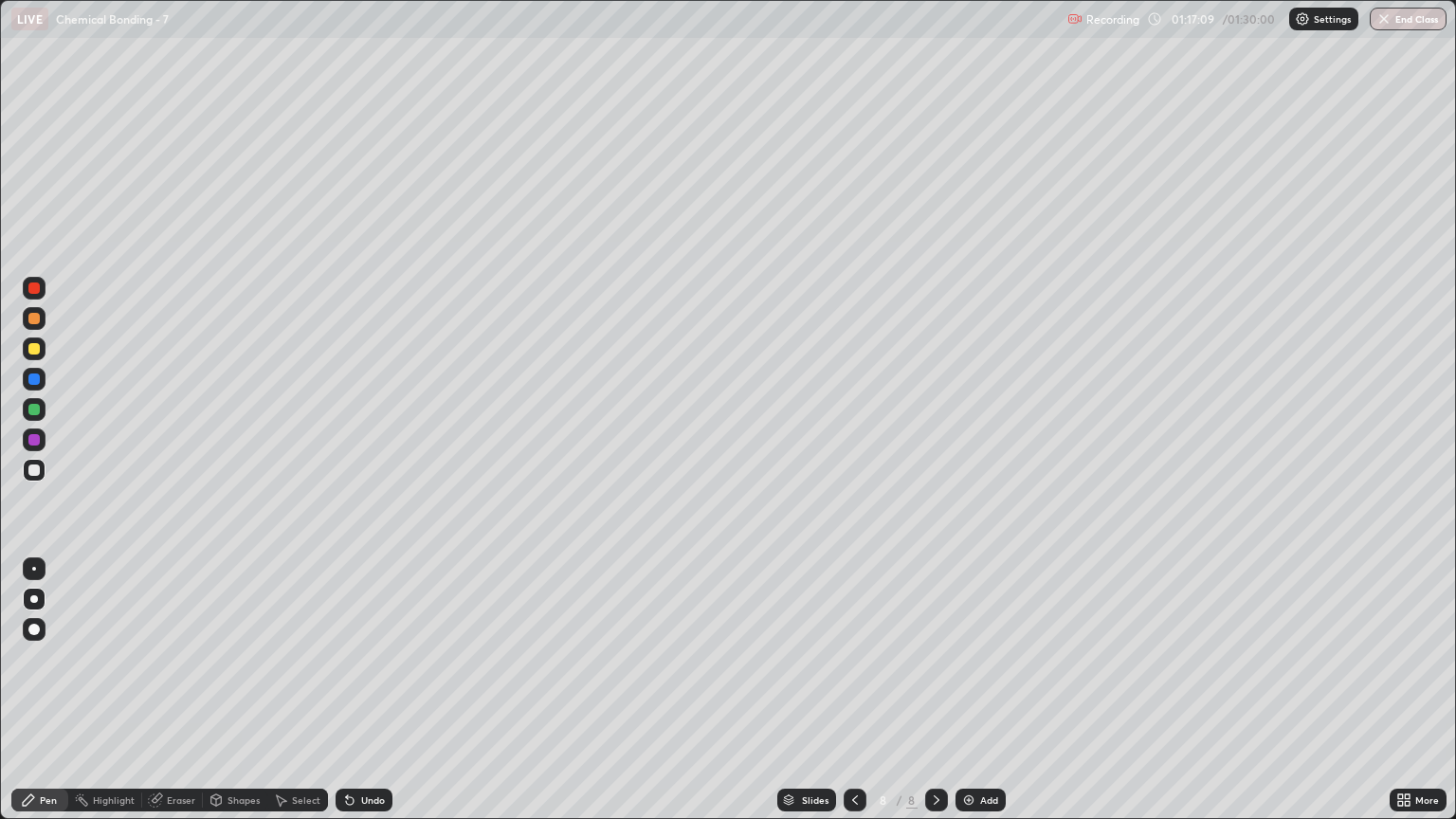 click at bounding box center [34, 318] 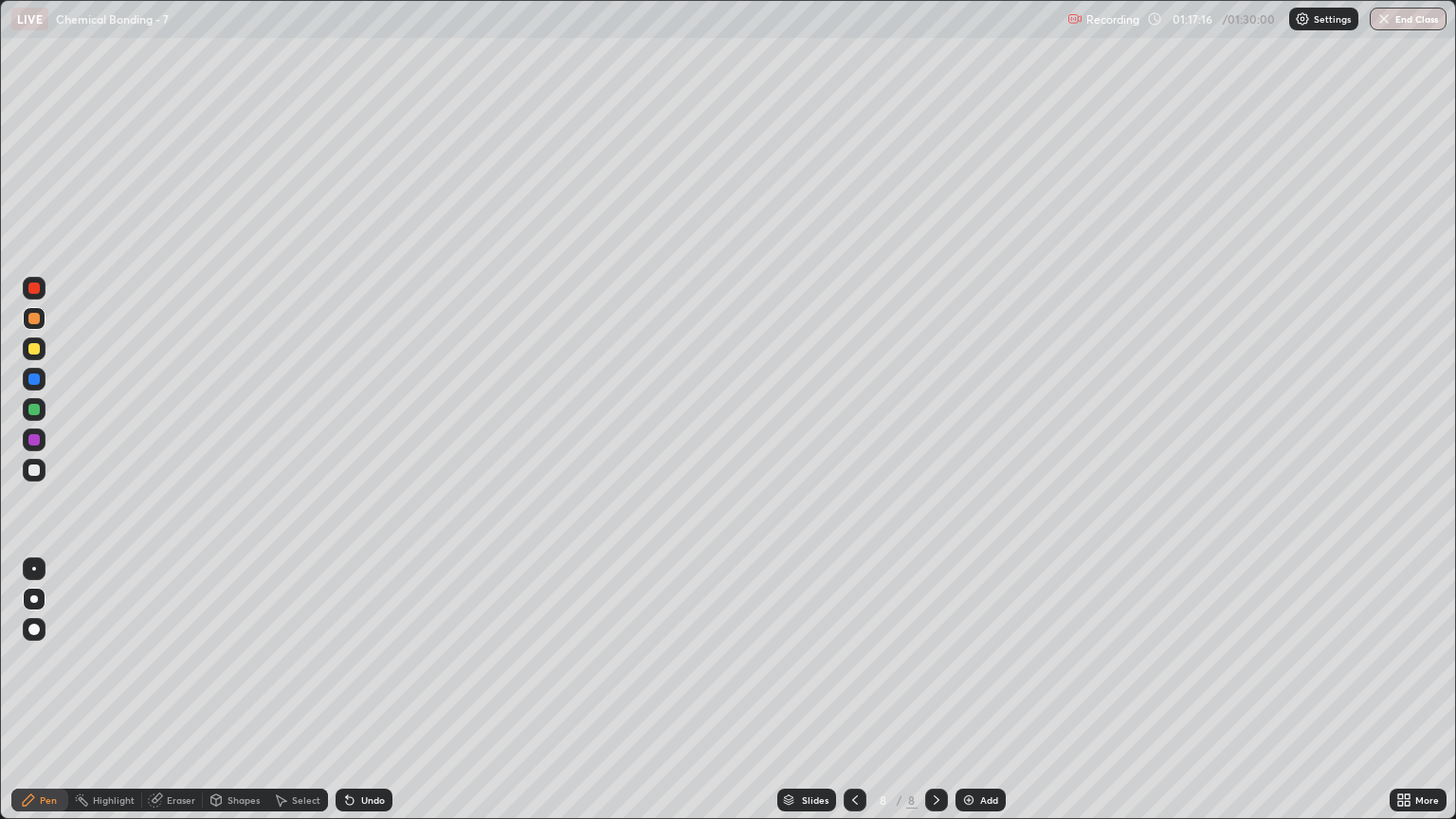 click at bounding box center (34, 349) 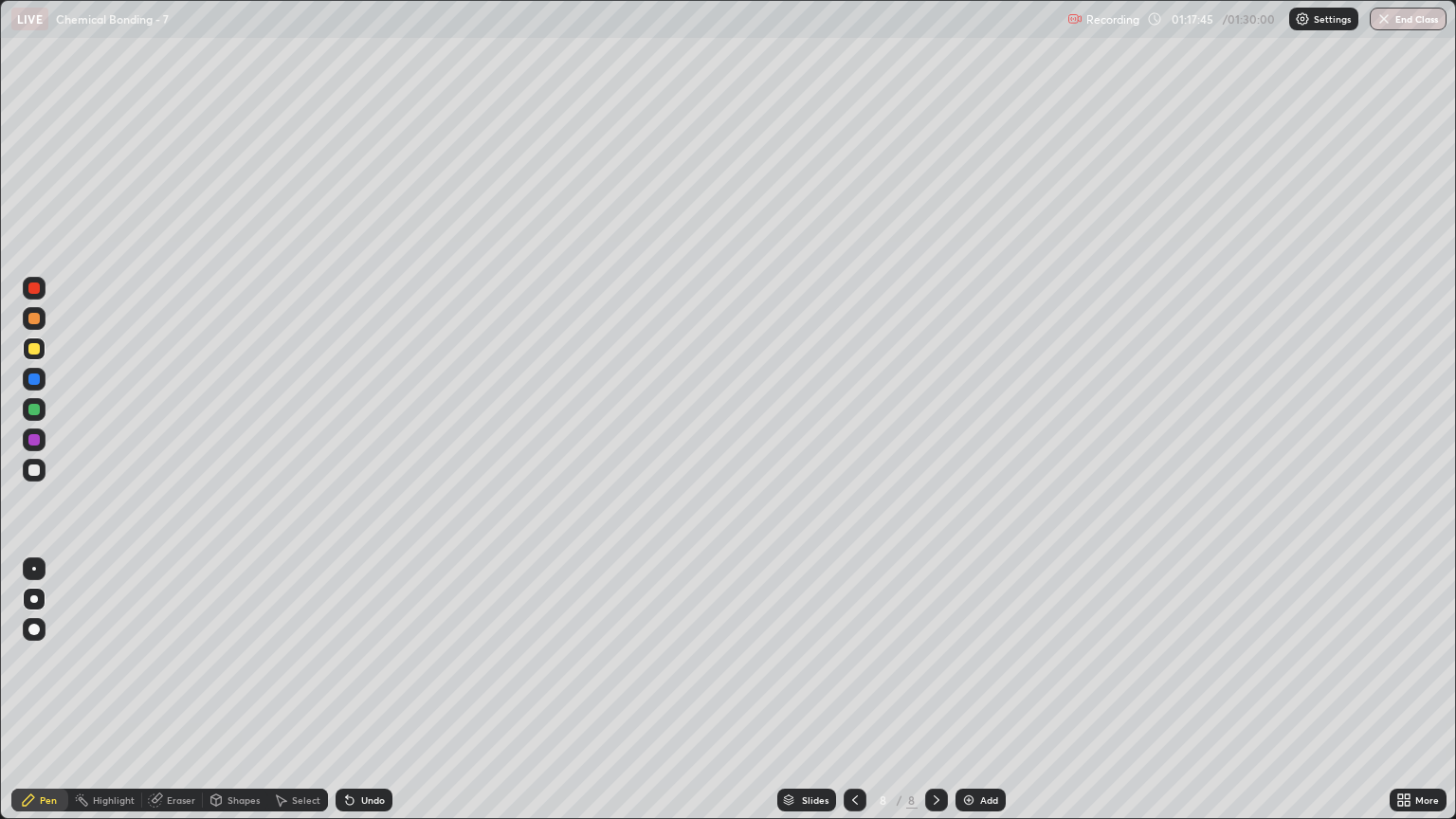 click at bounding box center [34, 470] 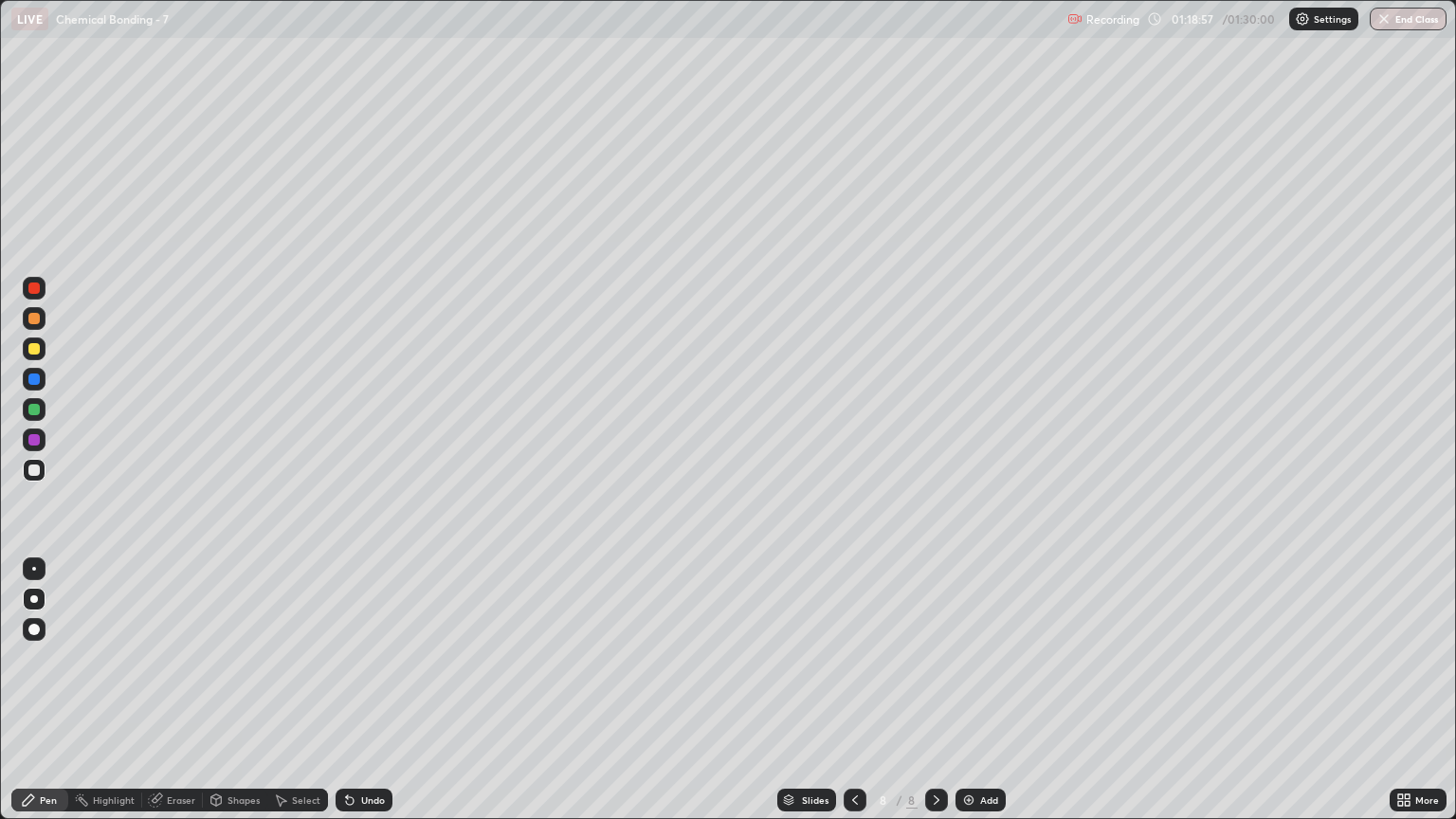 click at bounding box center [34, 349] 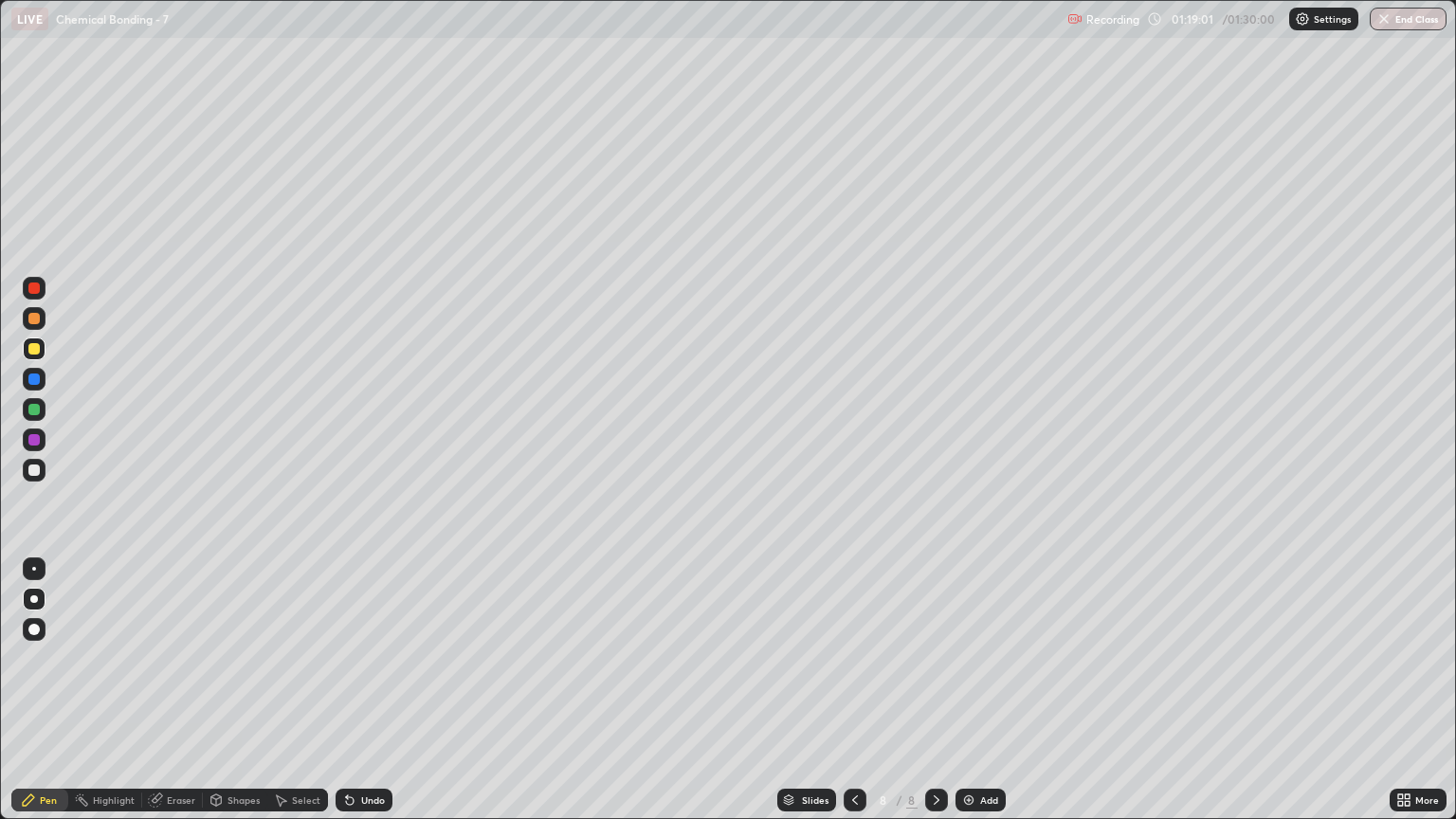 click at bounding box center [34, 318] 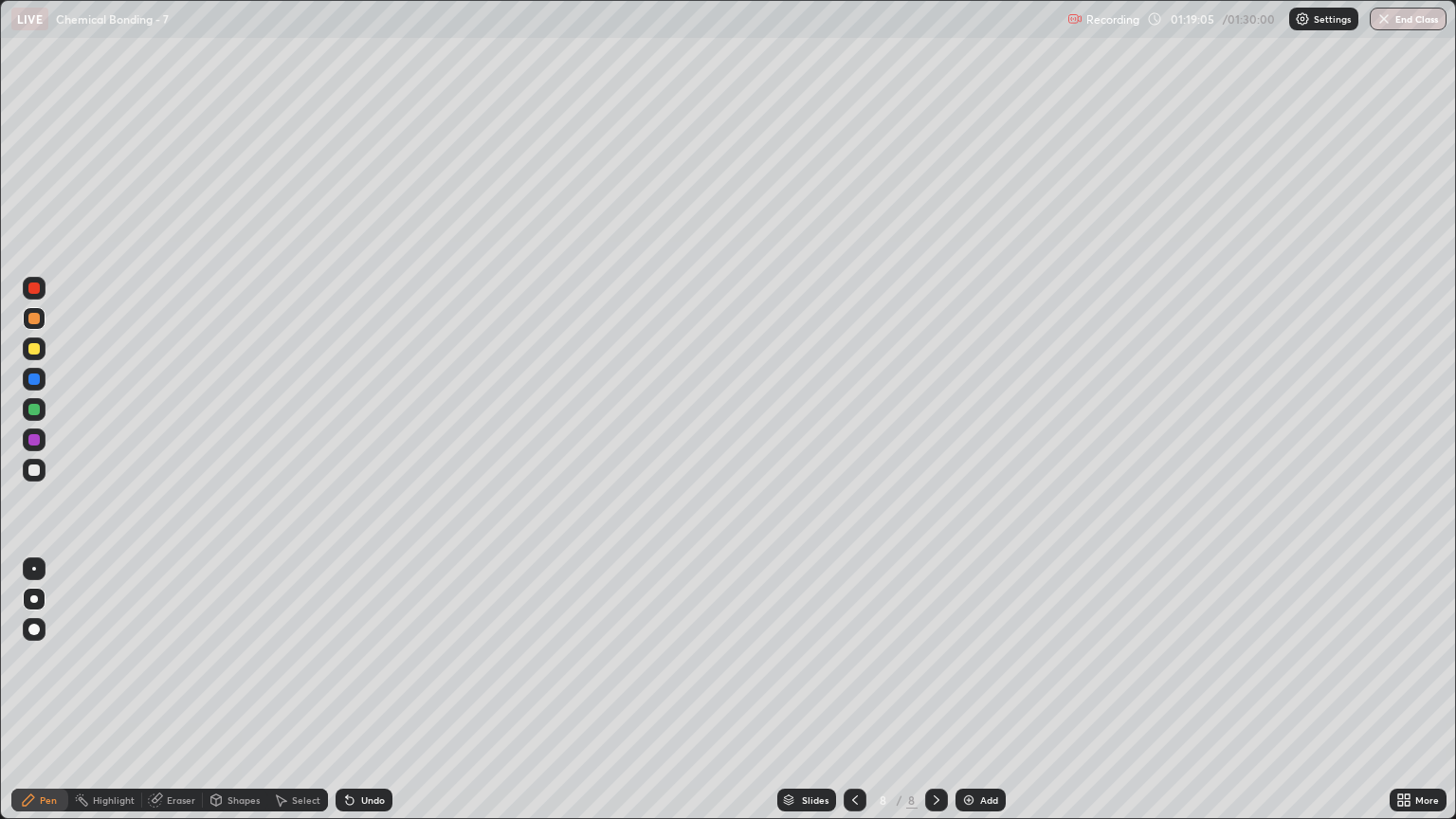 click at bounding box center [34, 349] 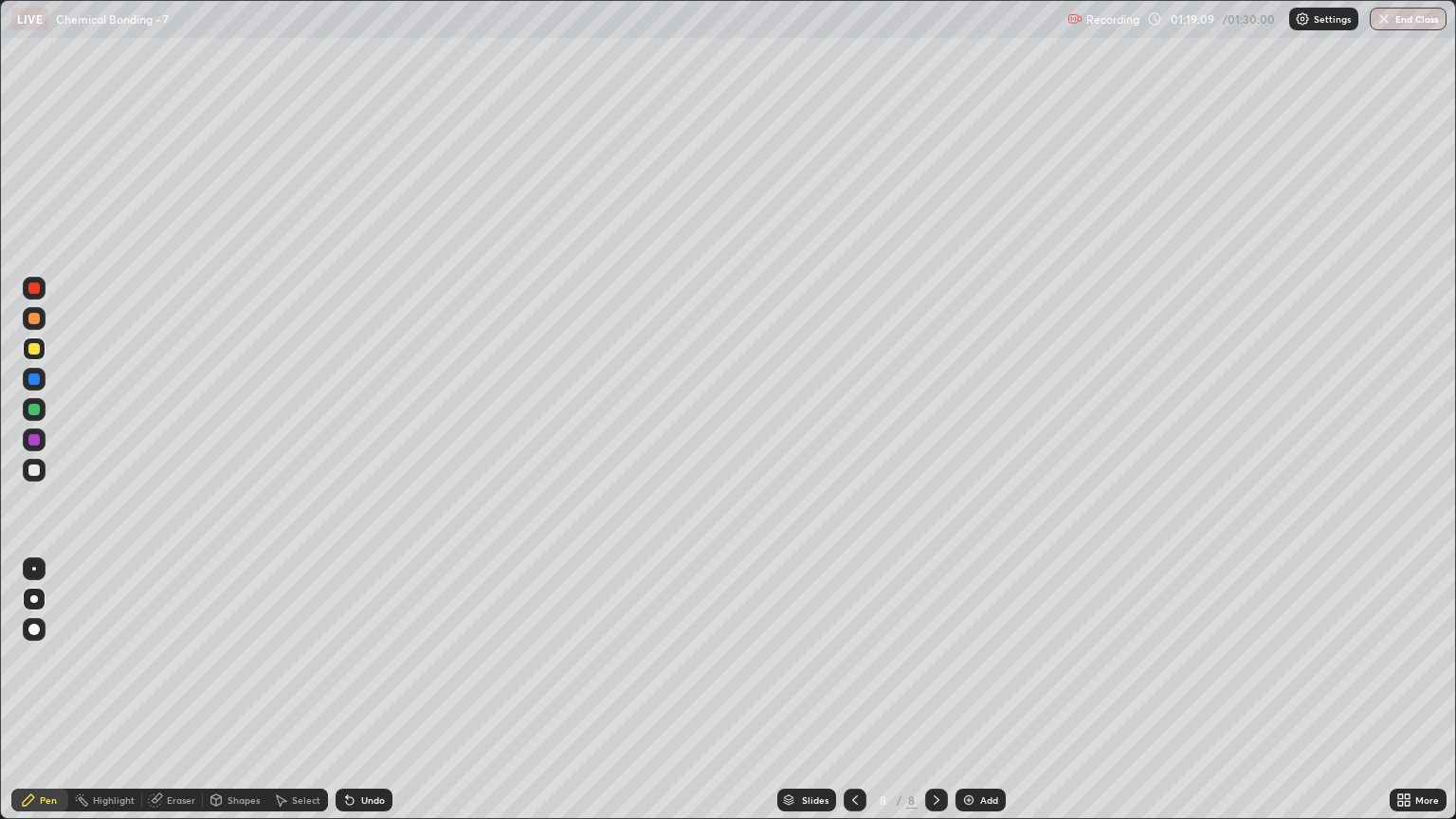 click at bounding box center (34, 470) 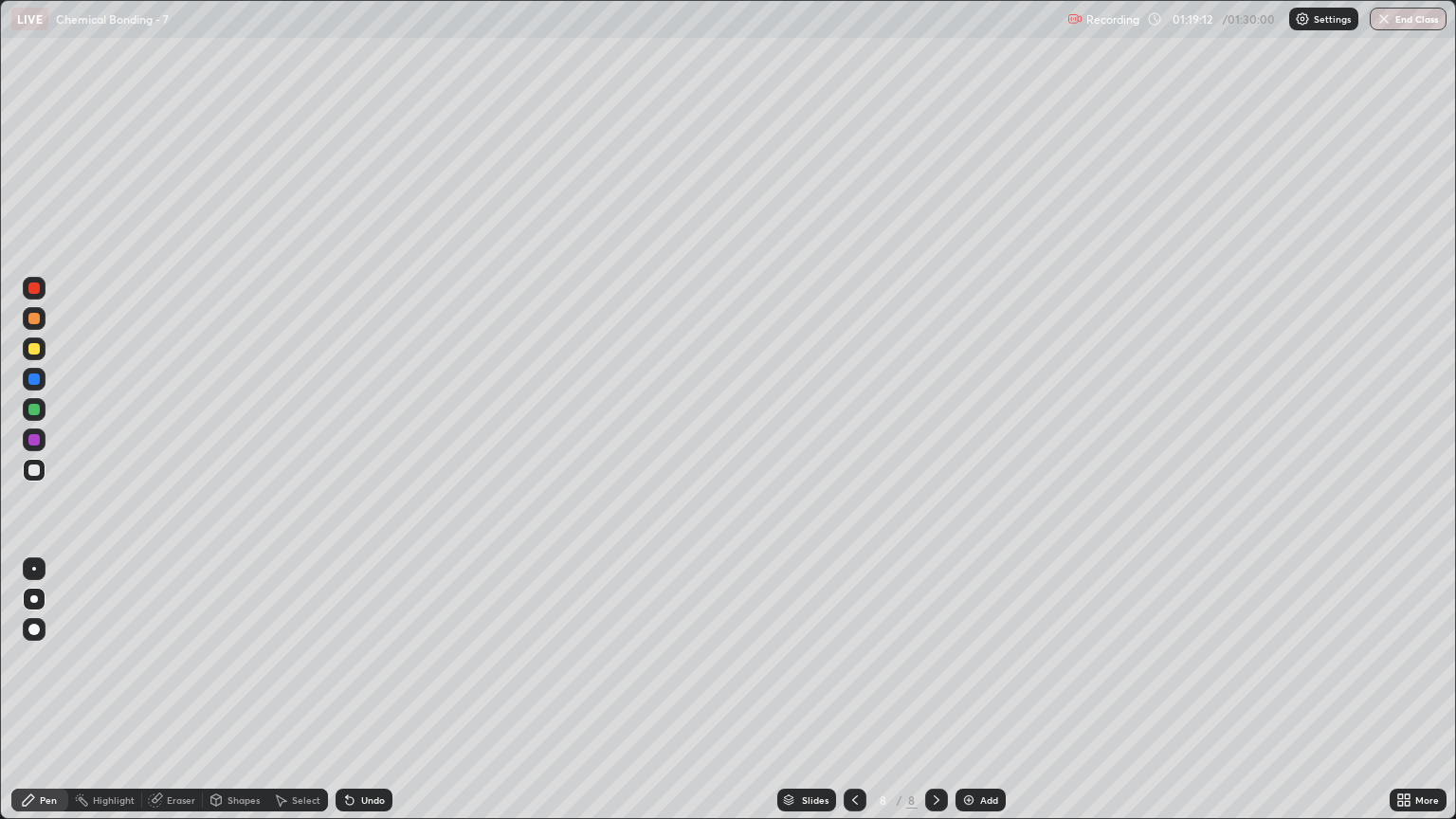 click at bounding box center [34, 470] 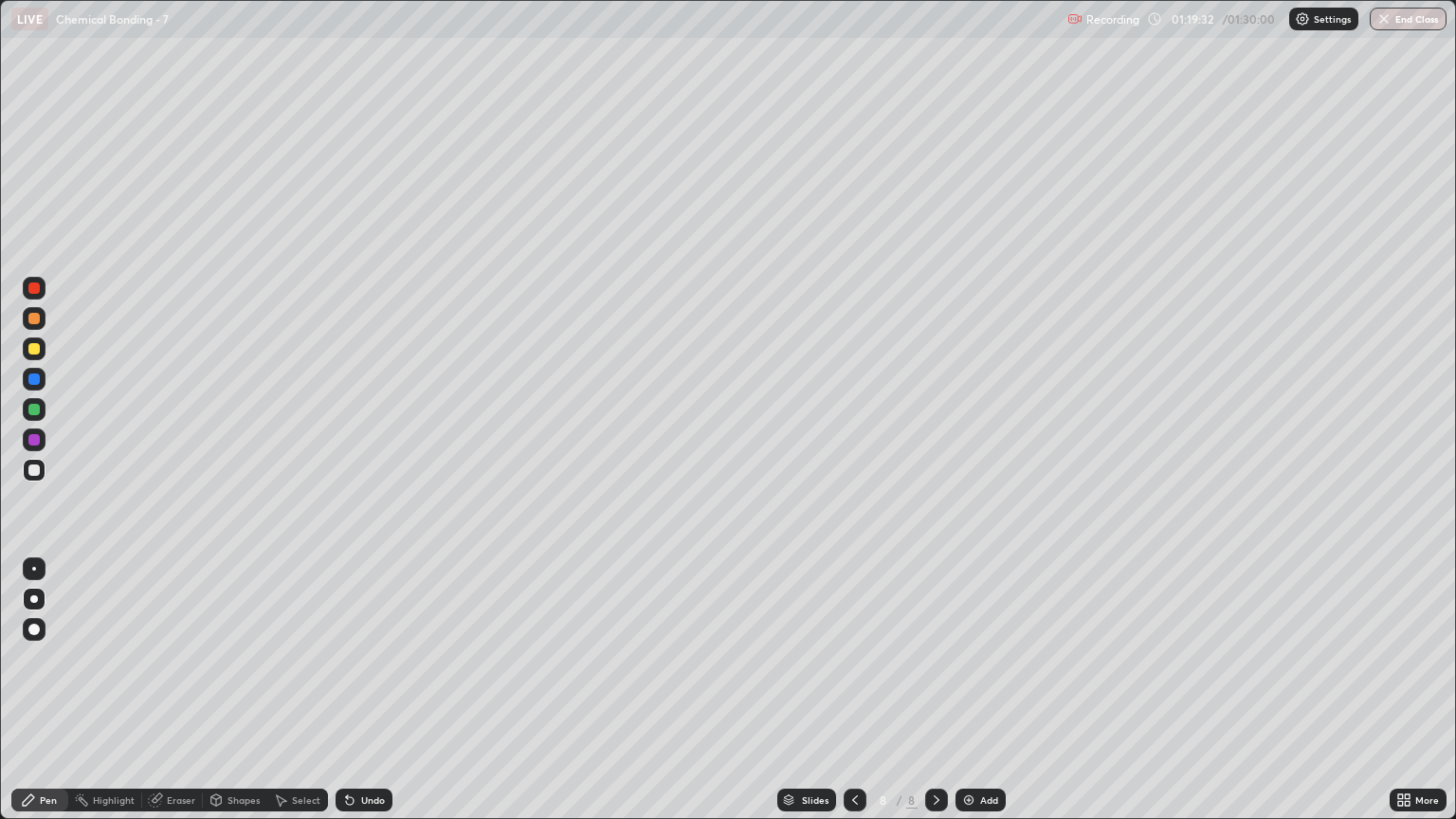 click at bounding box center [34, 470] 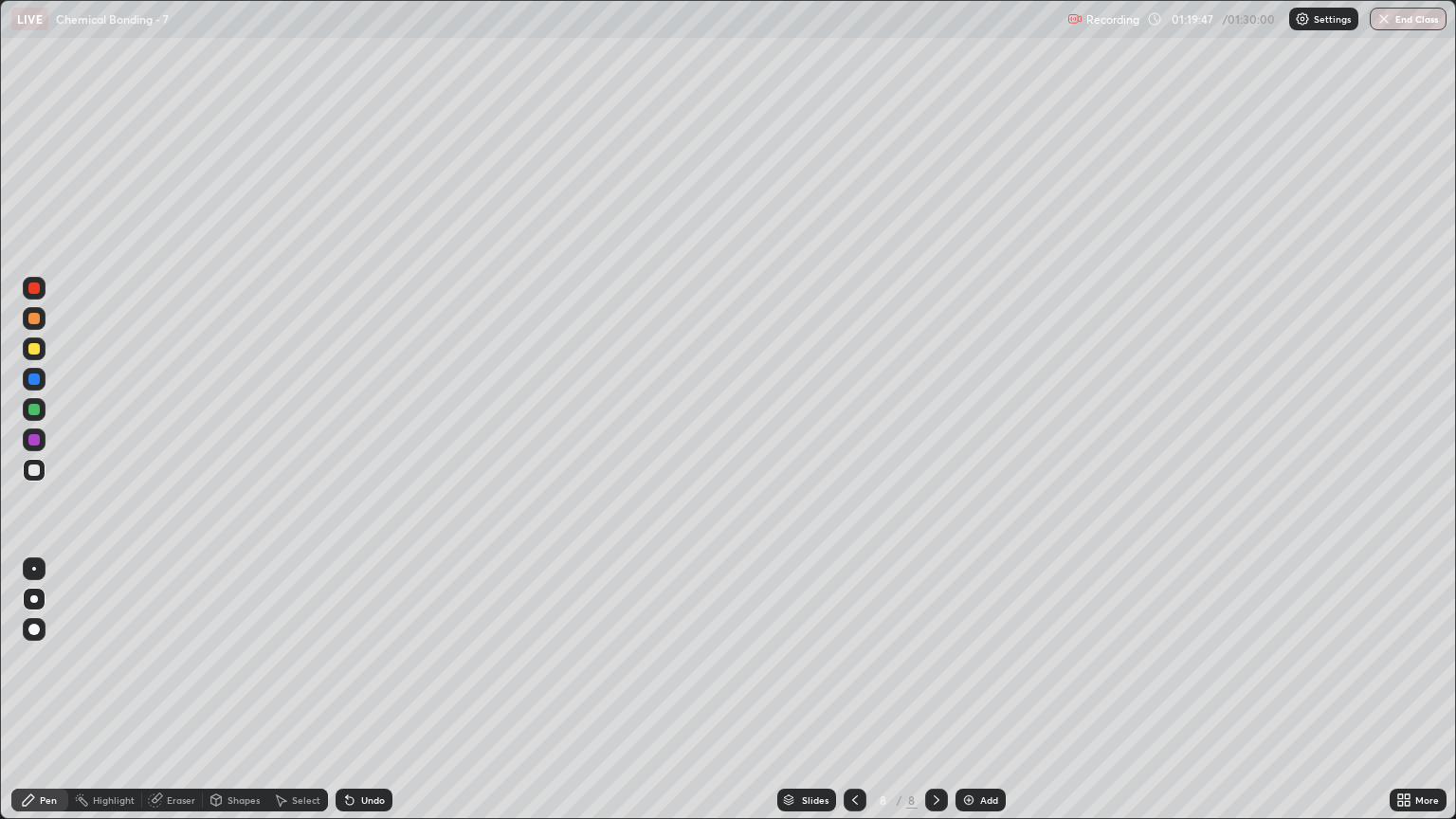 click at bounding box center (34, 318) 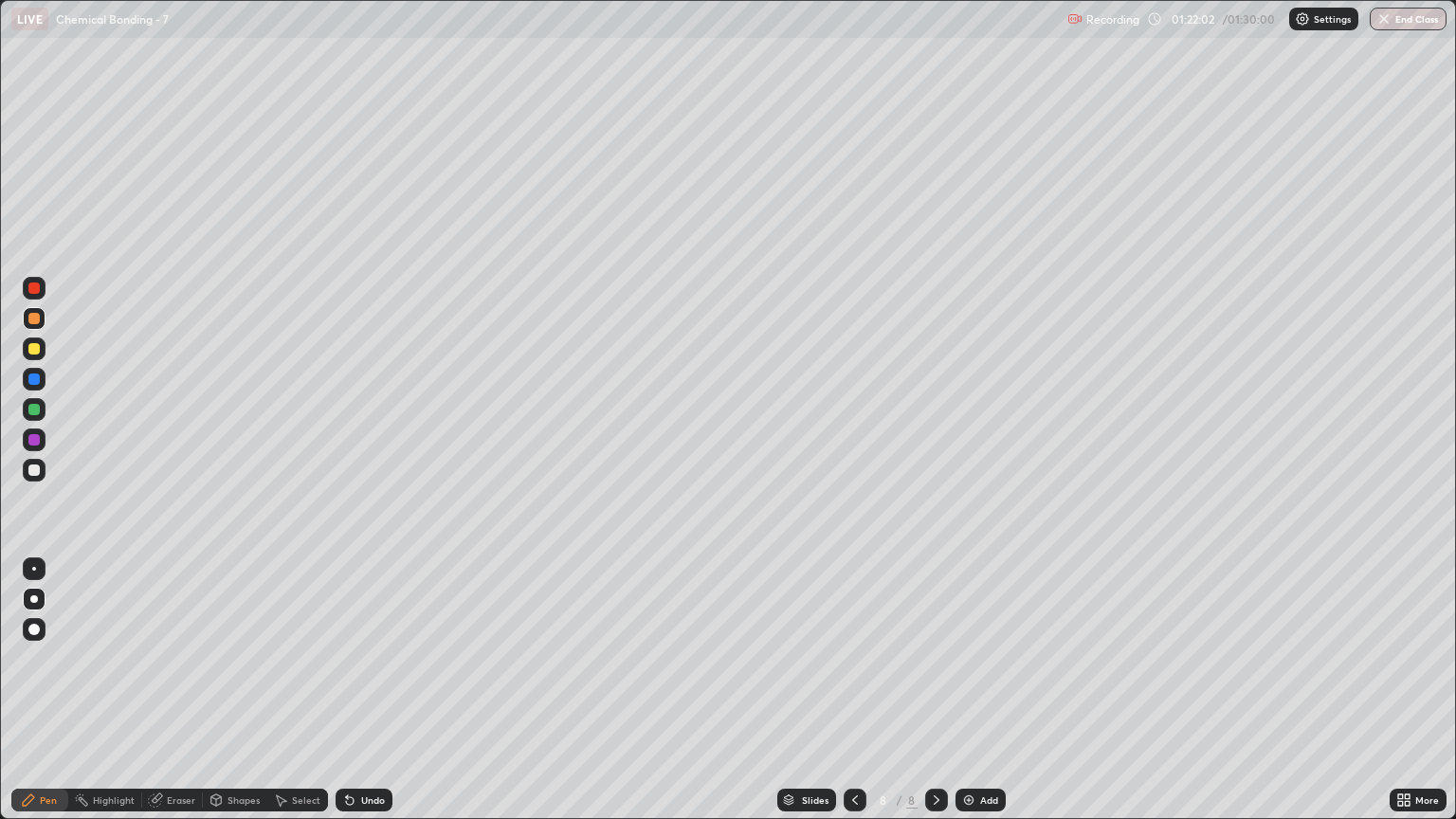 click at bounding box center [34, 470] 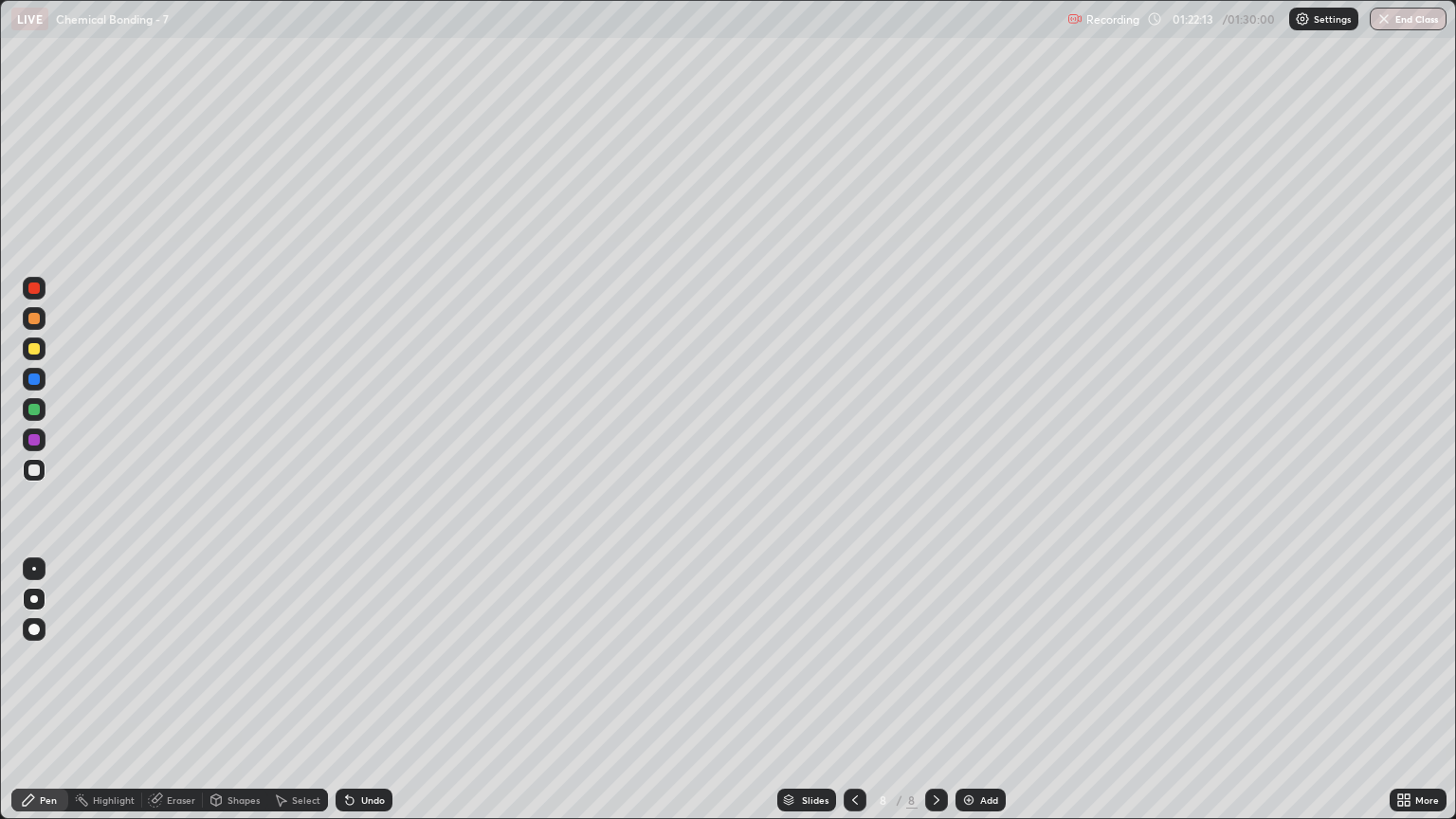 click at bounding box center (34, 318) 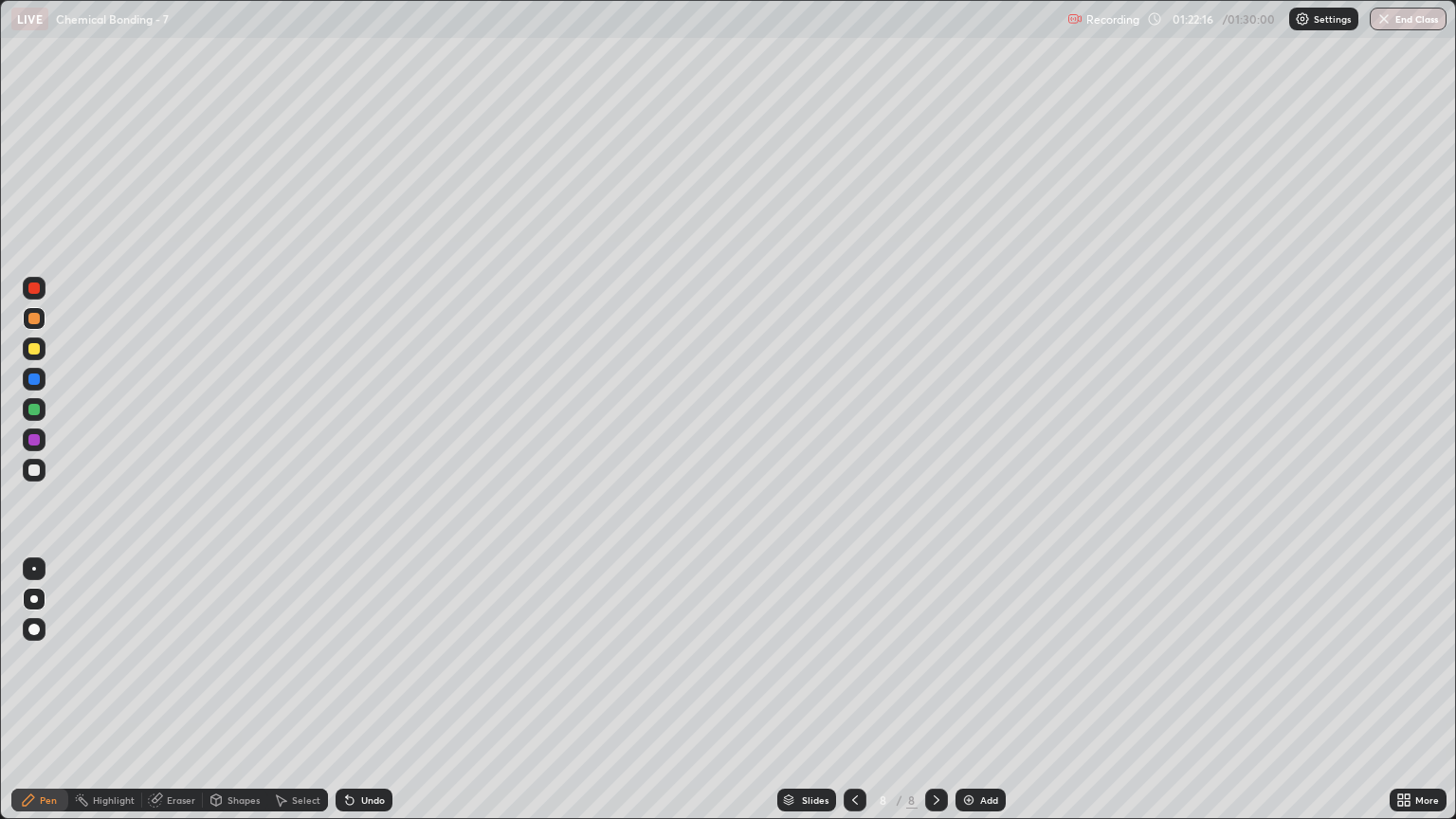 click at bounding box center [34, 470] 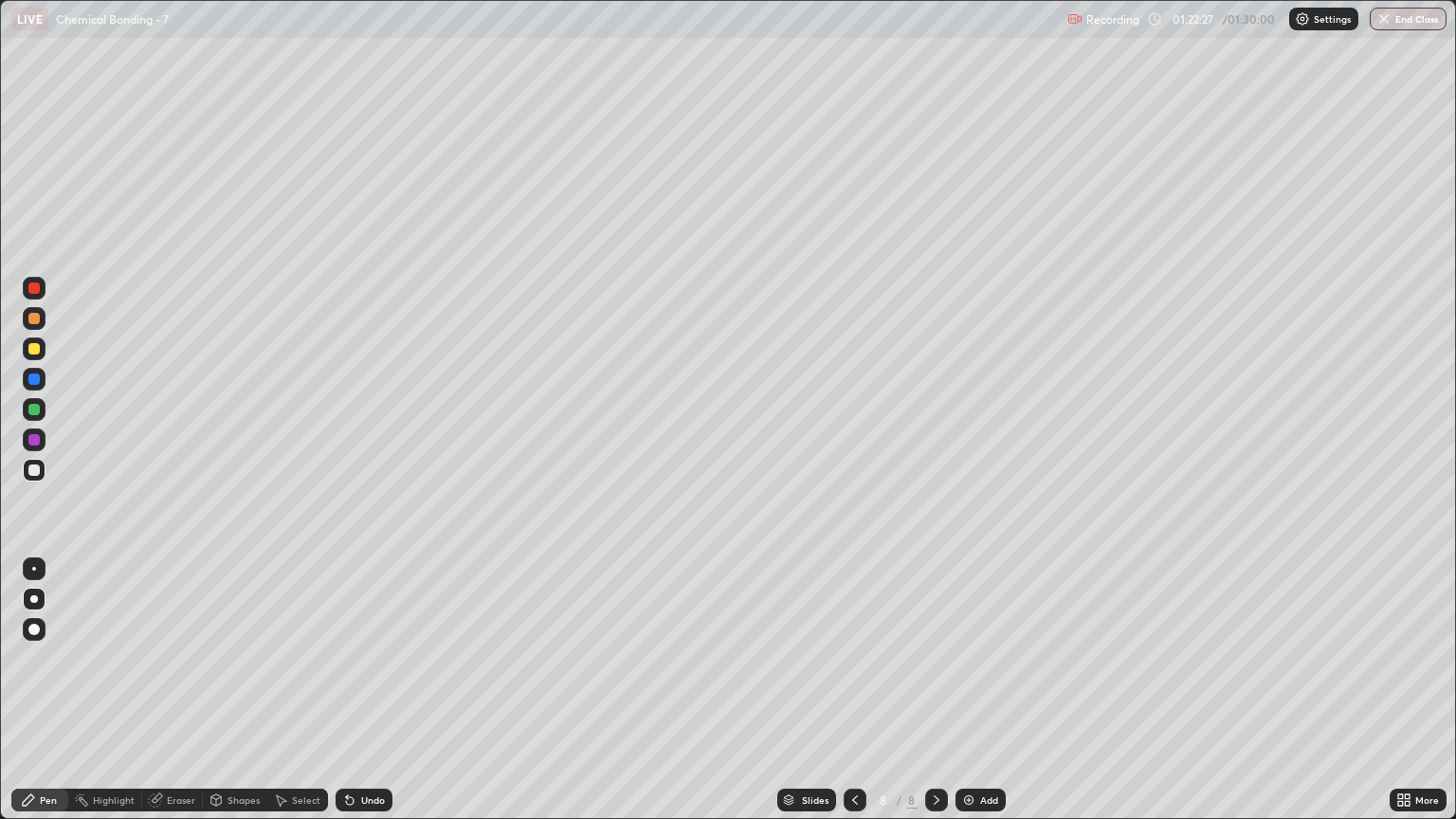 click at bounding box center (34, 318) 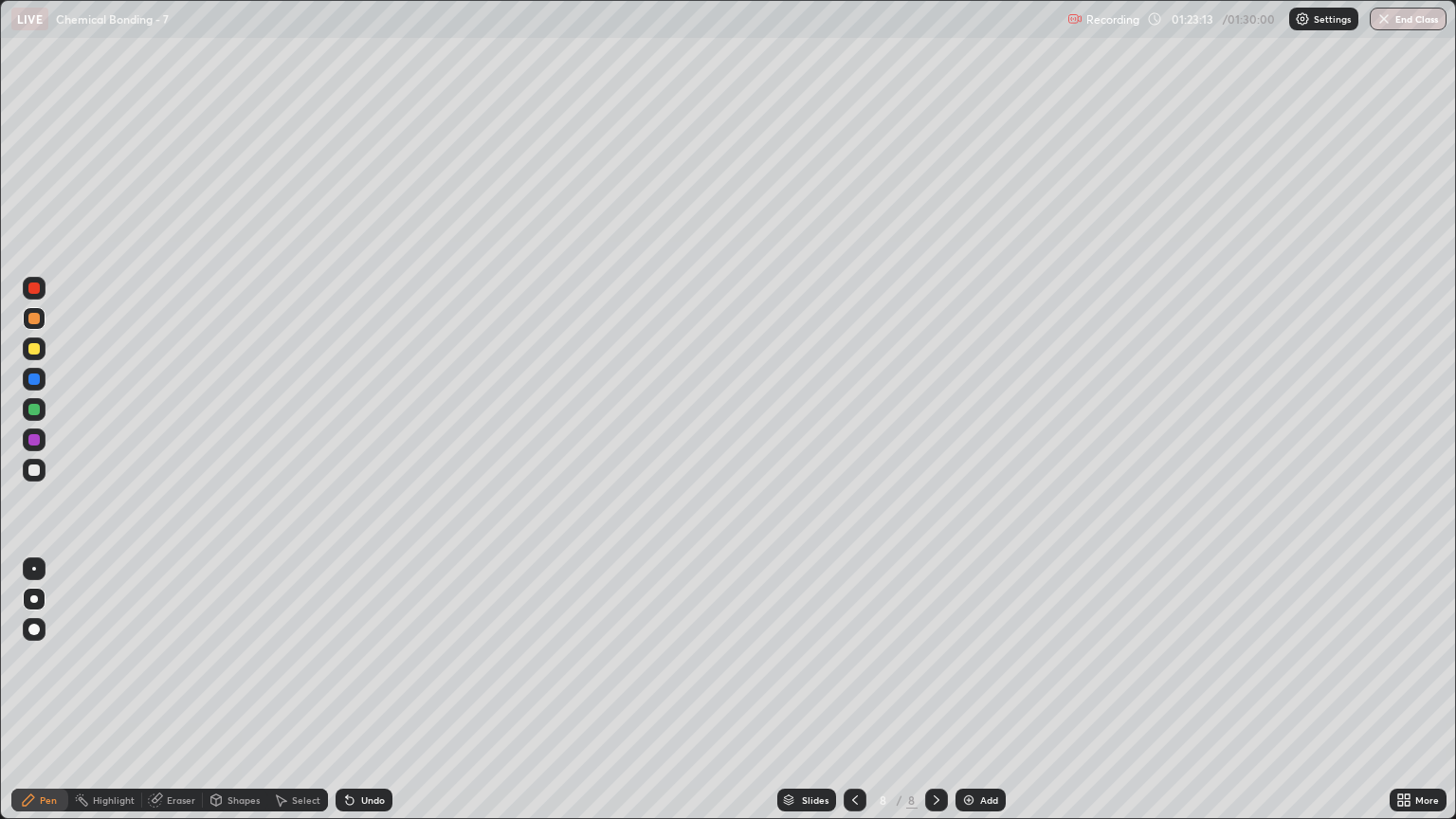 click at bounding box center (969, 800) 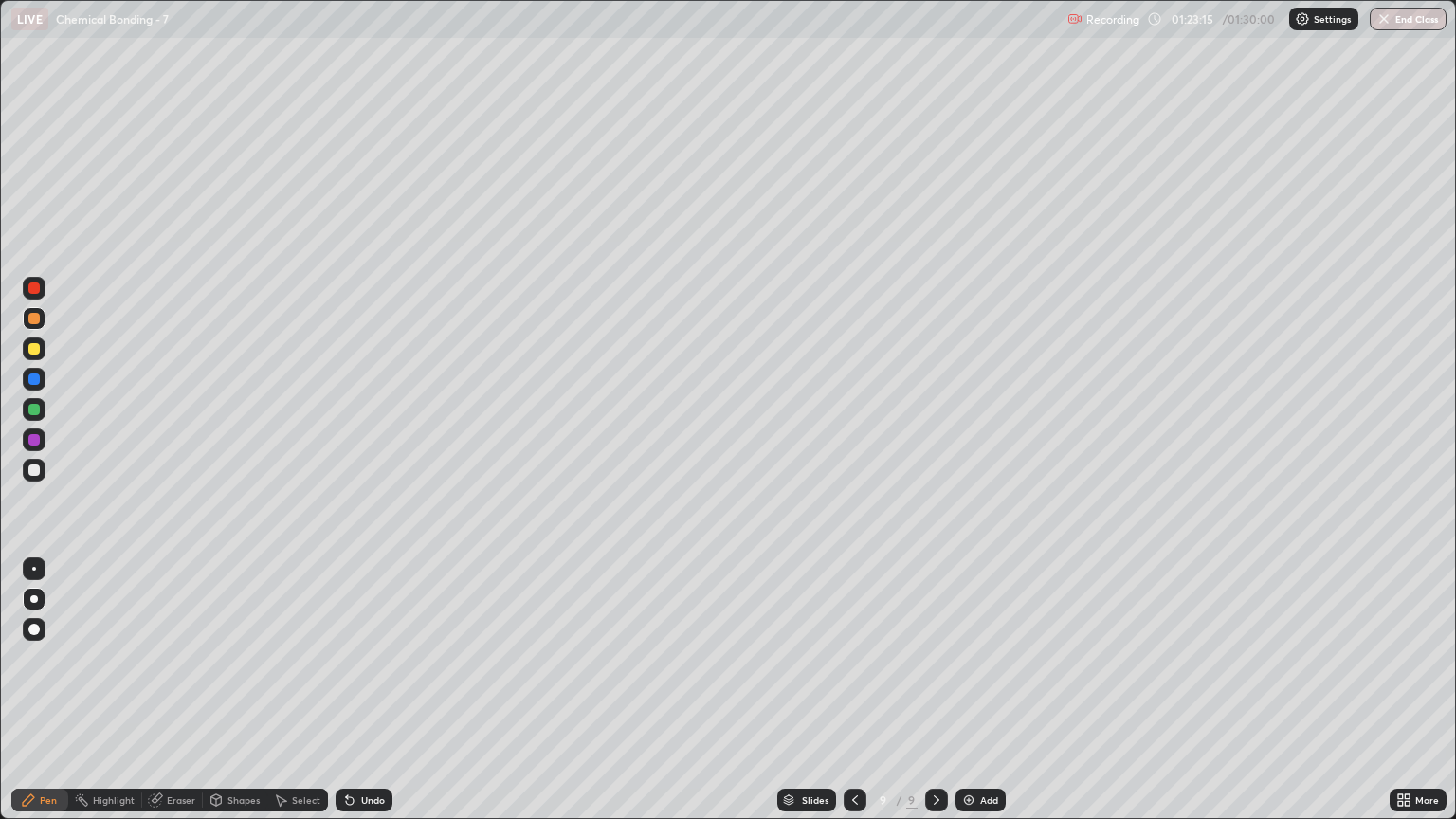 click at bounding box center (34, 318) 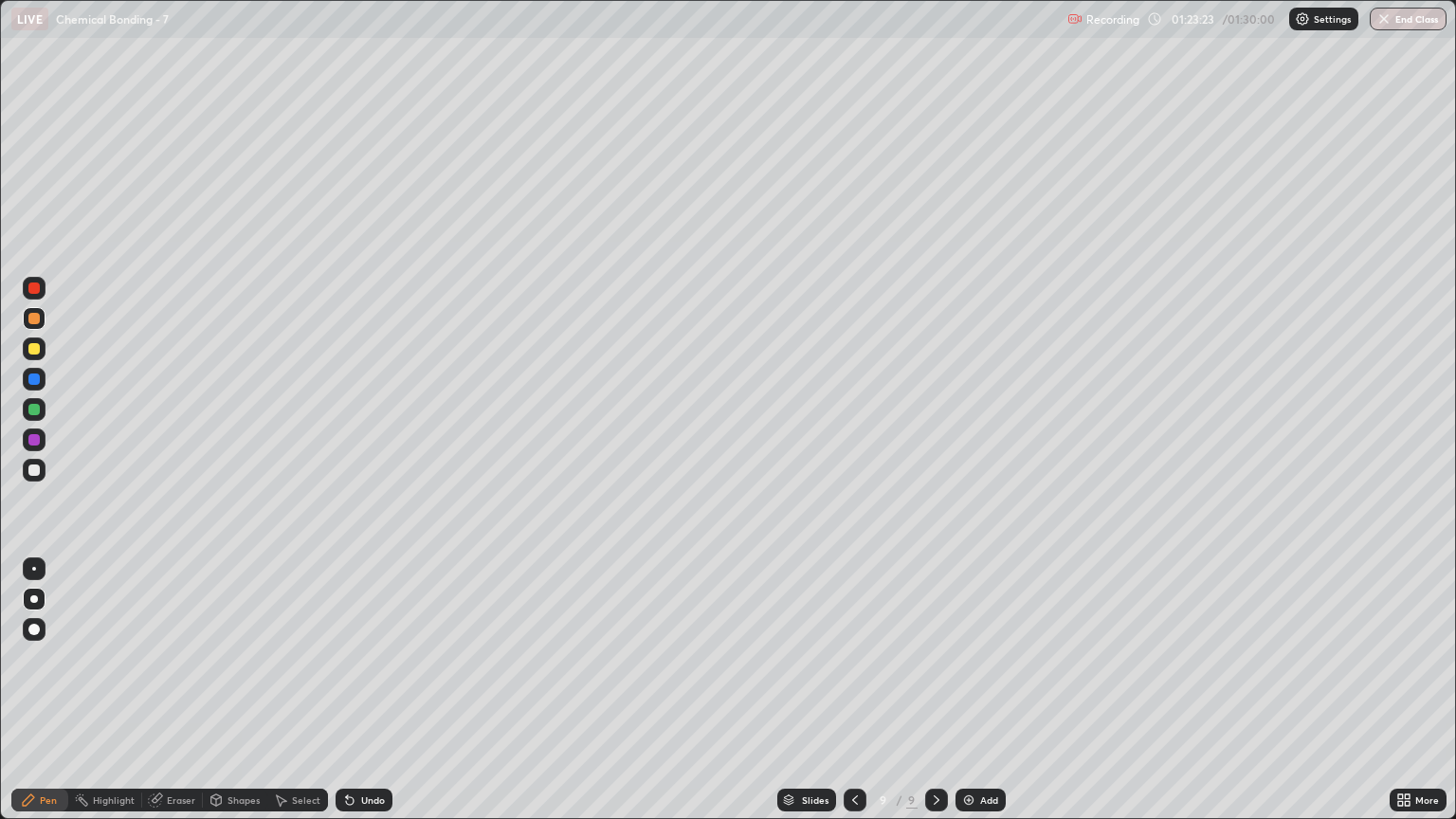 click at bounding box center (34, 470) 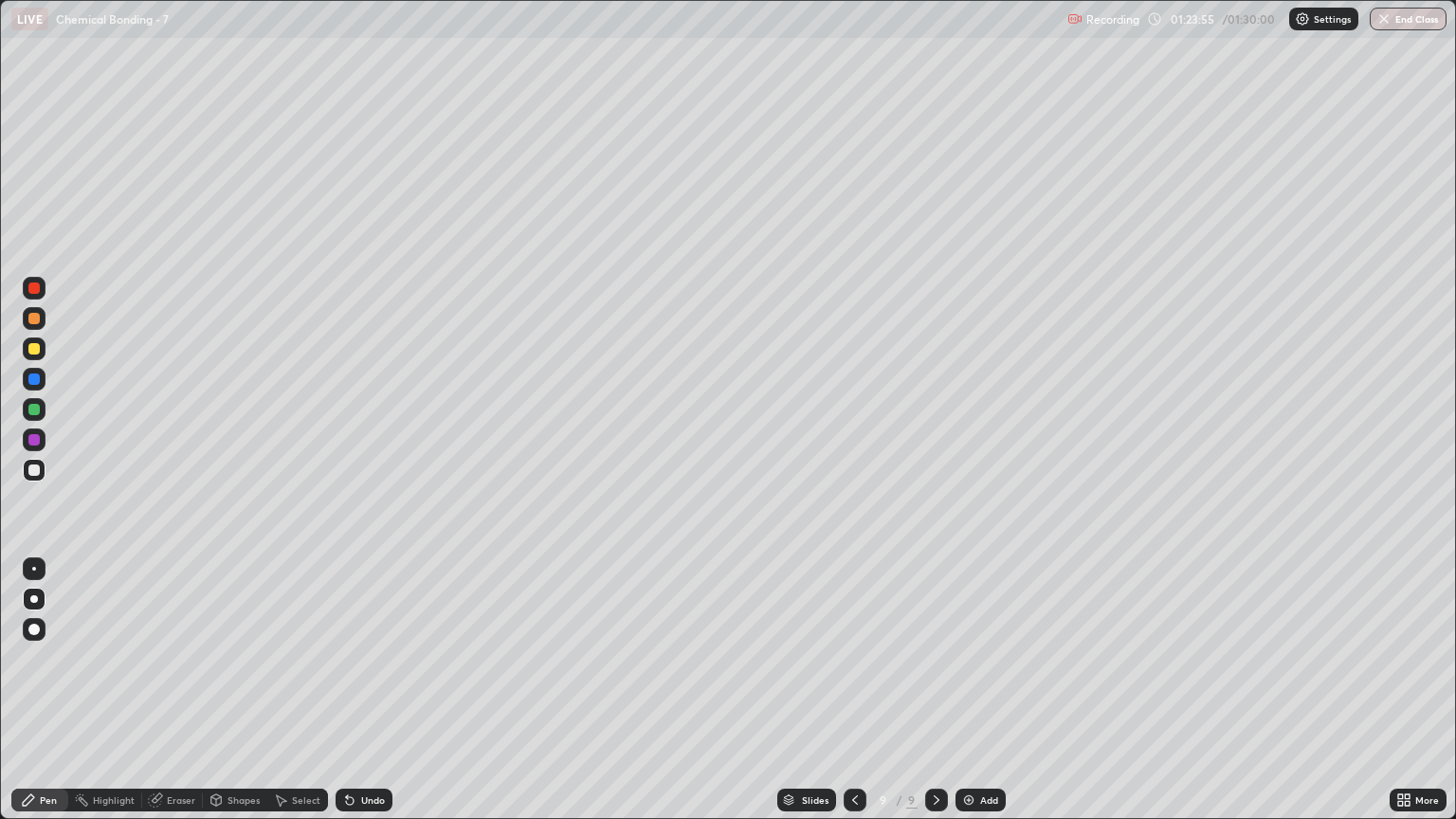 click at bounding box center (34, 470) 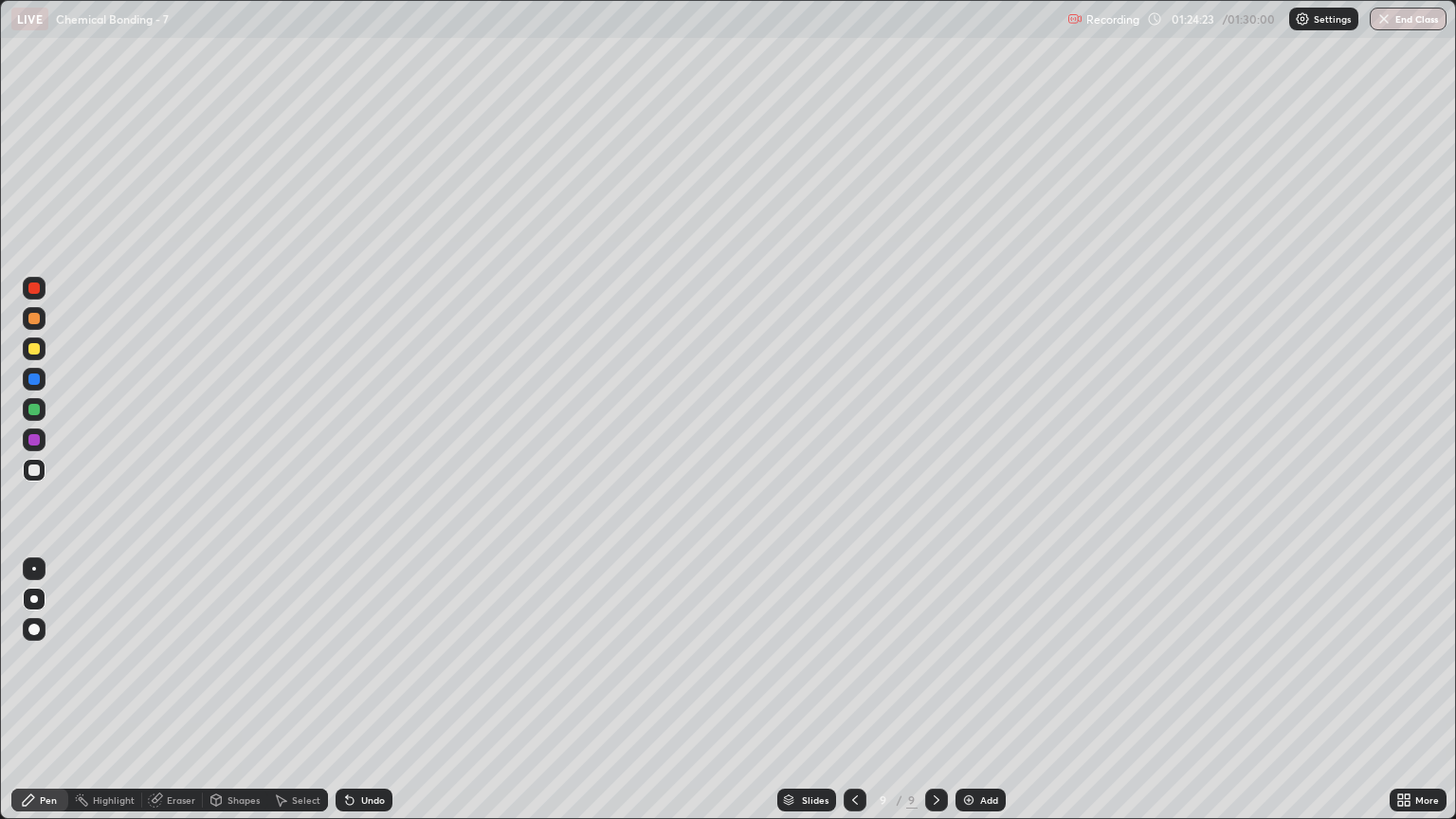 click at bounding box center (34, 349) 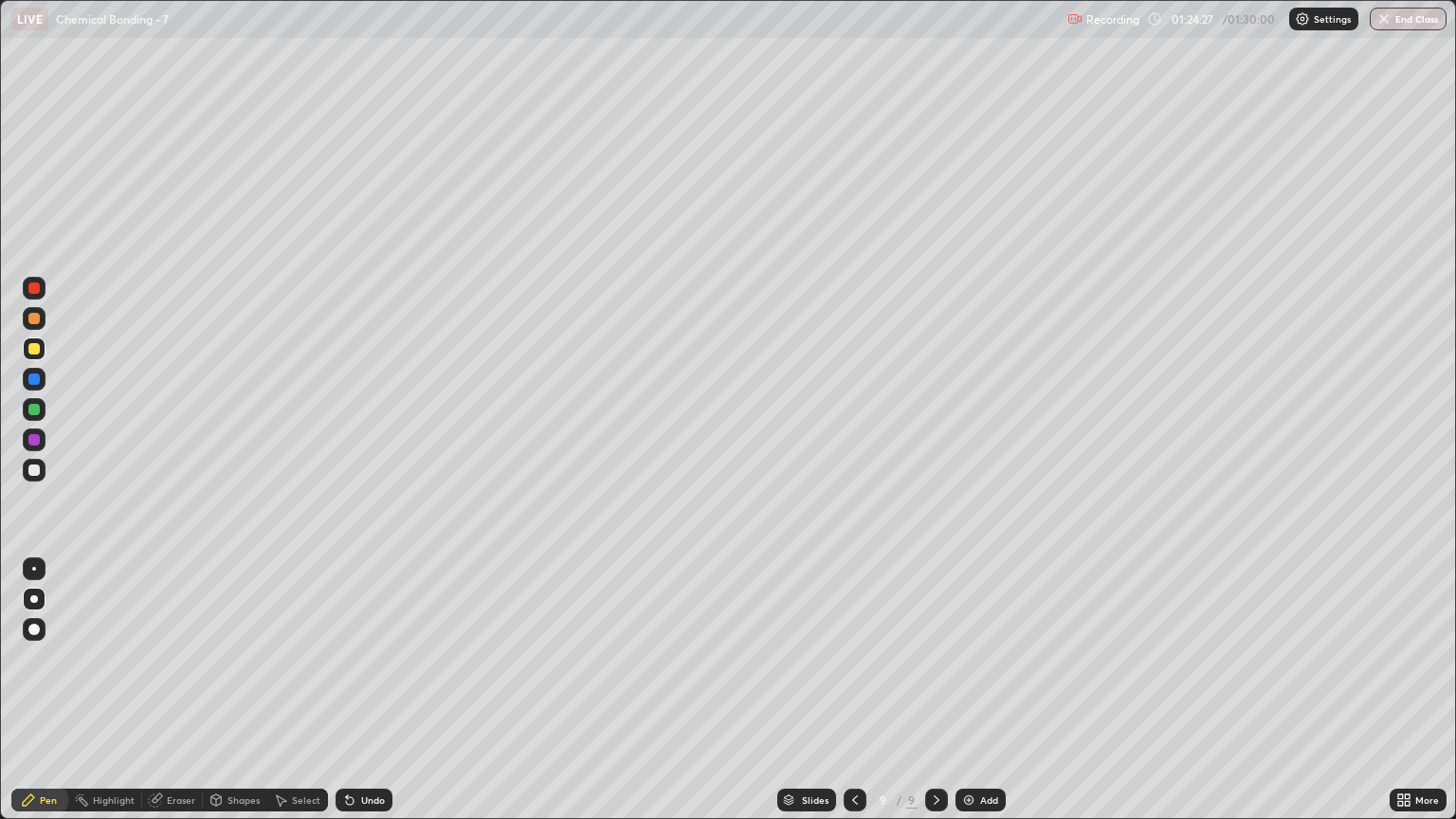 click at bounding box center (34, 470) 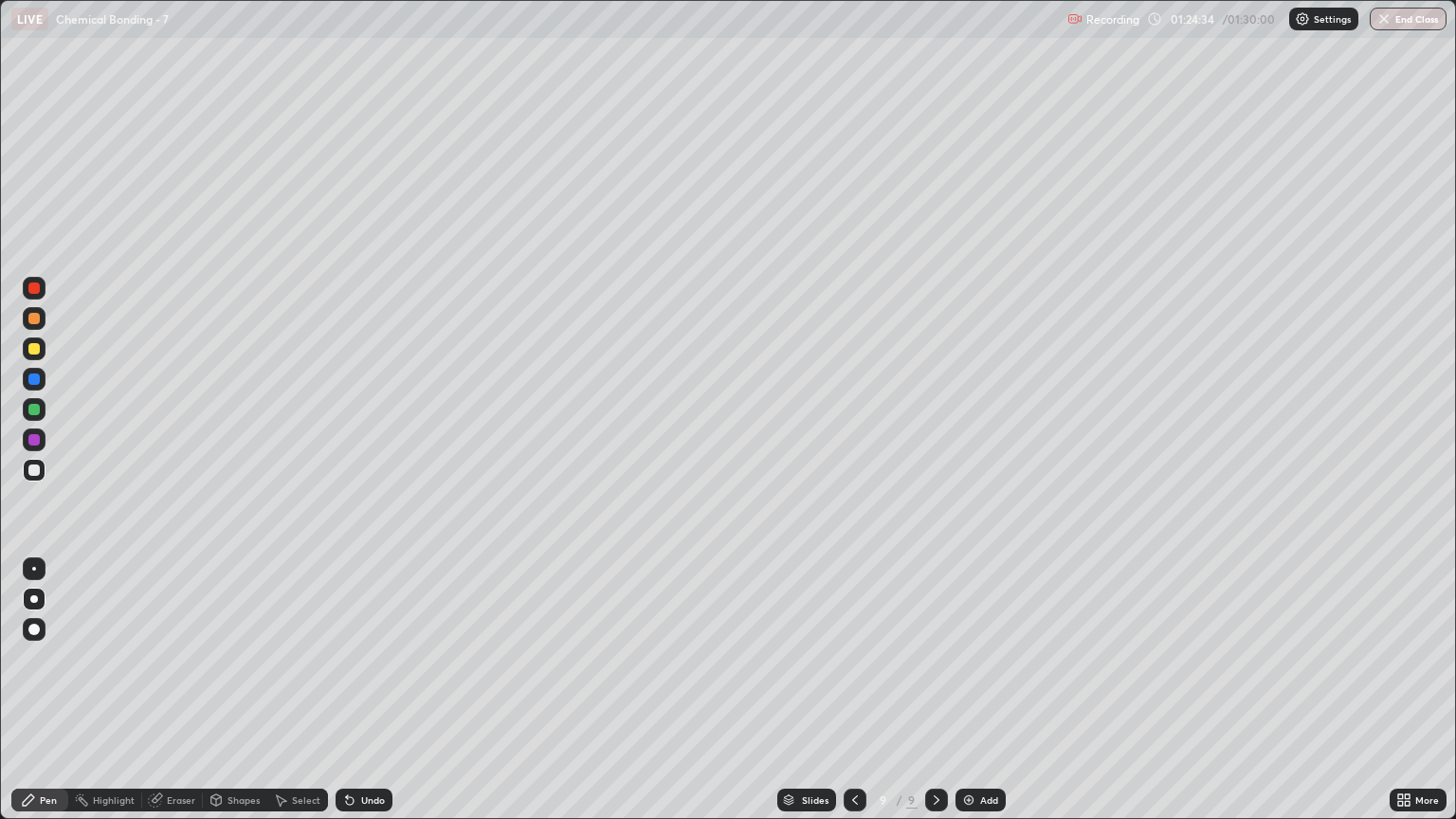 click at bounding box center [34, 318] 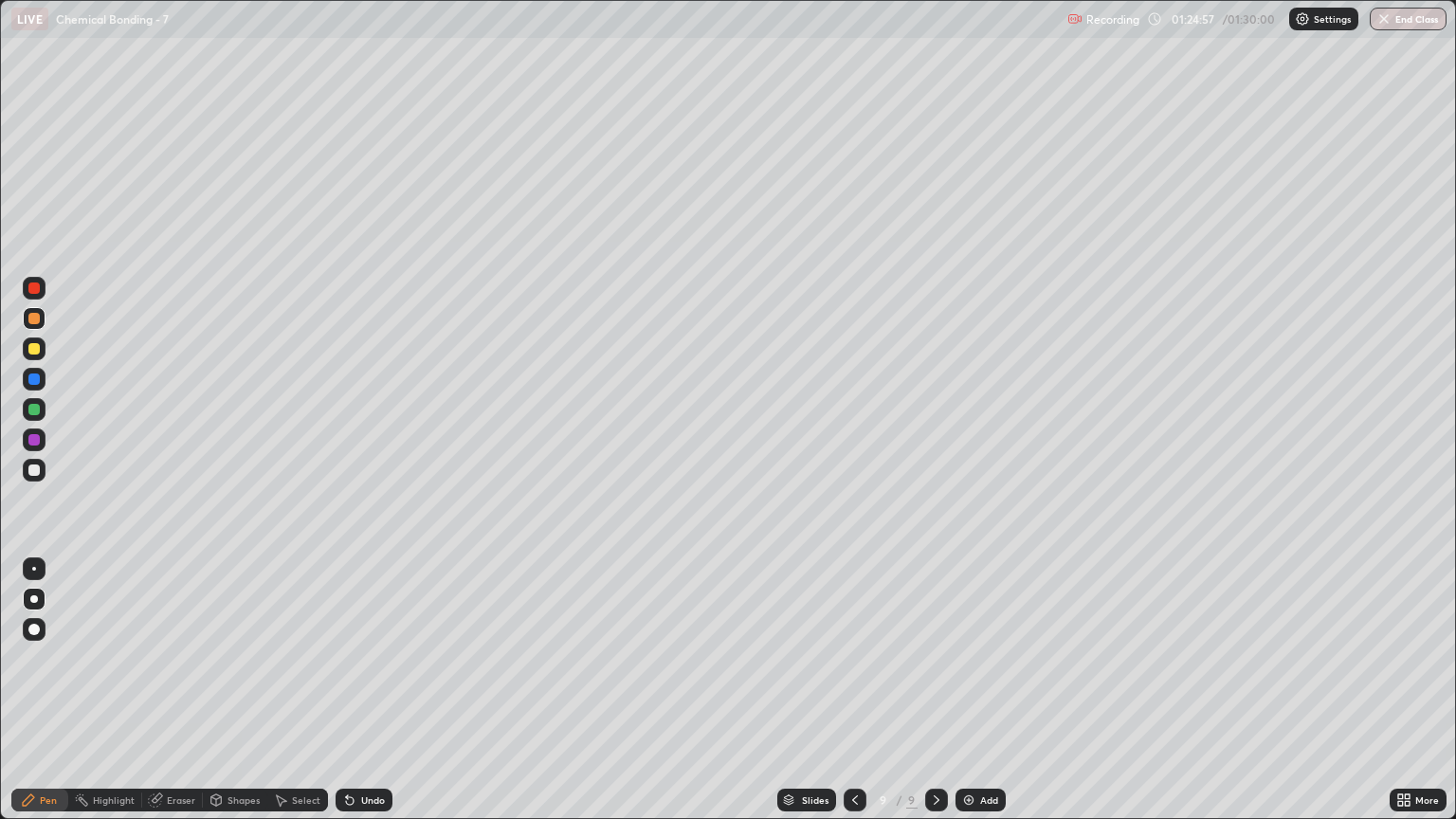 click at bounding box center (34, 349) 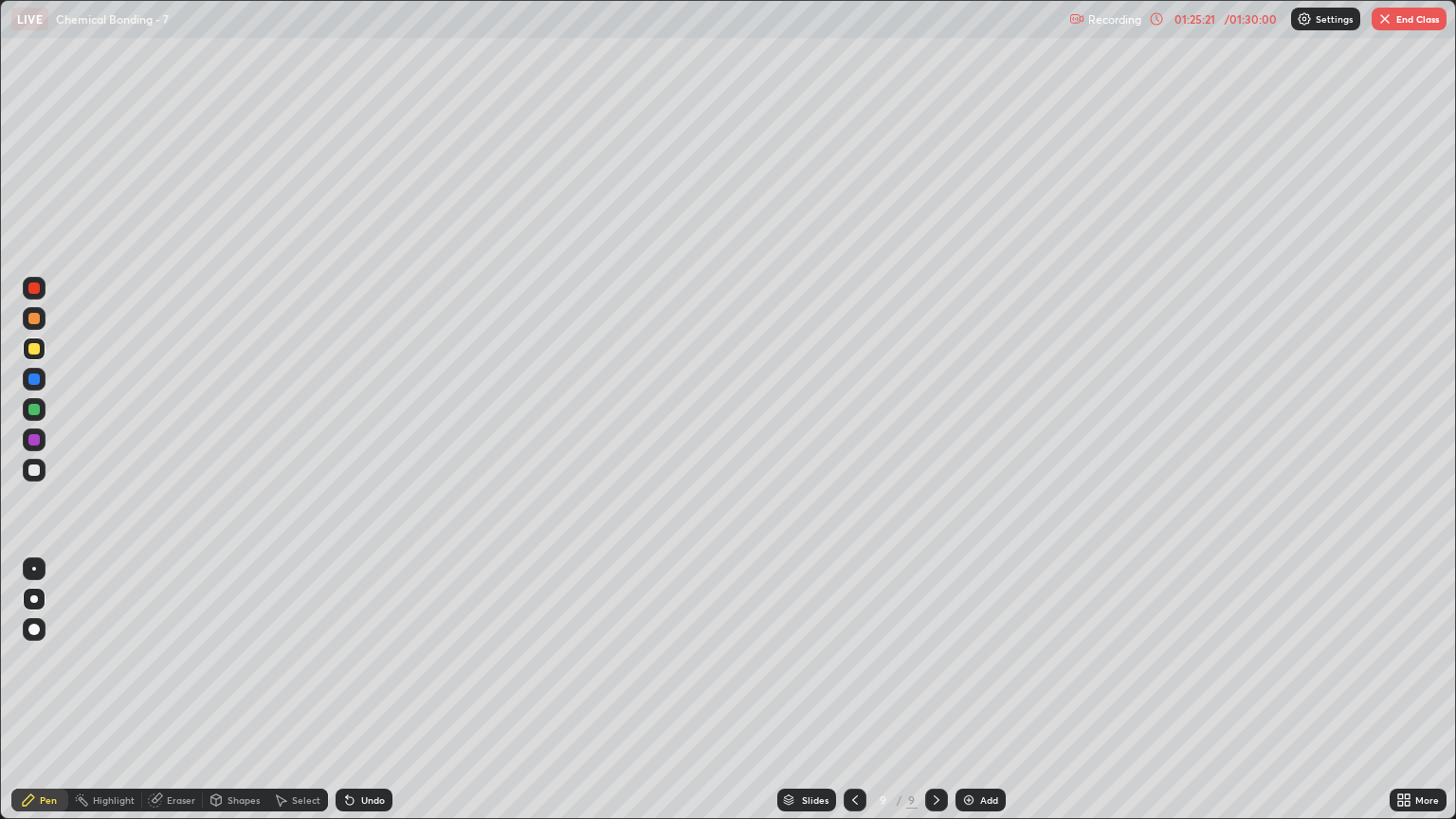 click 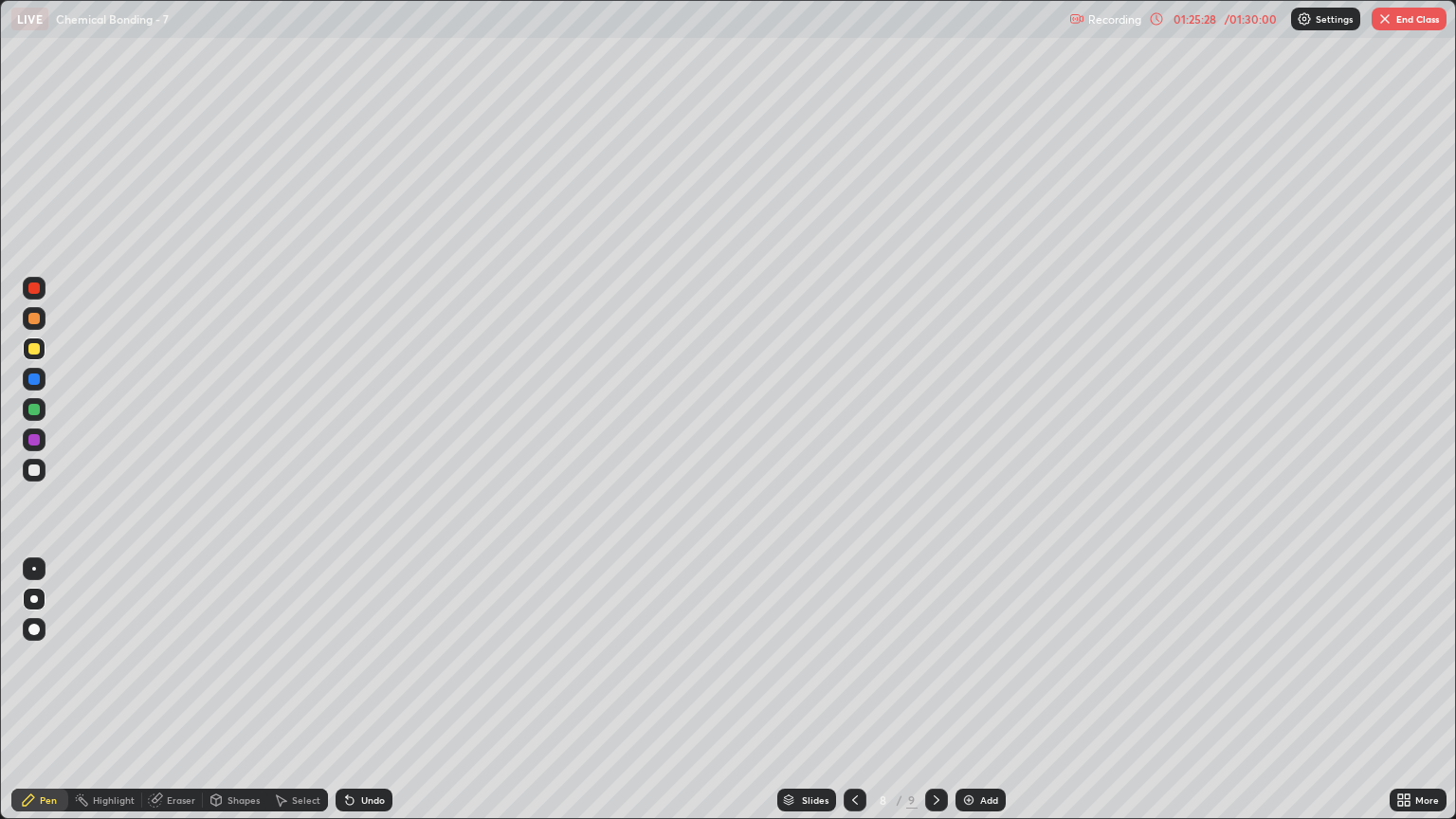 click 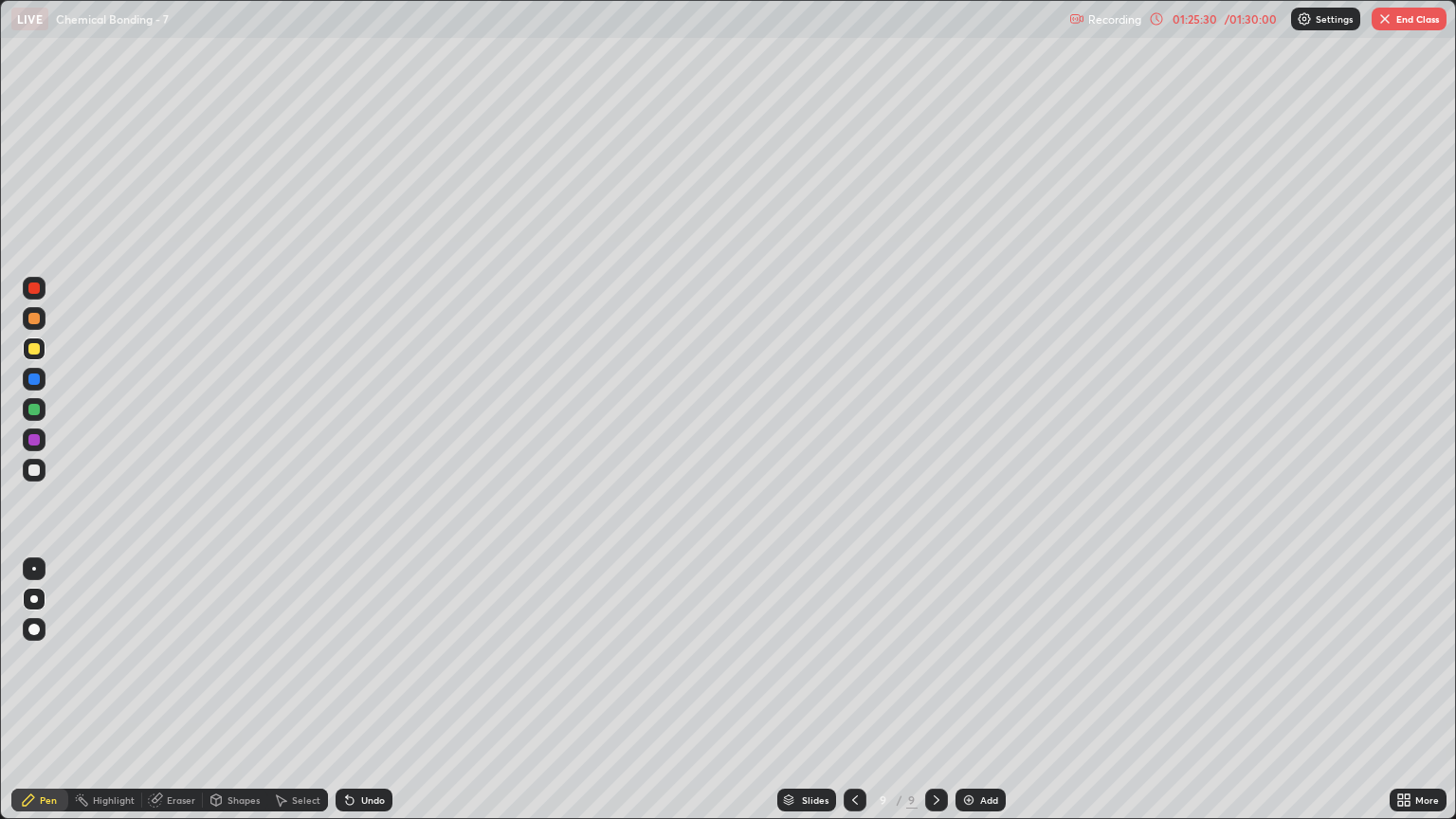 click at bounding box center (34, 349) 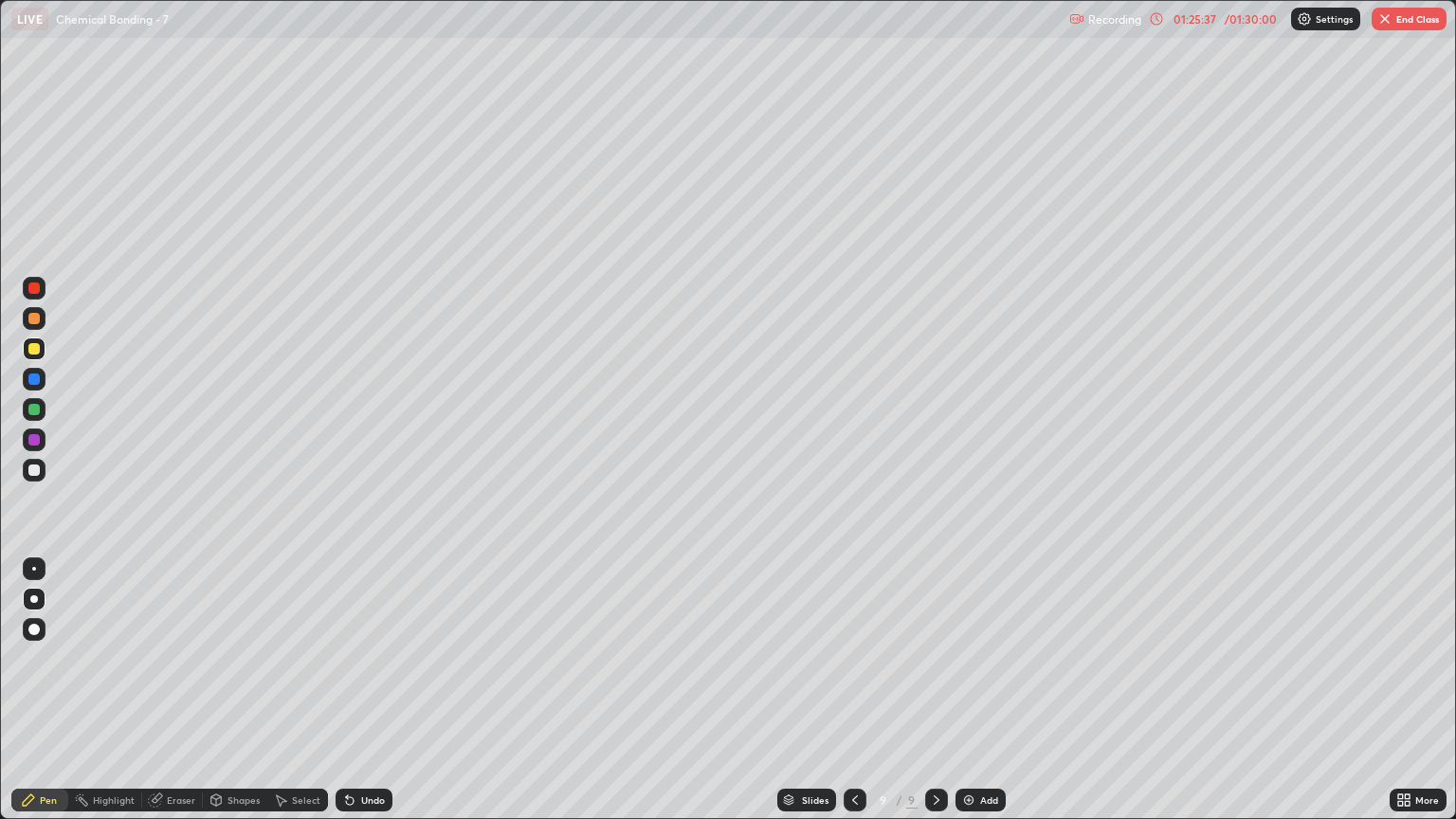 click at bounding box center (34, 470) 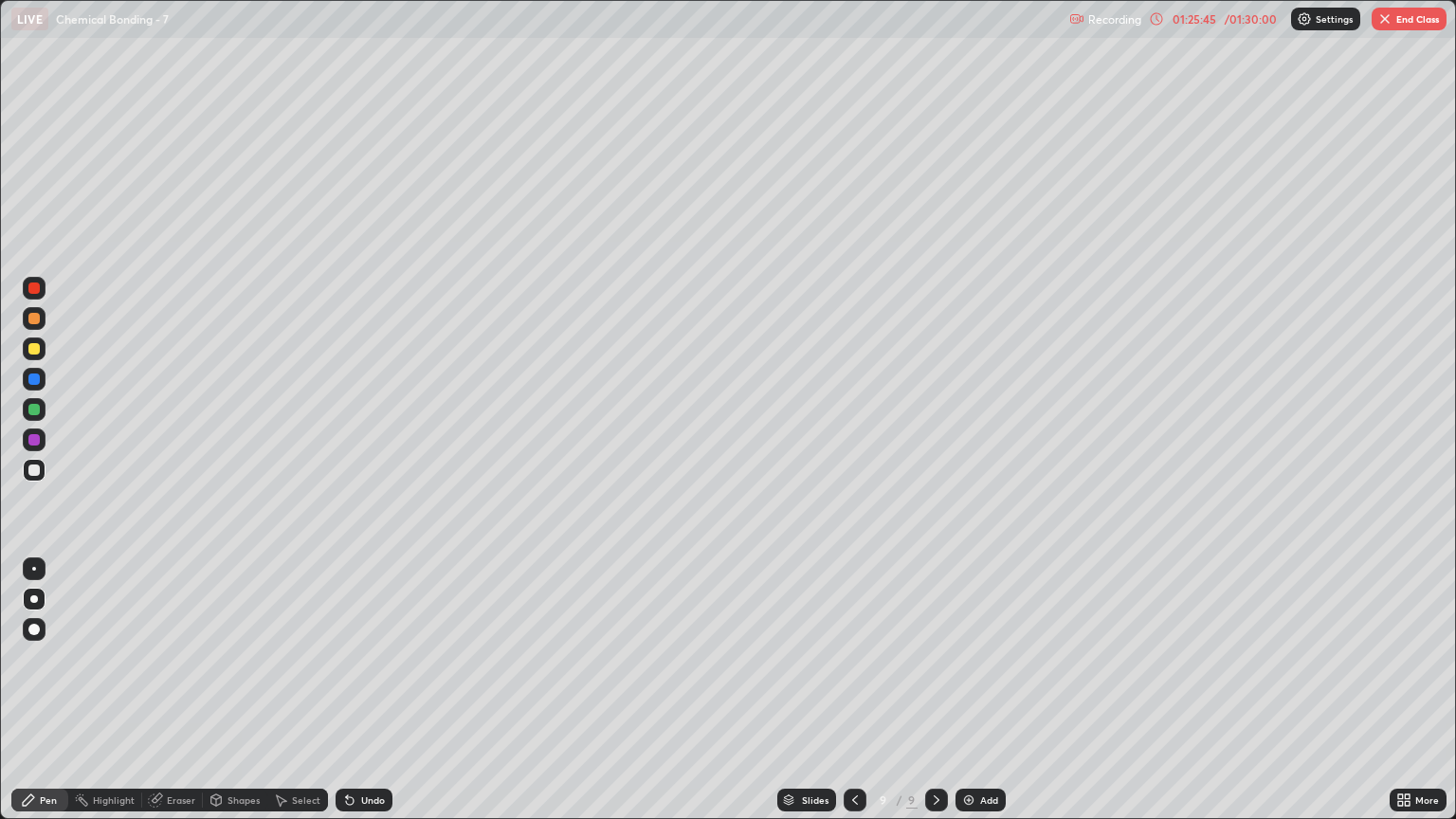 click at bounding box center (34, 318) 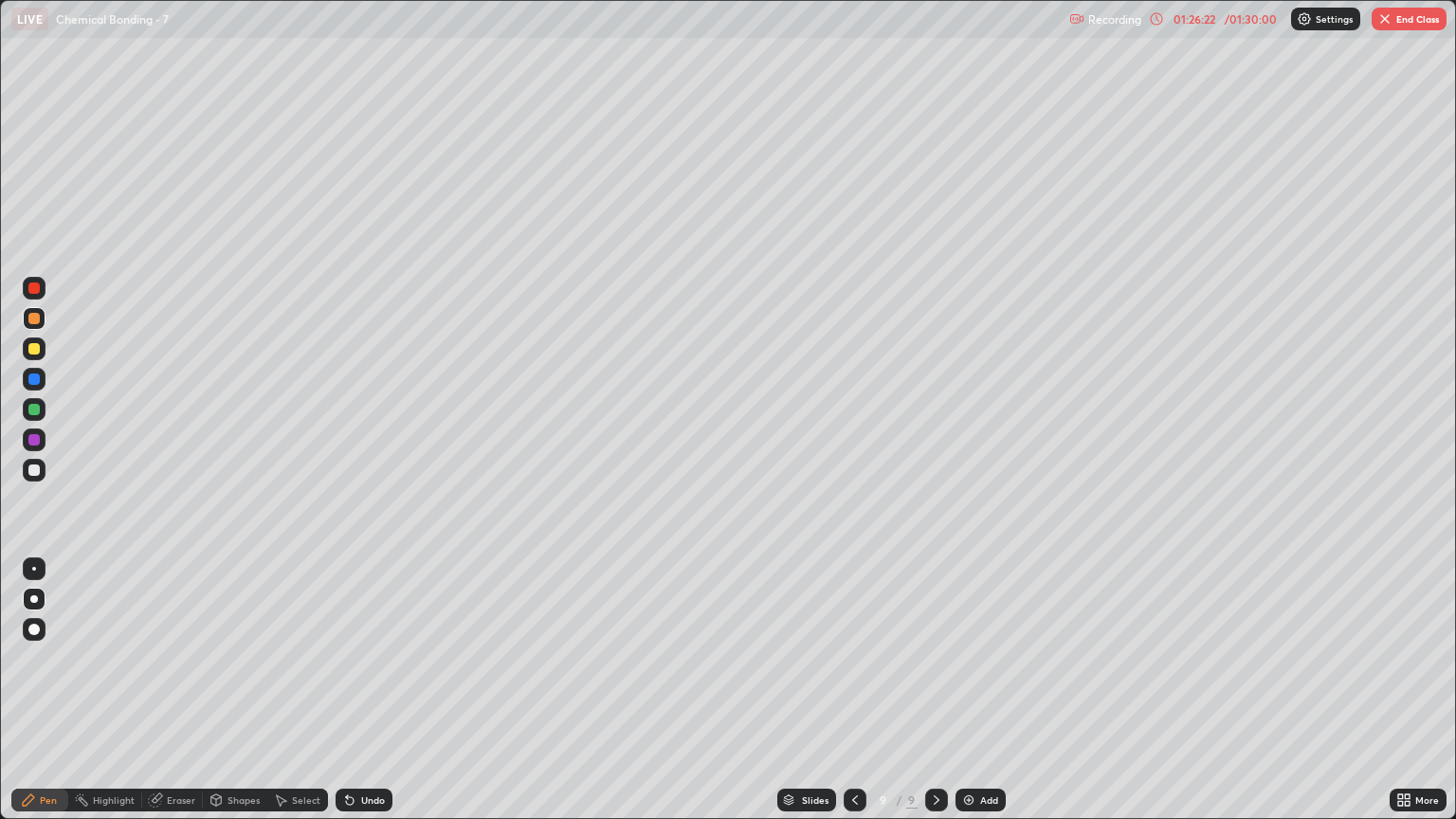 click at bounding box center [34, 318] 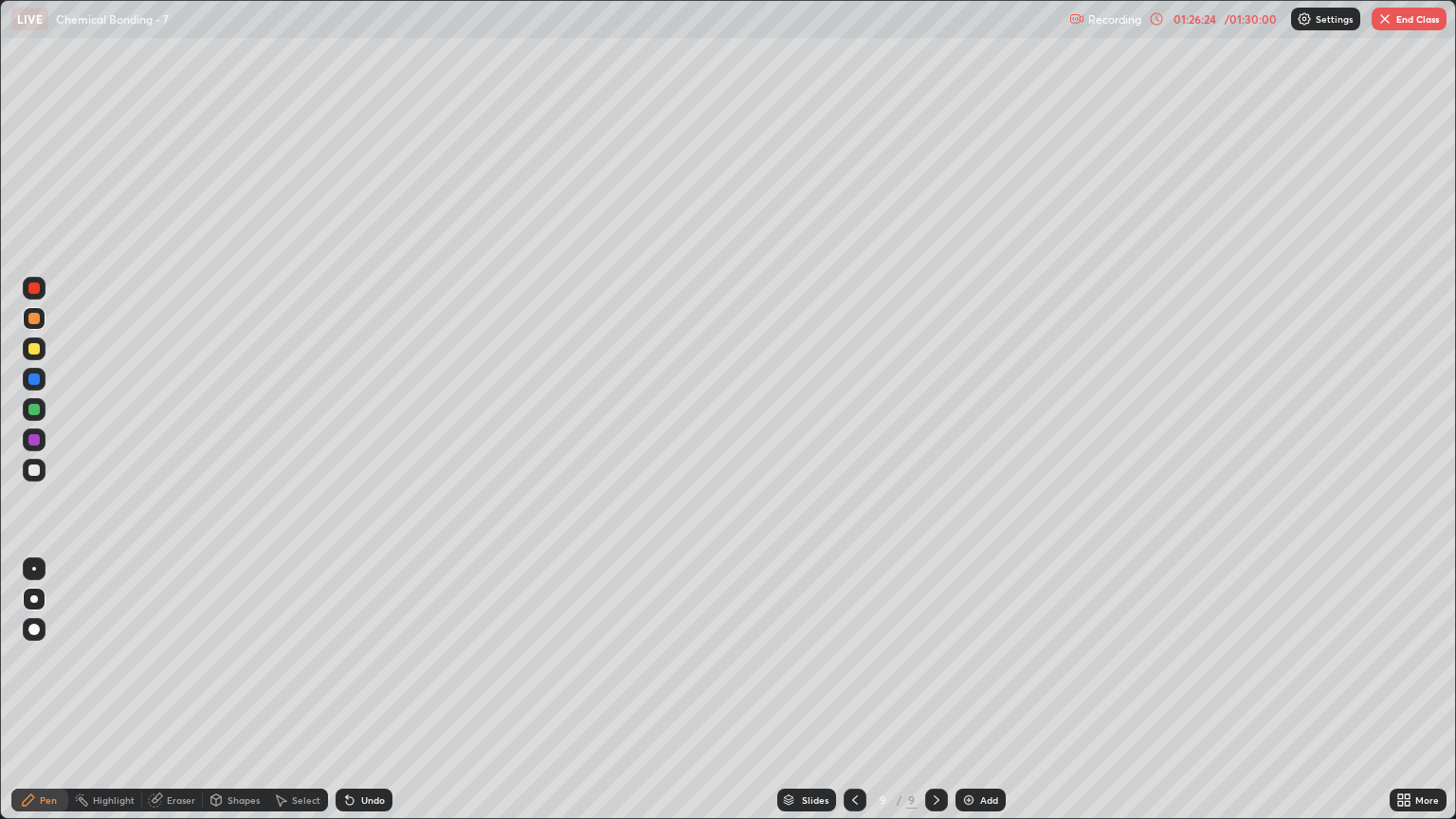 click at bounding box center (34, 470) 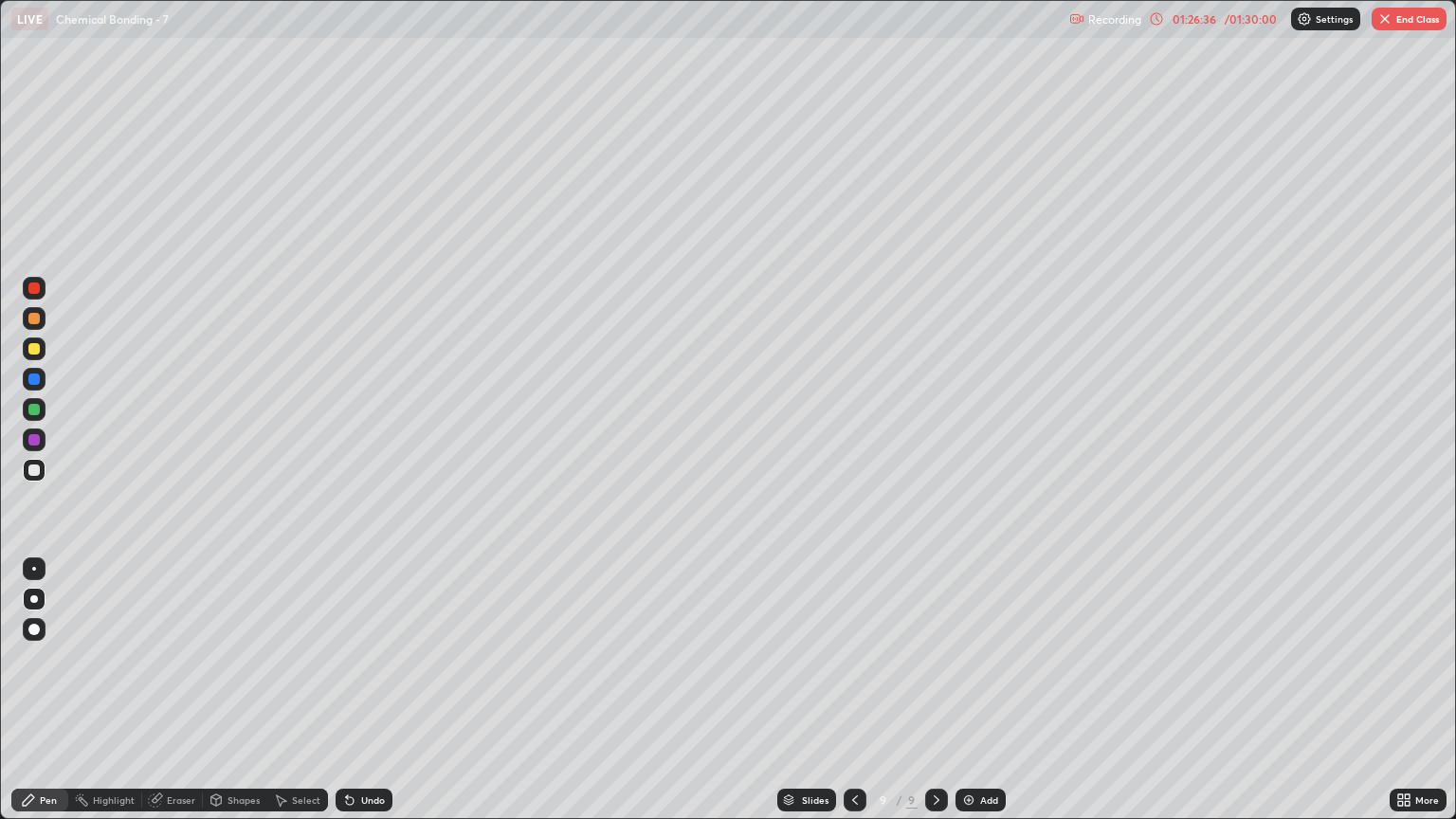 click at bounding box center [34, 470] 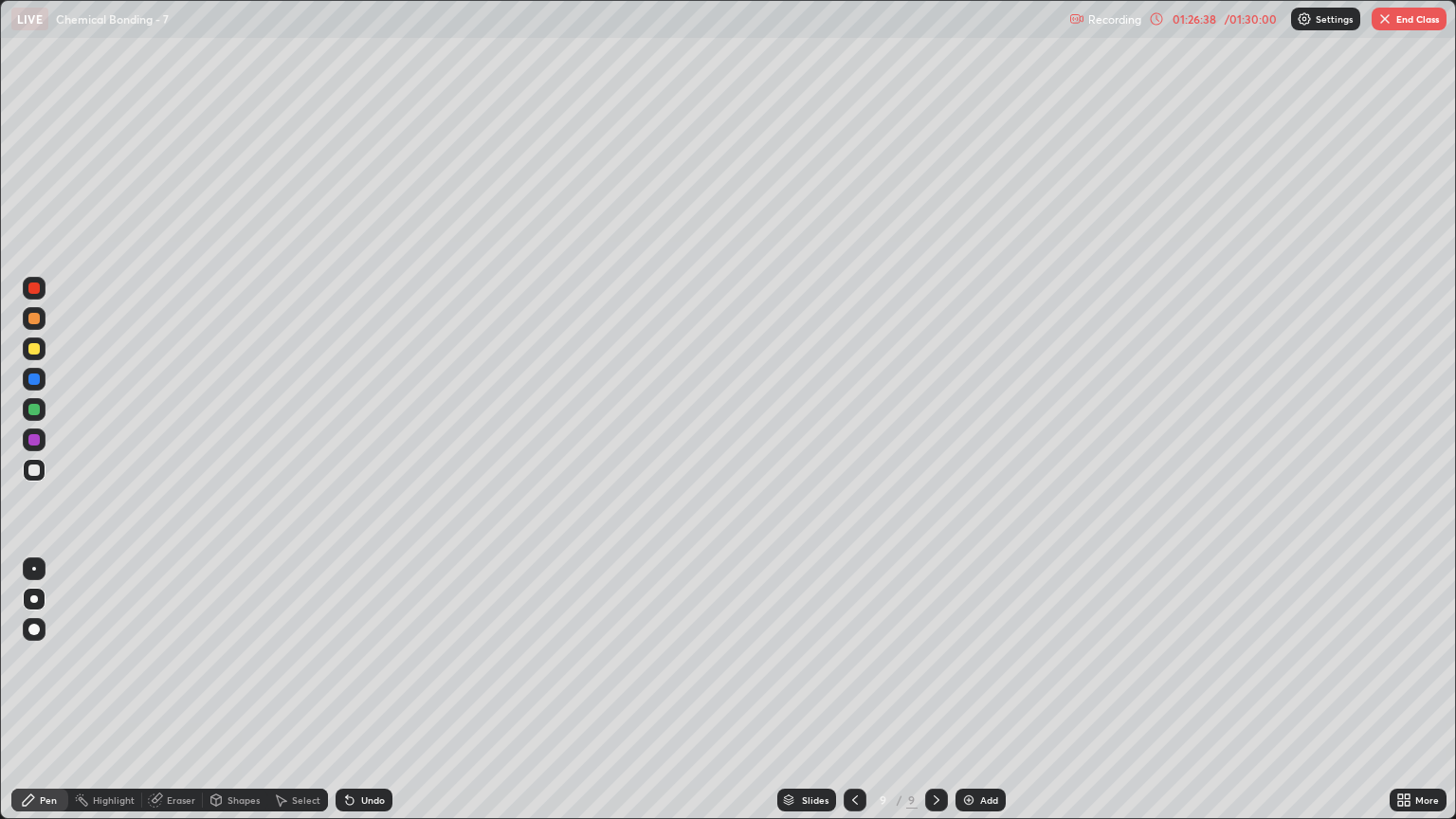 click at bounding box center (34, 349) 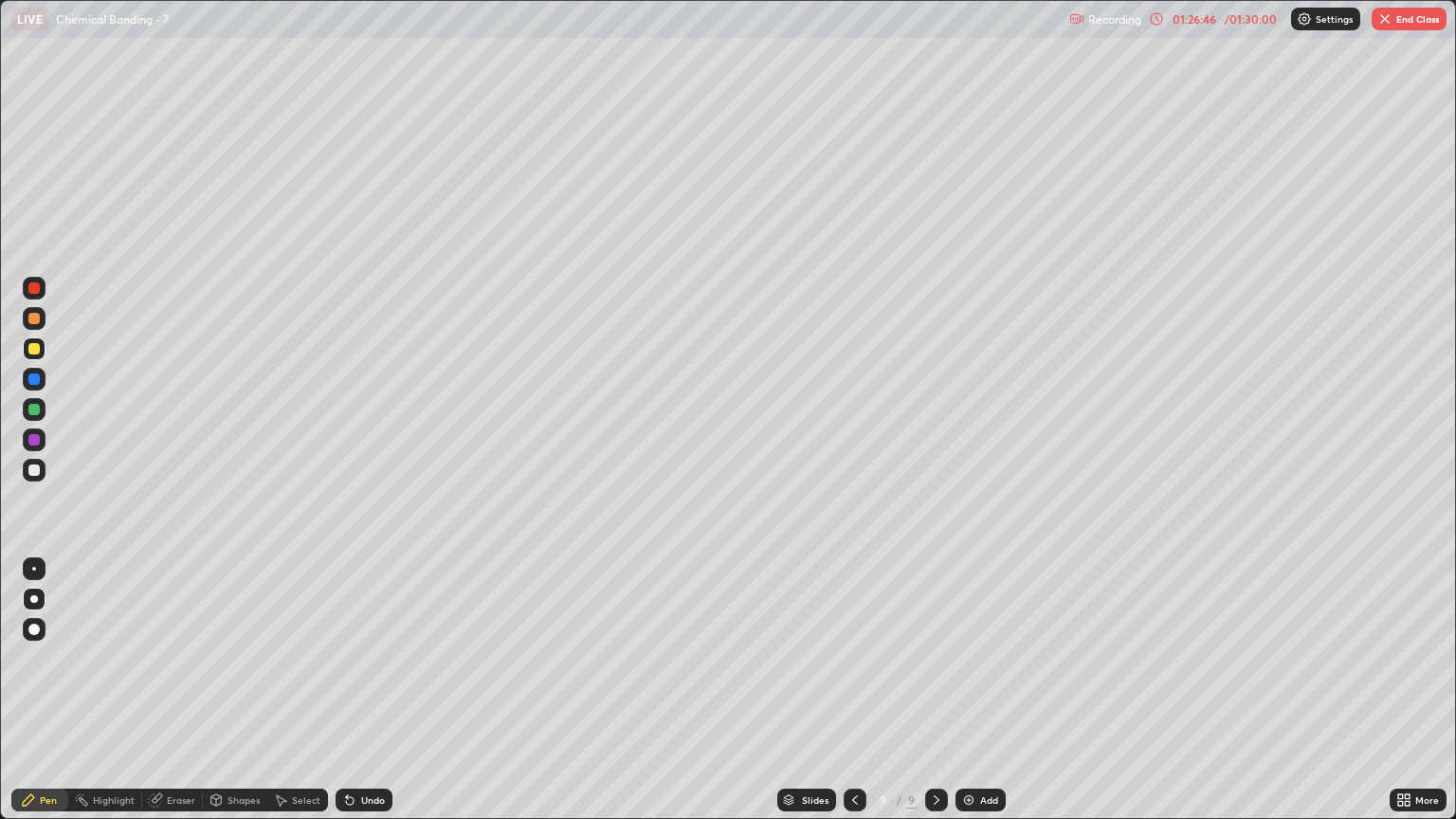 click at bounding box center (34, 470) 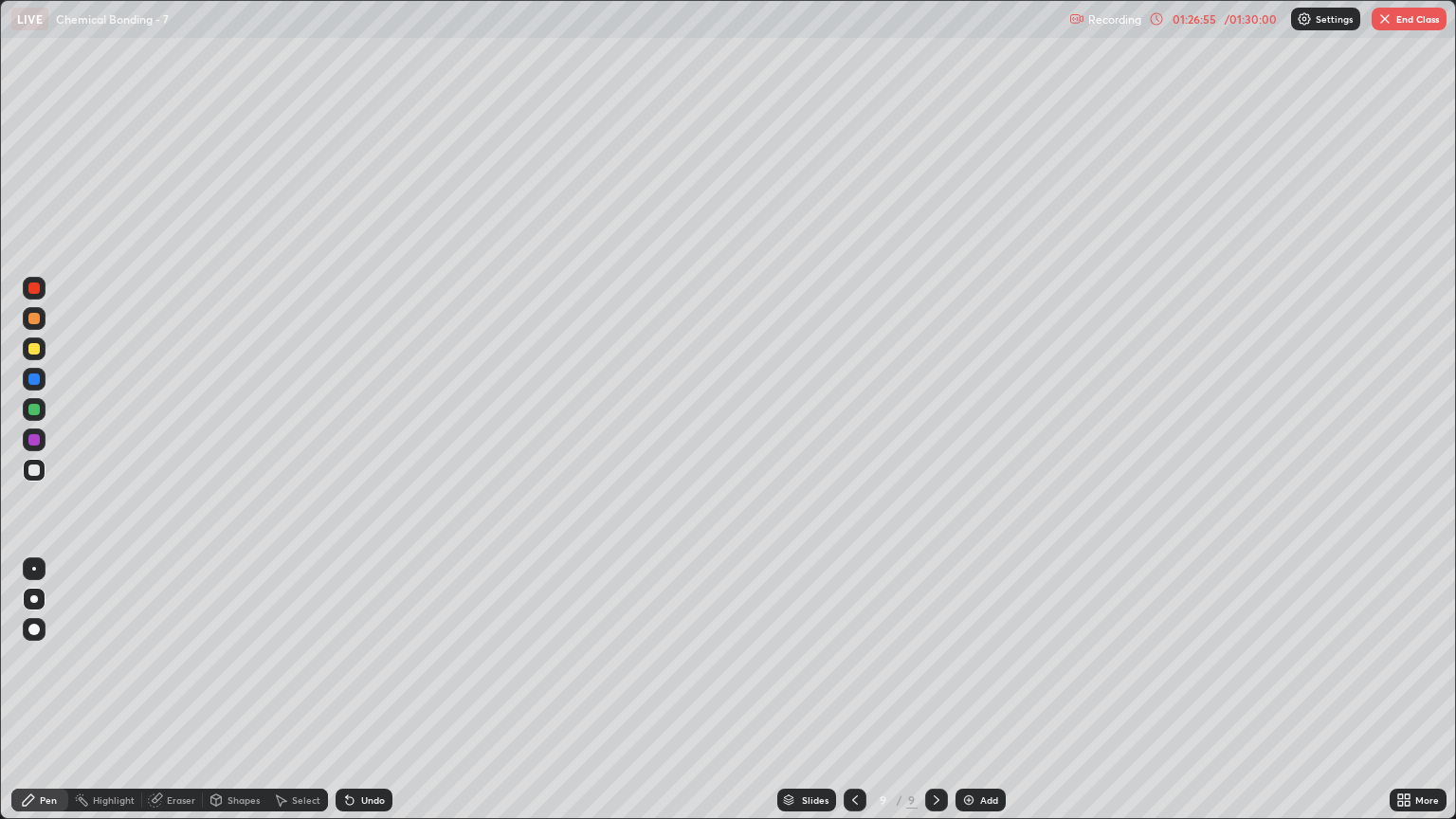 click at bounding box center (34, 470) 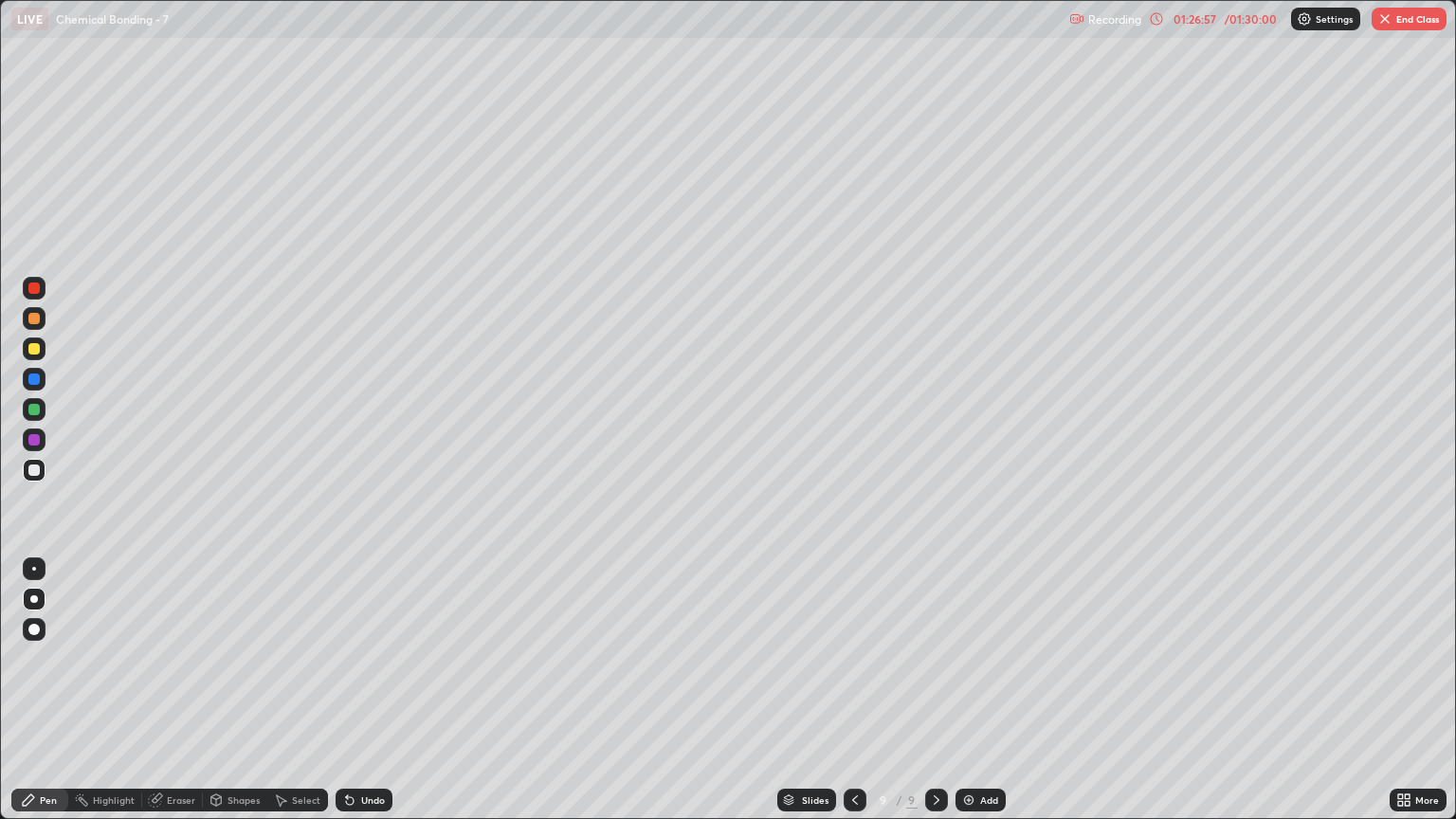 click at bounding box center (34, 318) 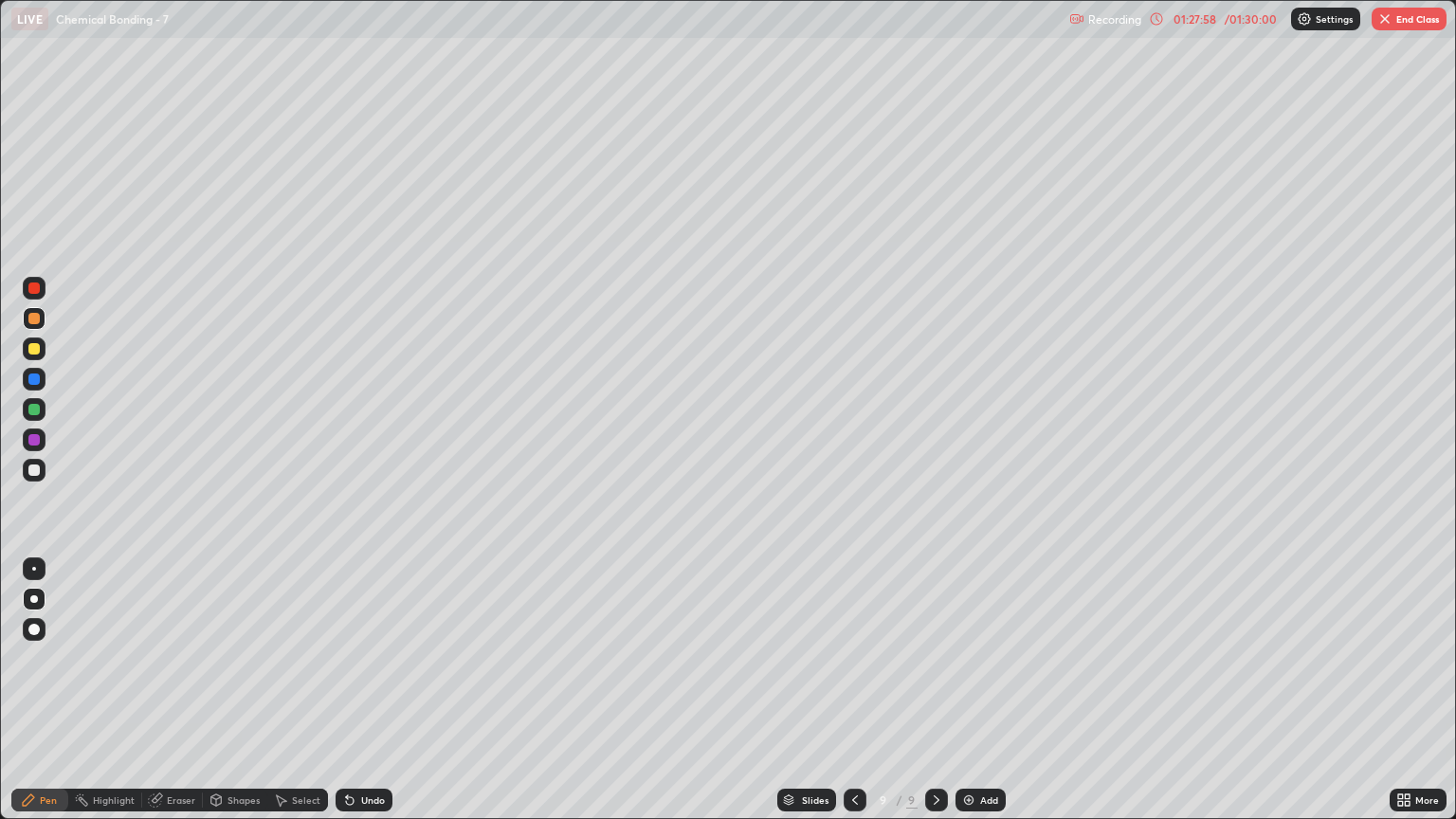 click at bounding box center [855, 800] 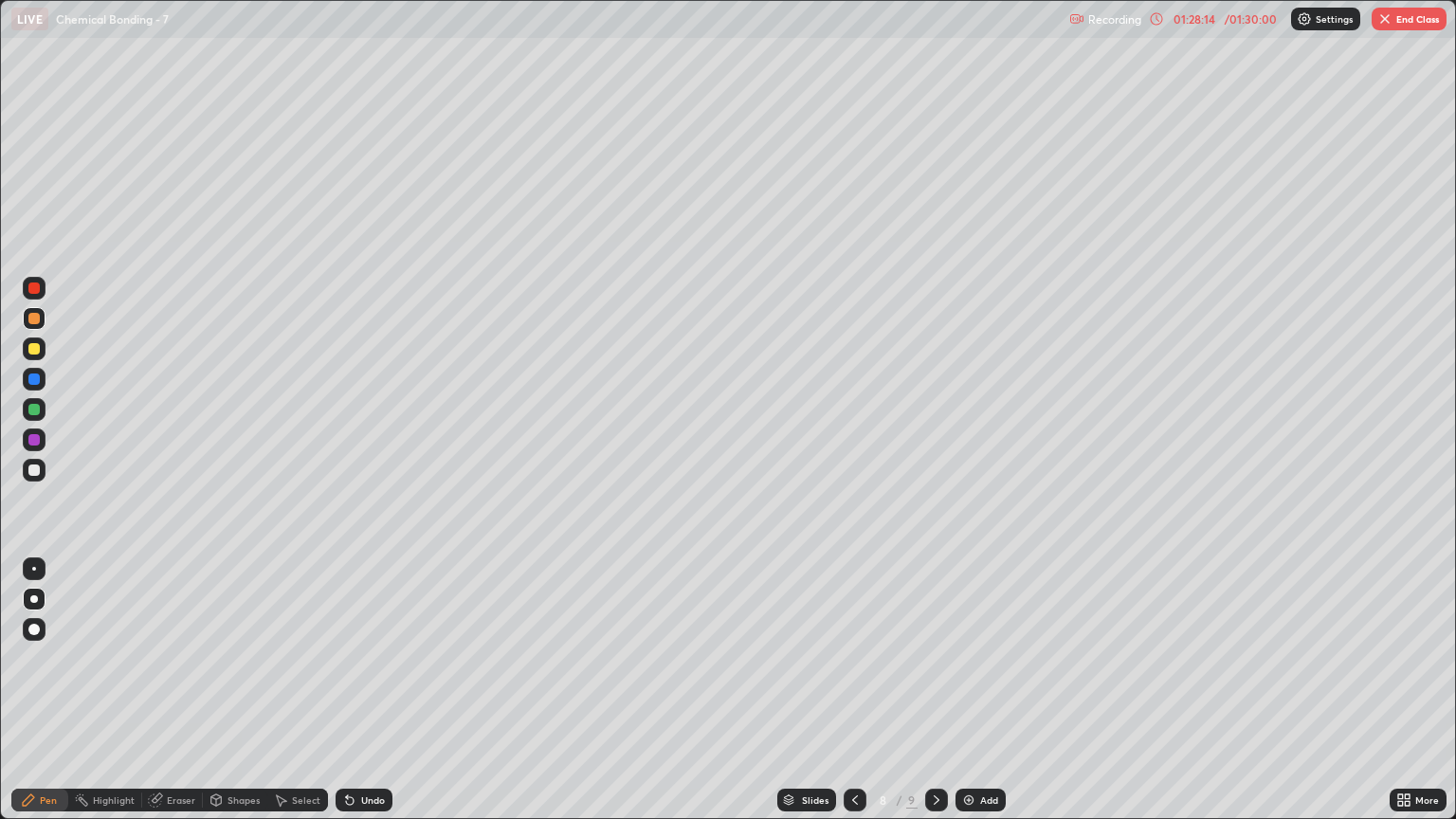 click 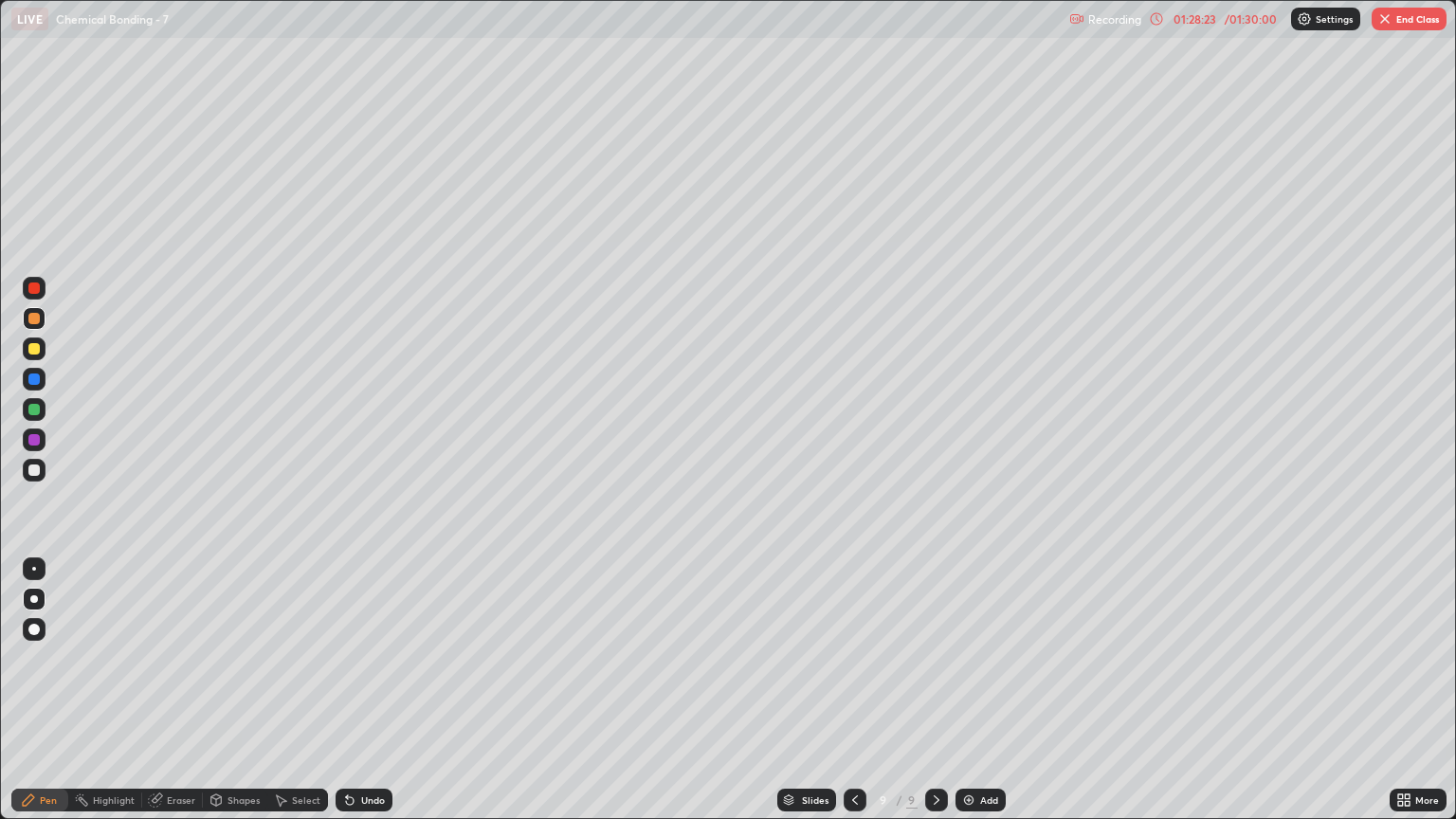 click 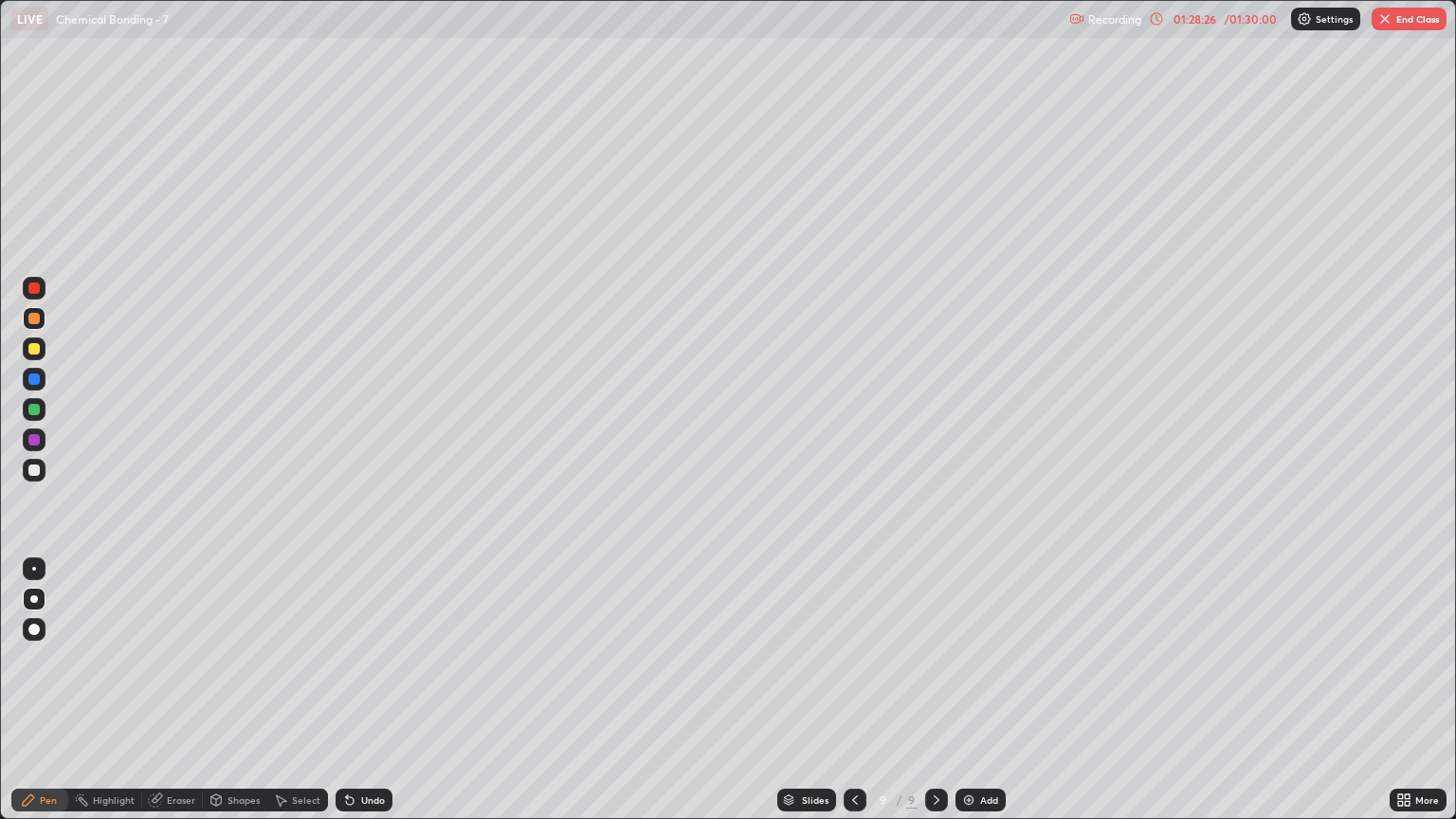 click on "Add" at bounding box center (980, 800) 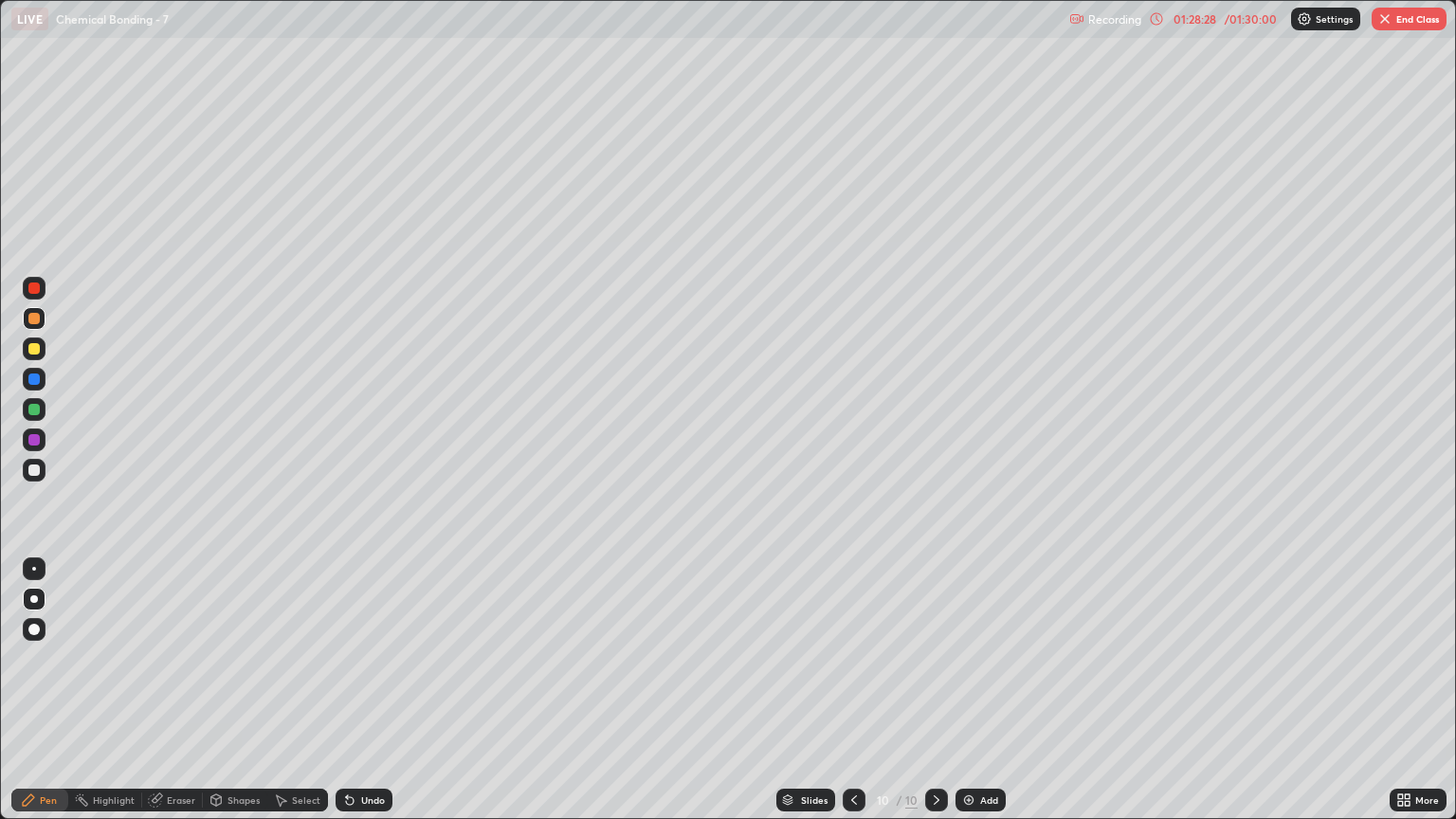 click at bounding box center [34, 470] 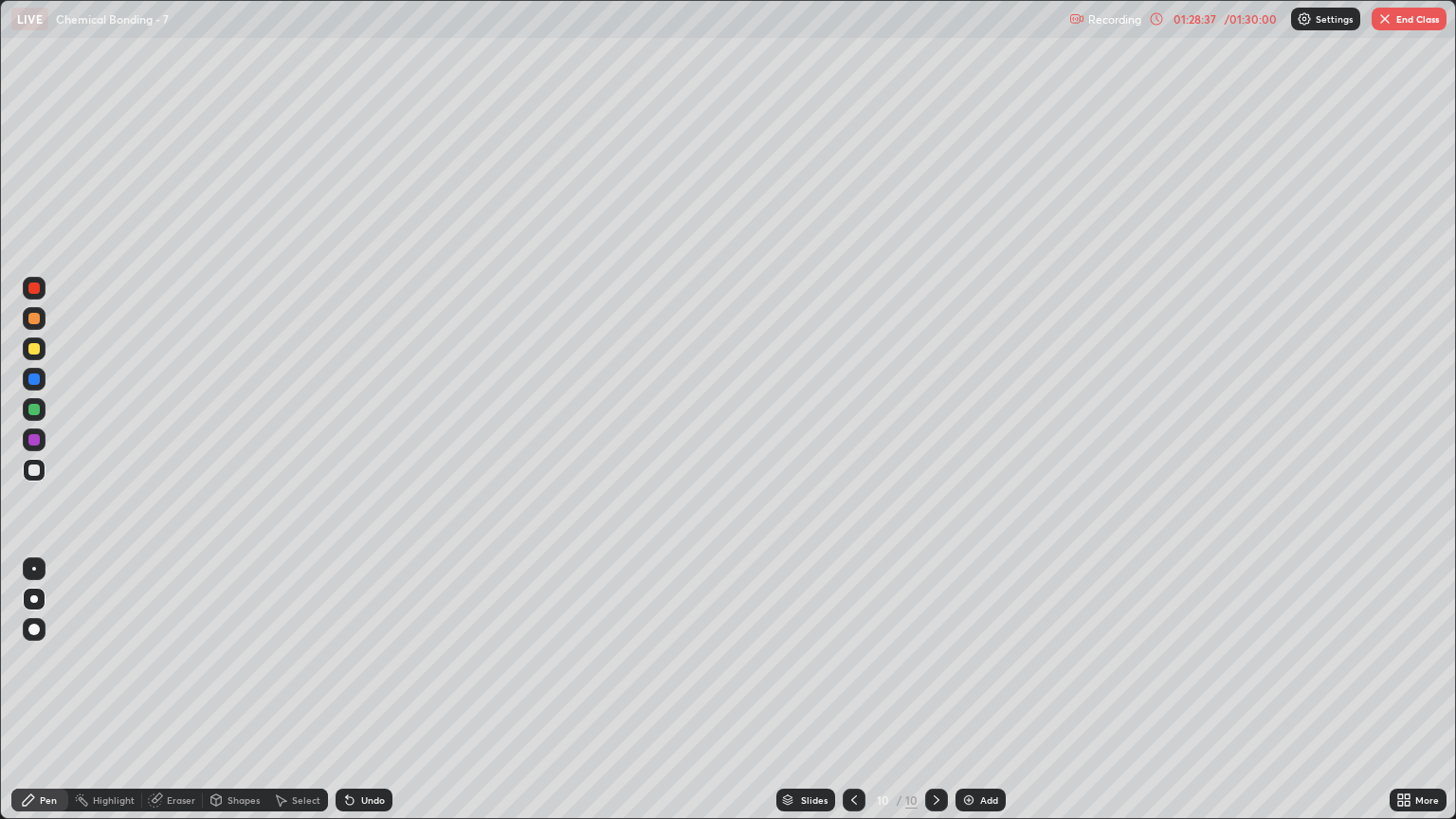 click at bounding box center (34, 318) 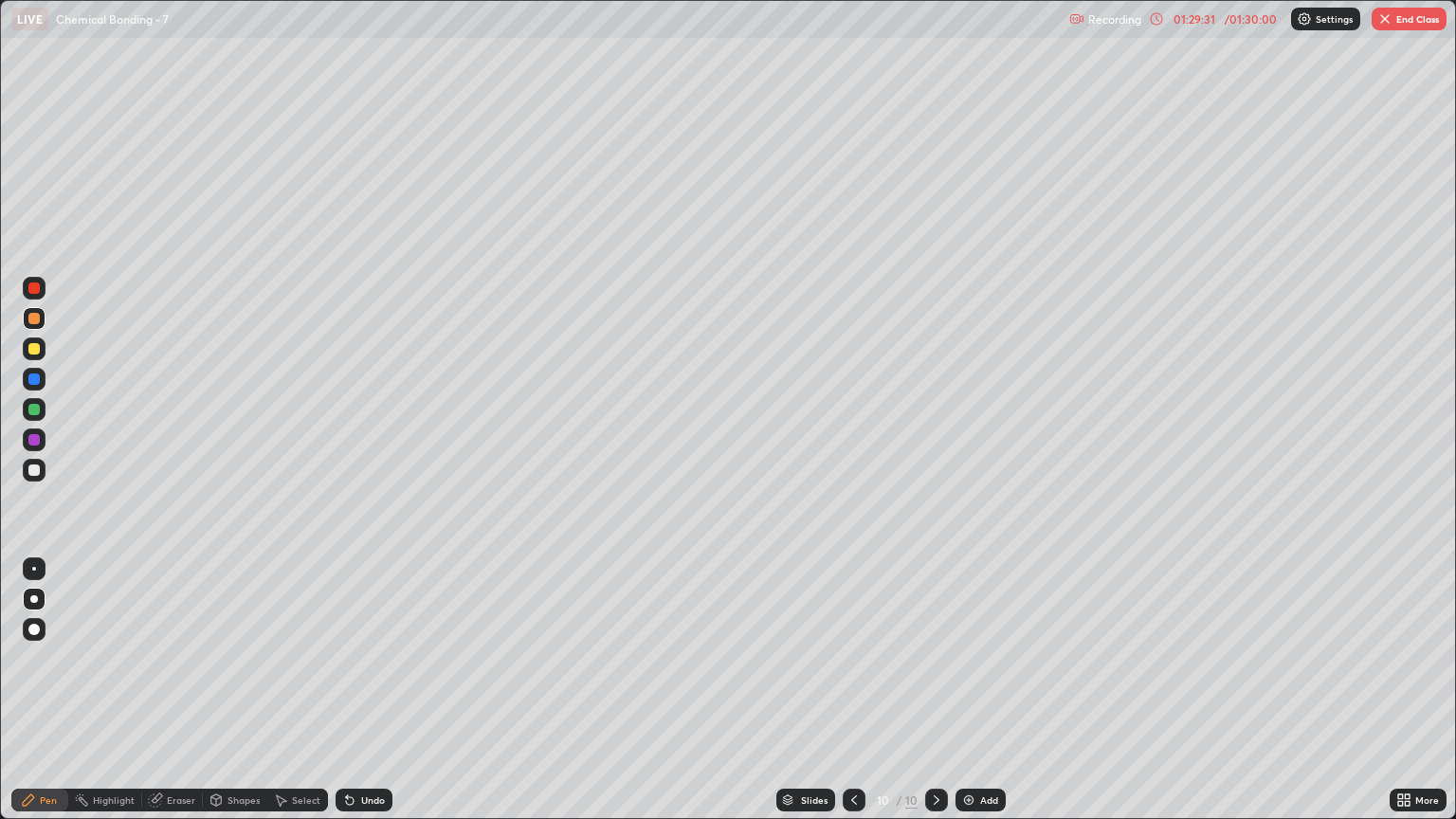 click at bounding box center (34, 470) 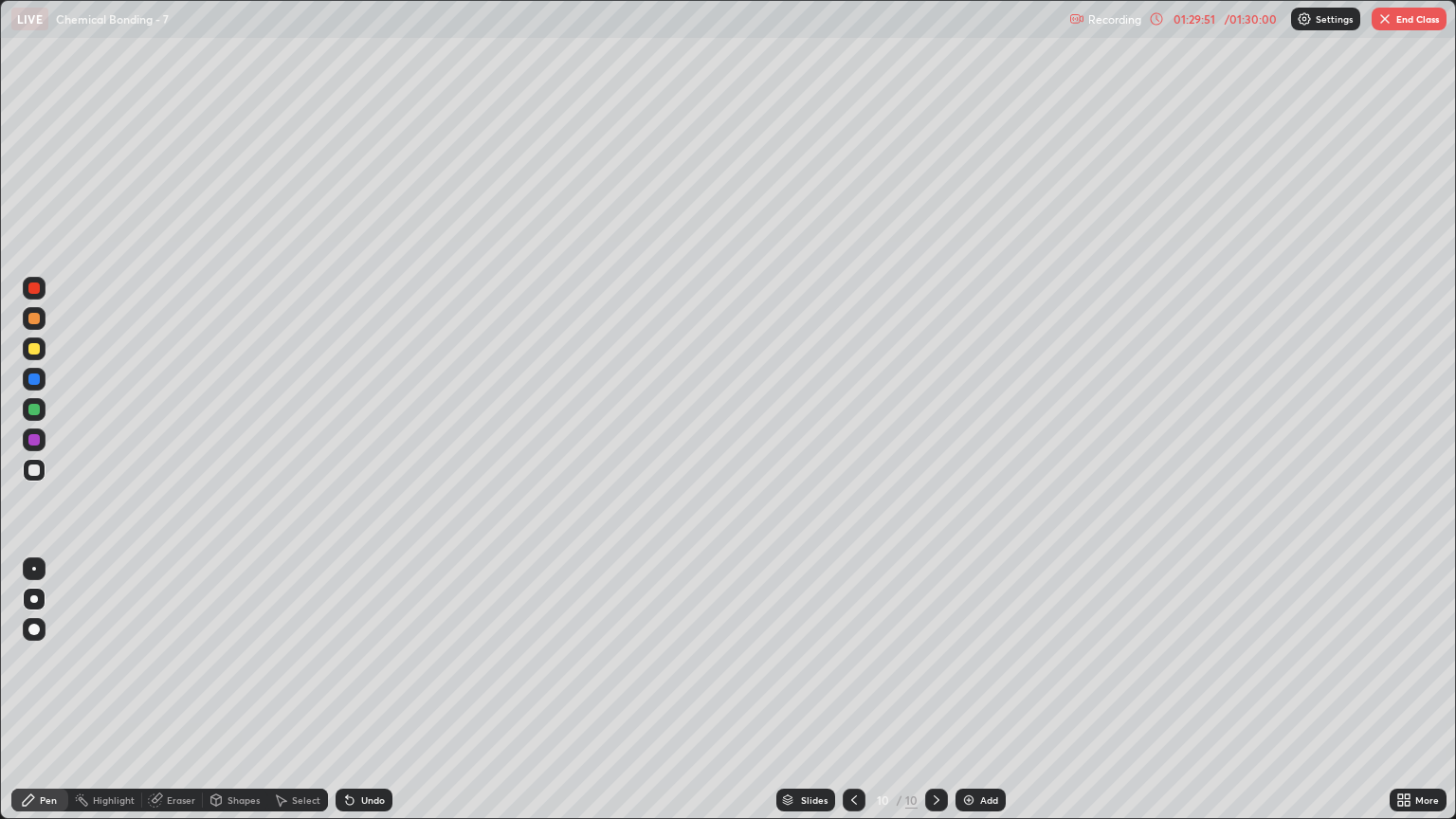 click at bounding box center (34, 318) 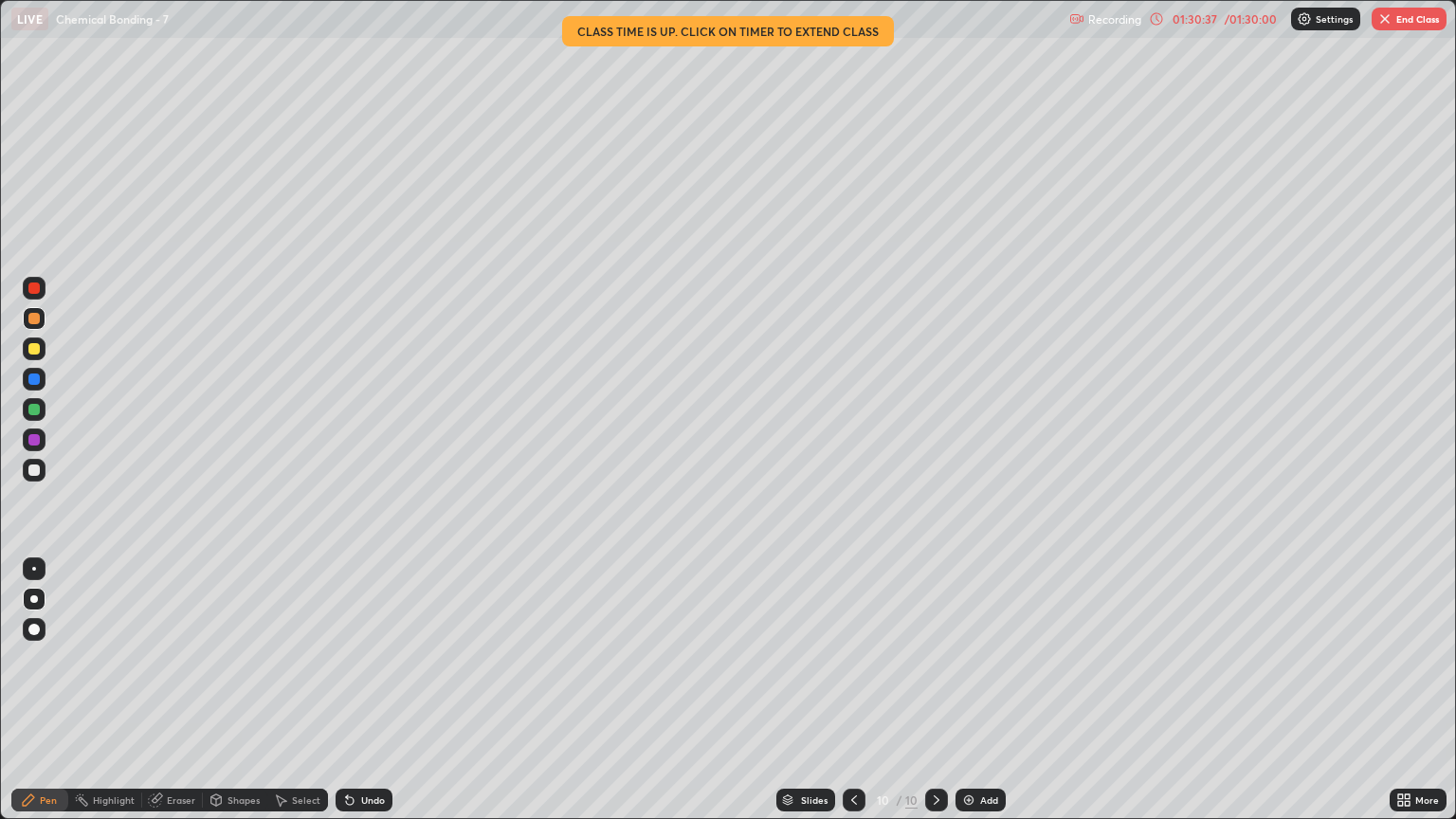click at bounding box center (34, 470) 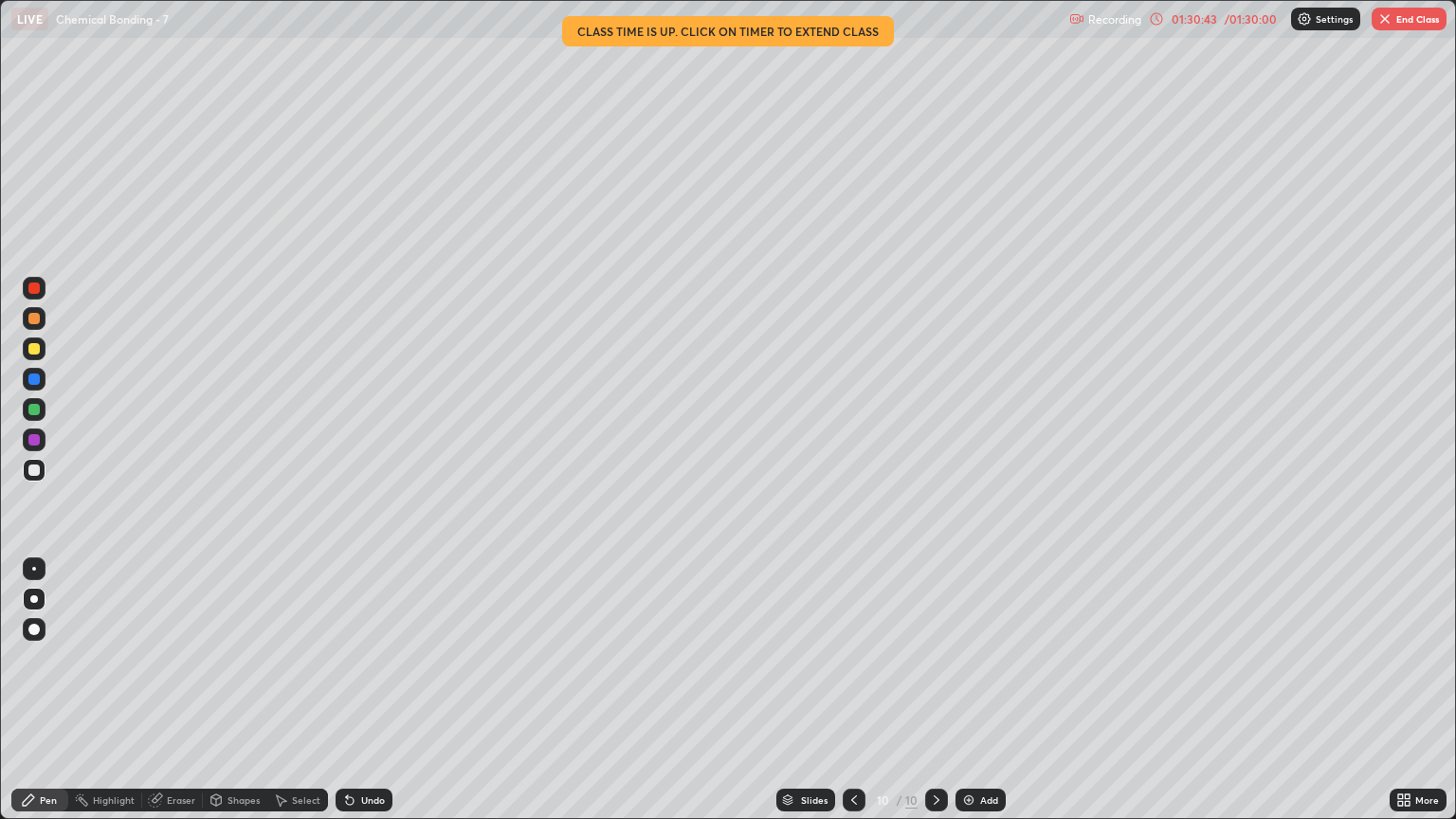 click at bounding box center (1304, 19) 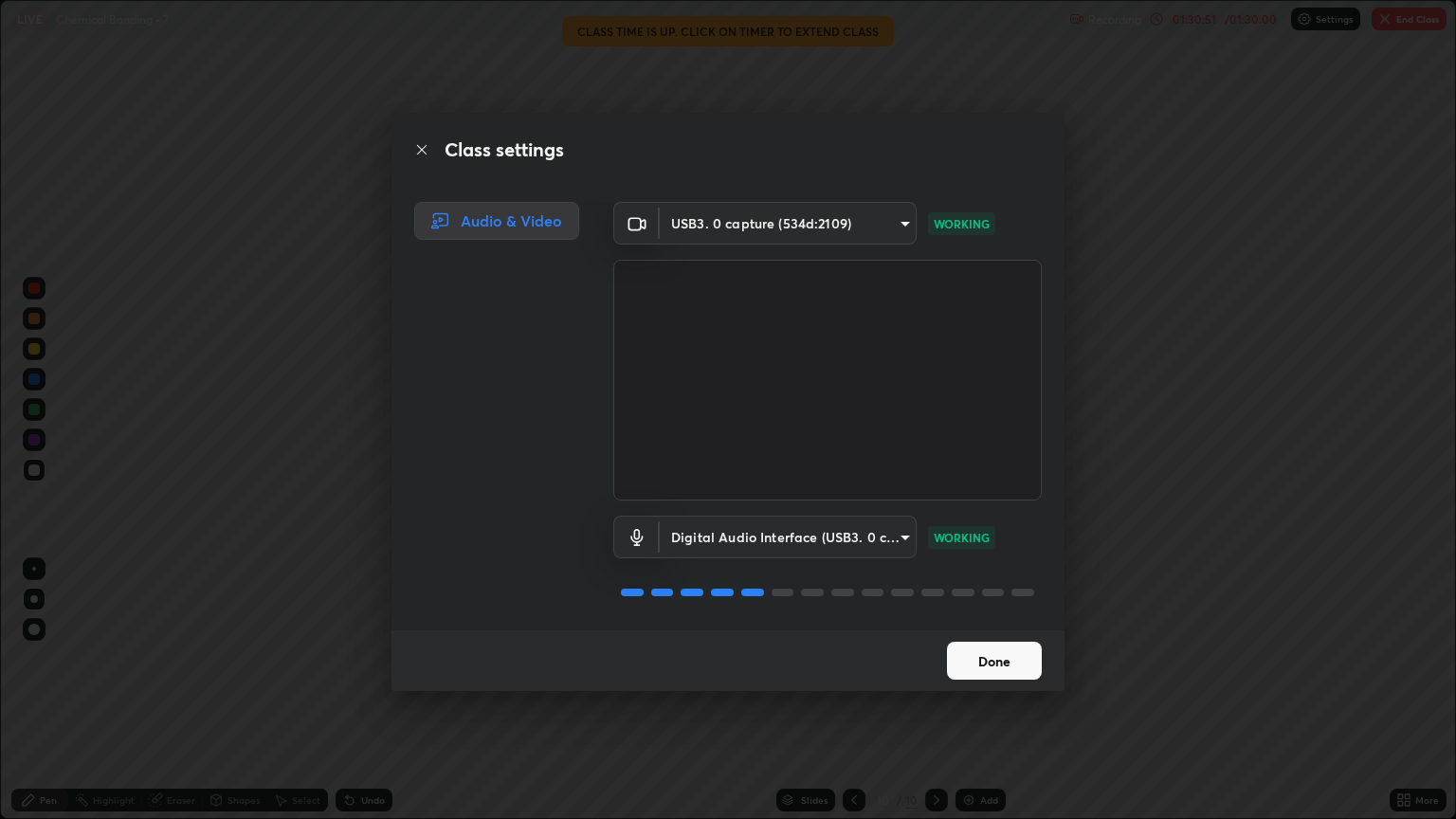 click on "Done" at bounding box center [994, 661] 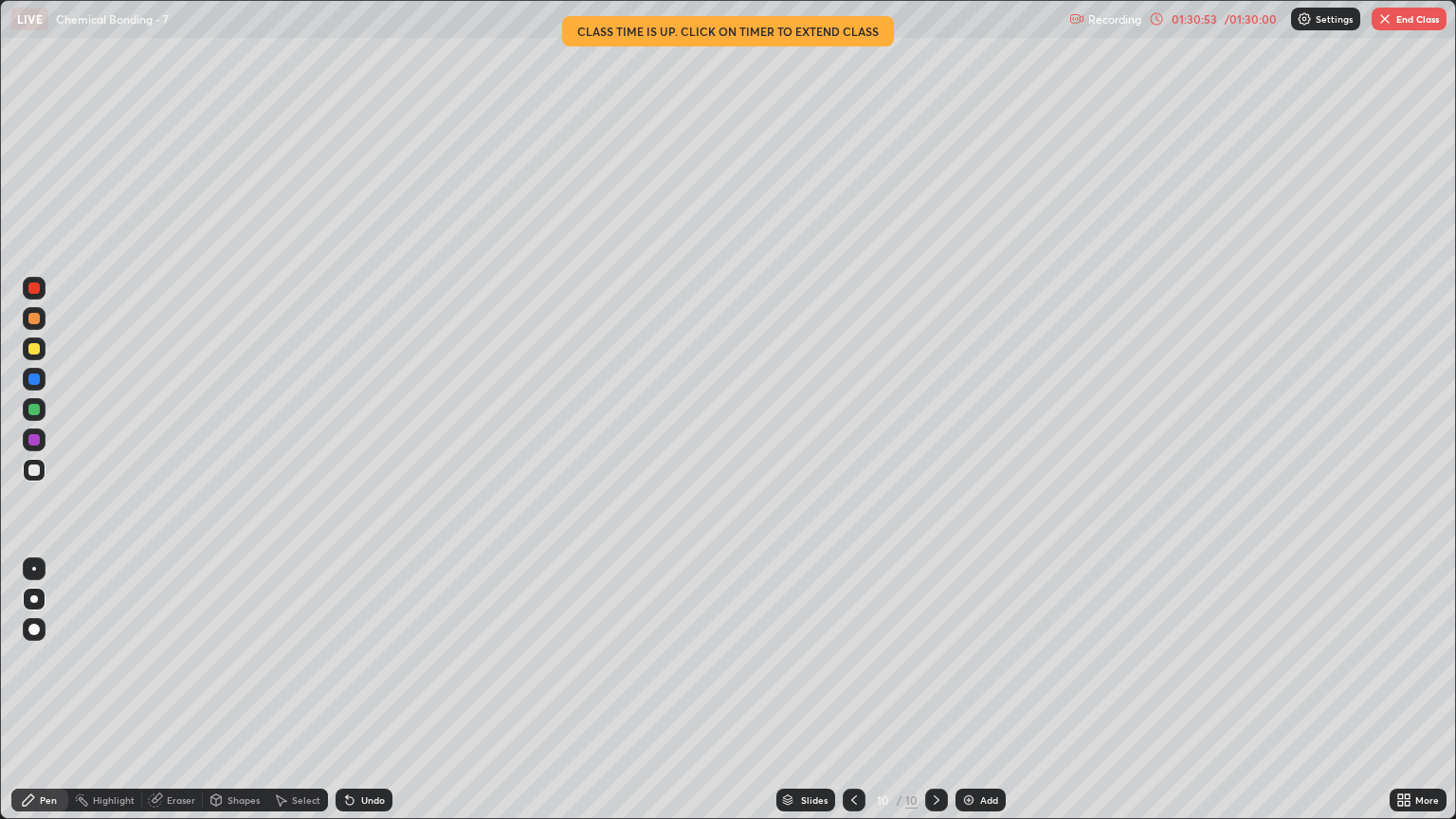 click 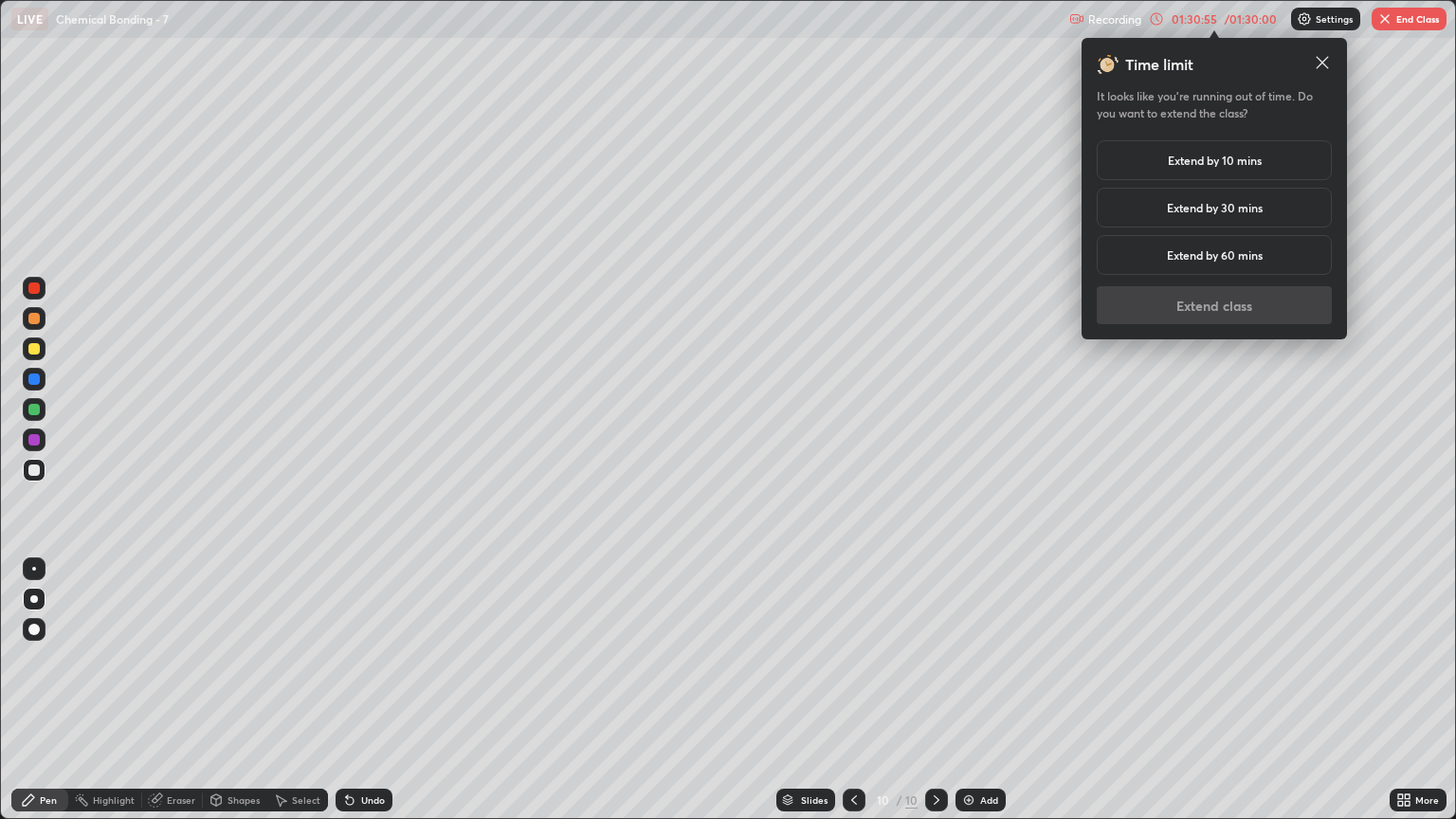 click on "Extend by 30 mins" at bounding box center (1214, 208) 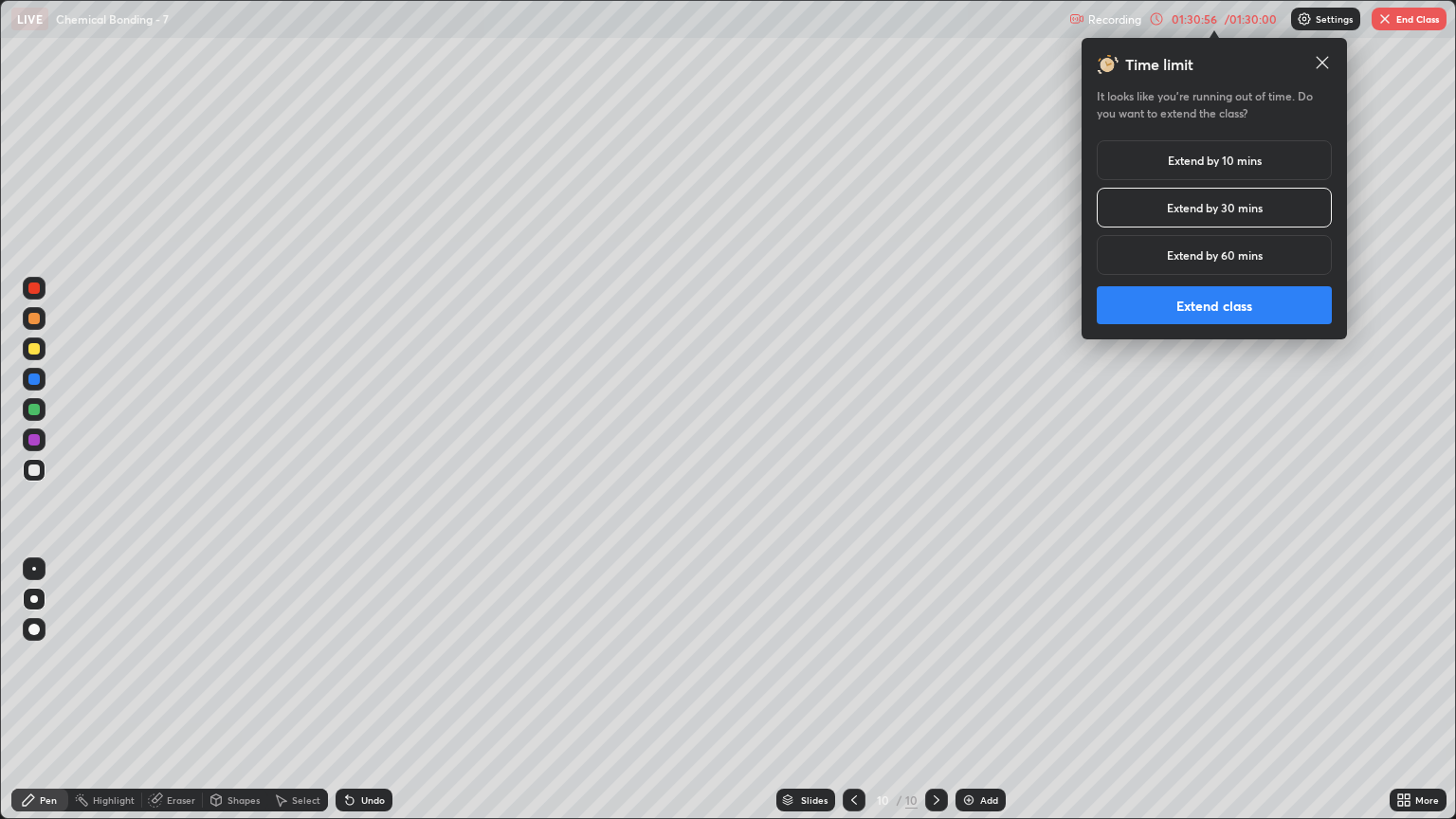 click on "Extend class" at bounding box center [1214, 305] 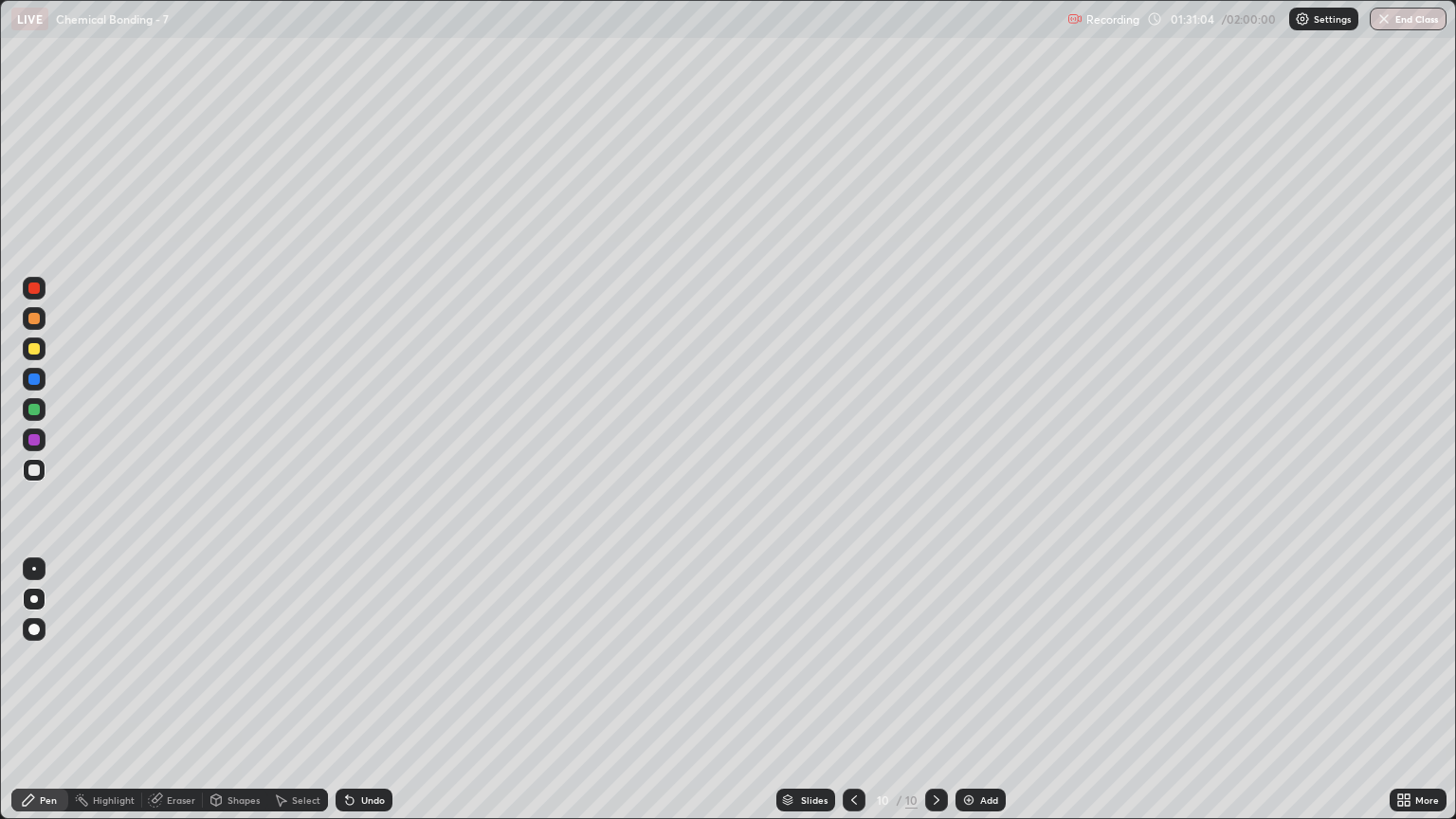 click at bounding box center (34, 470) 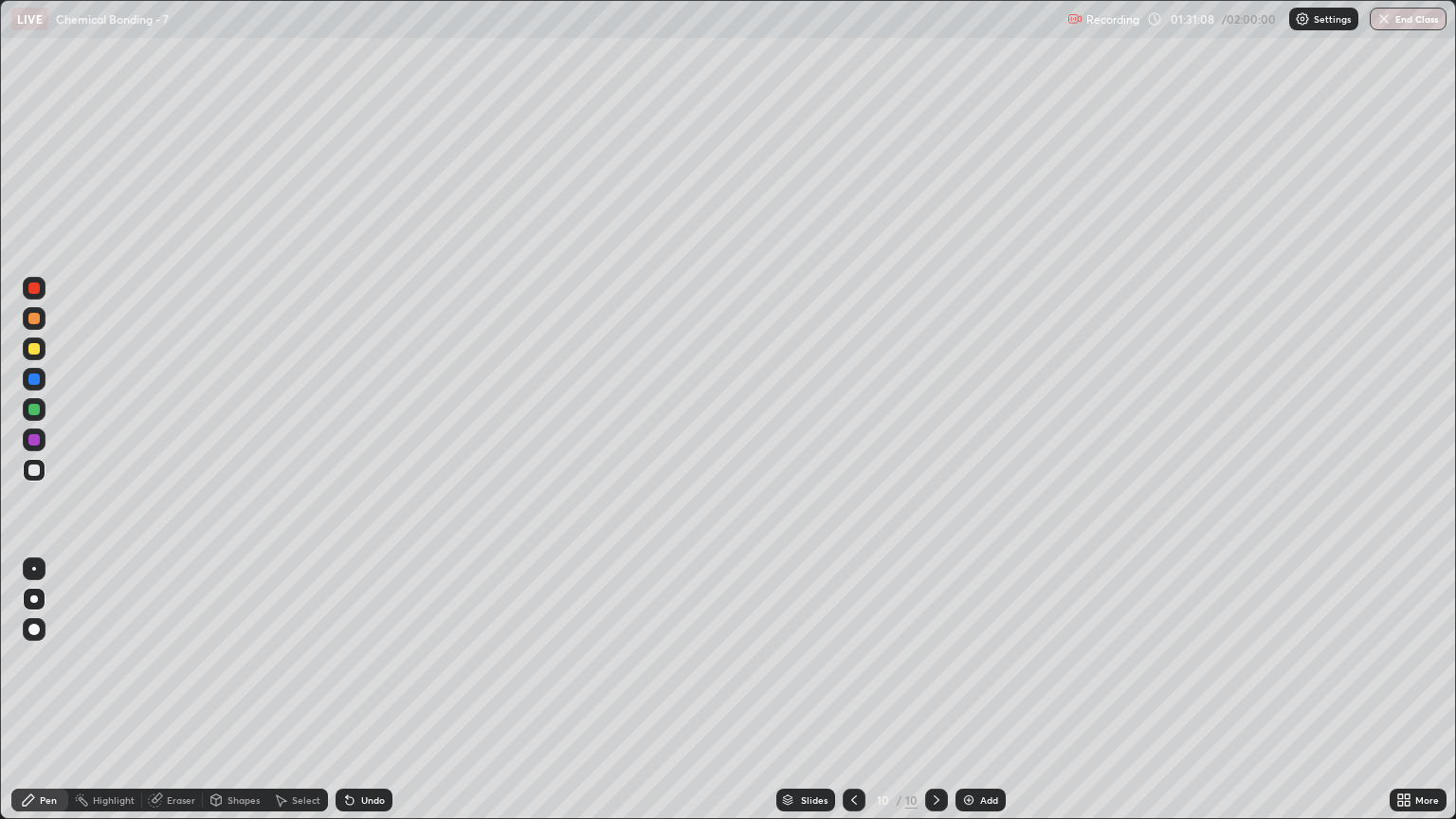 click at bounding box center (34, 318) 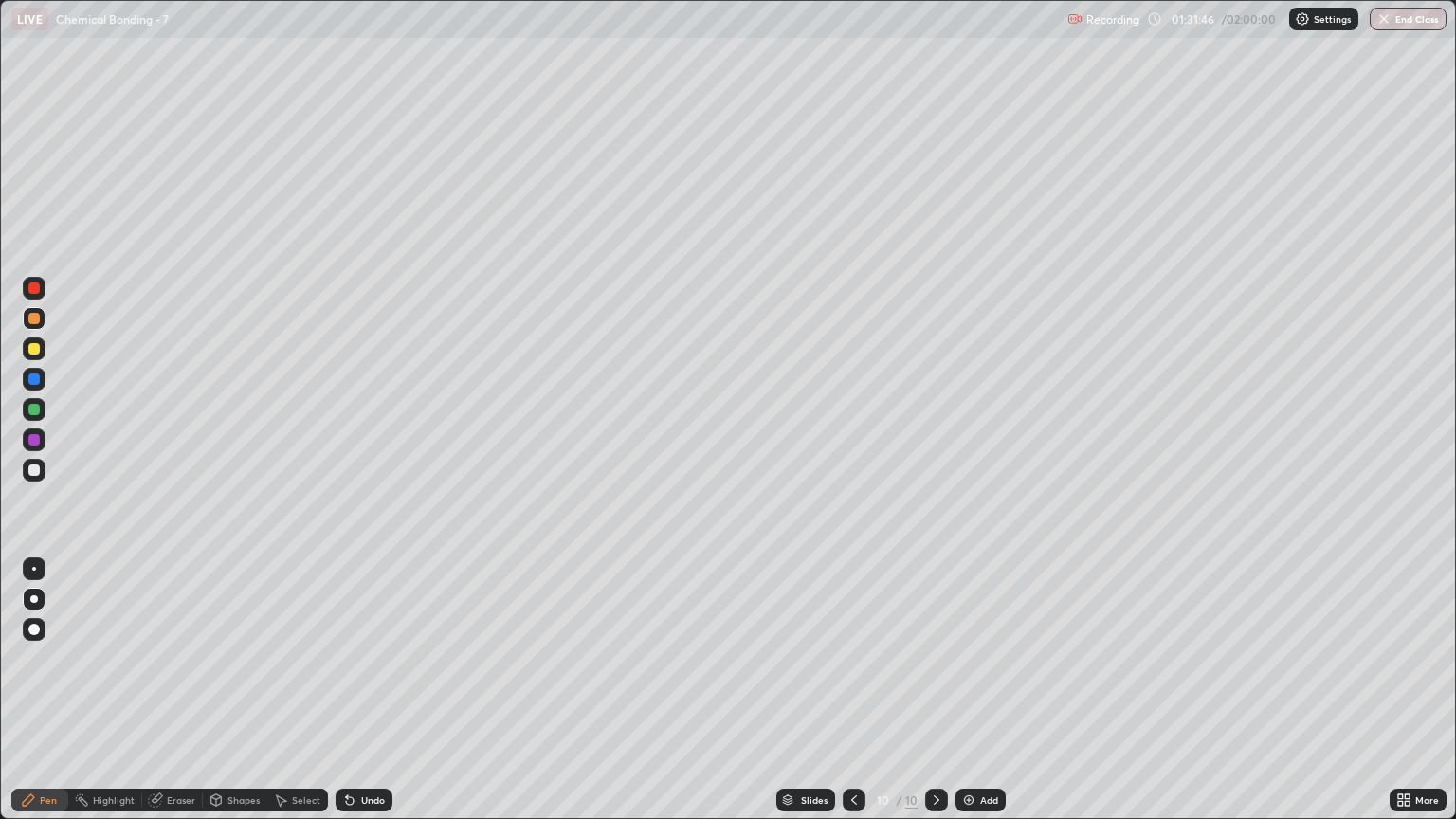 click at bounding box center (34, 470) 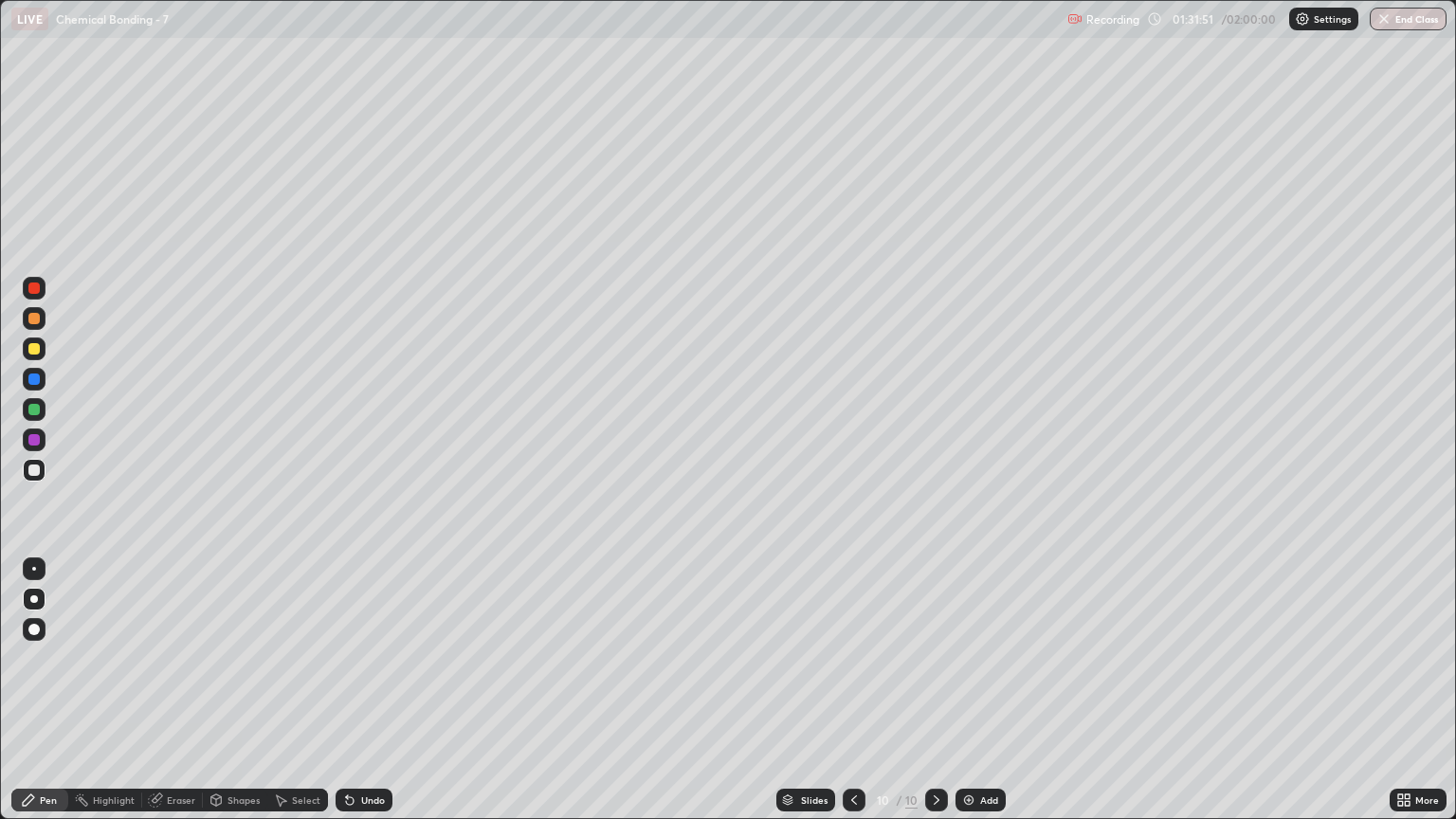 click at bounding box center [34, 318] 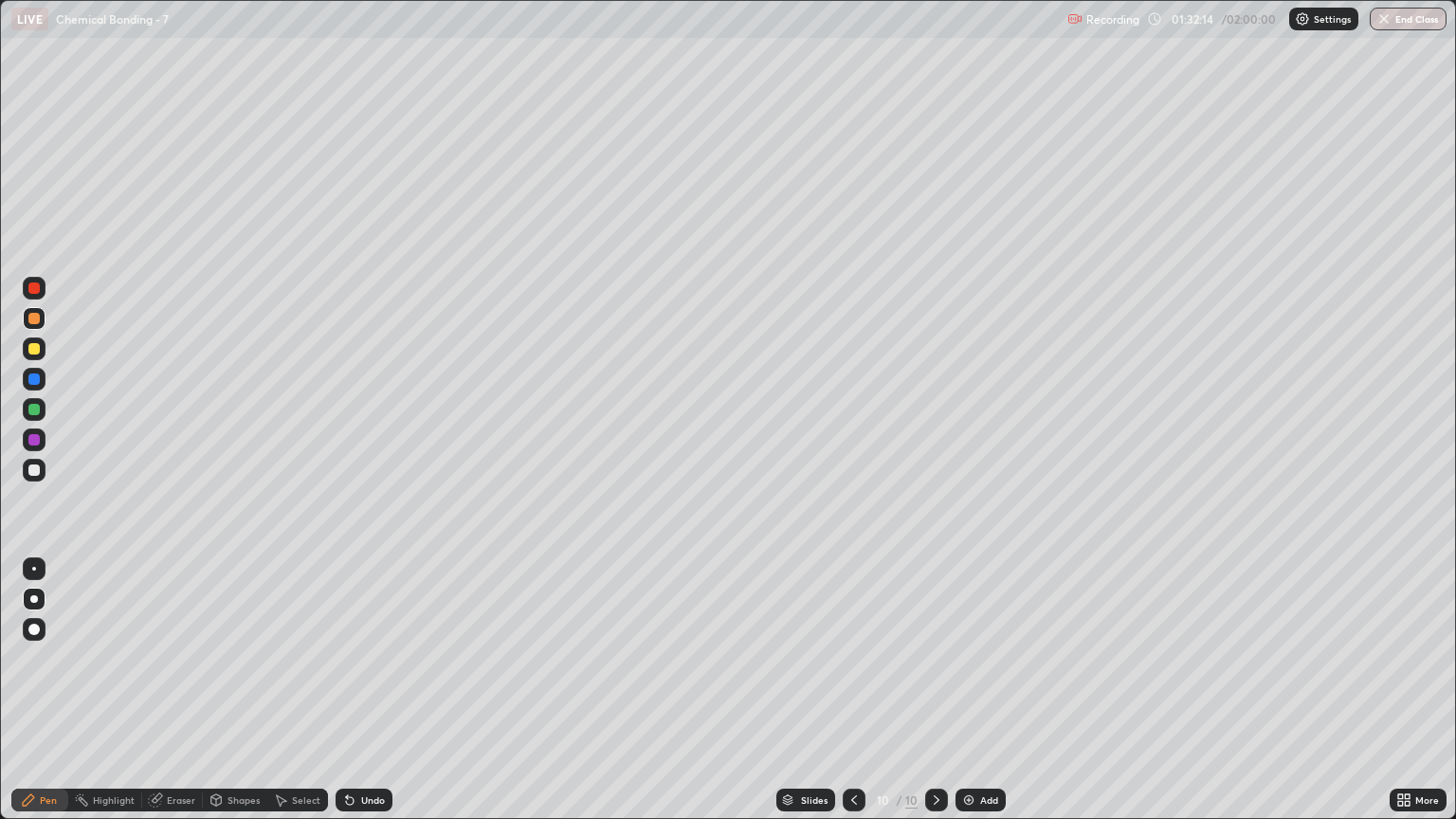 click at bounding box center (34, 470) 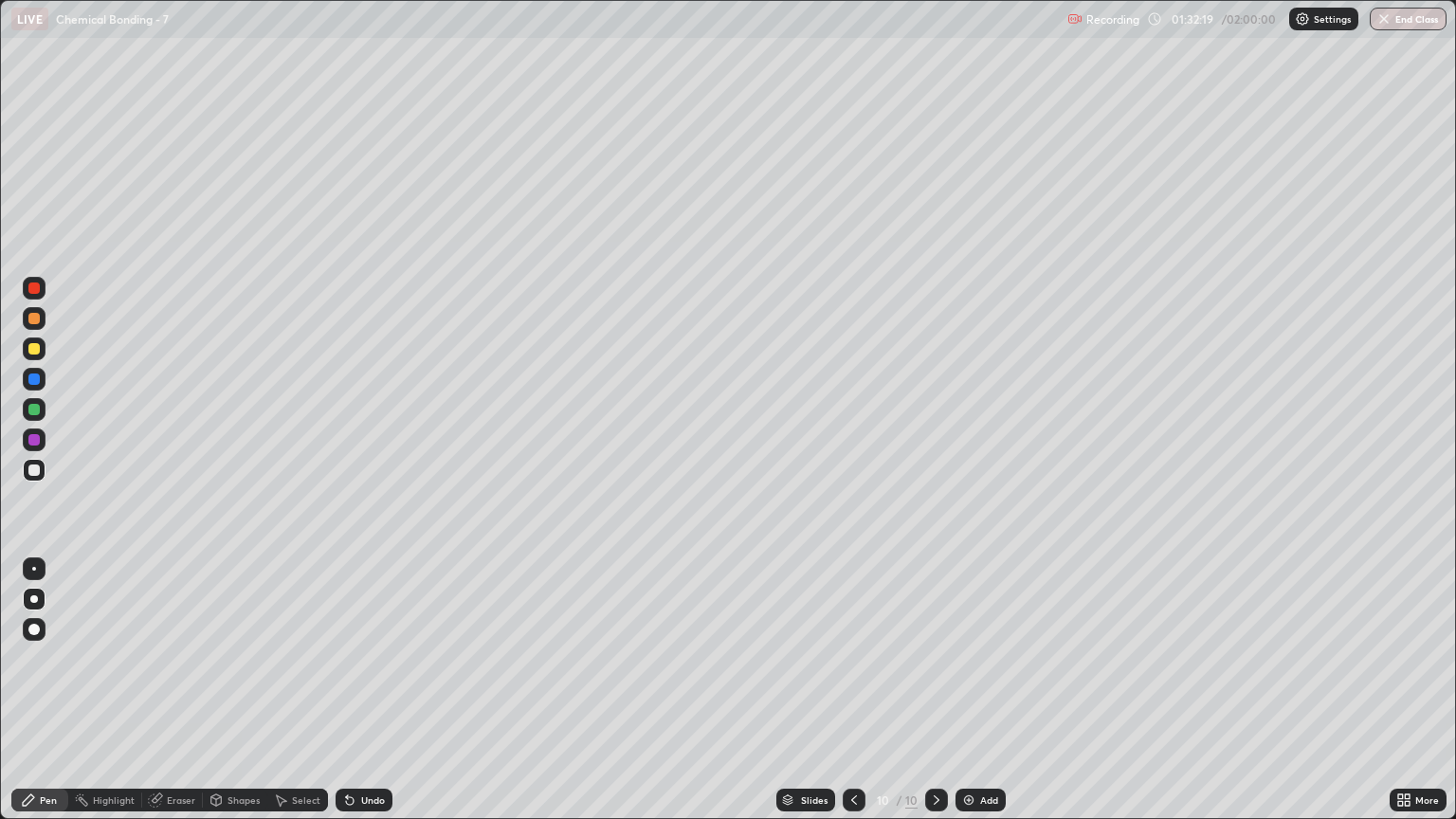 click at bounding box center [34, 318] 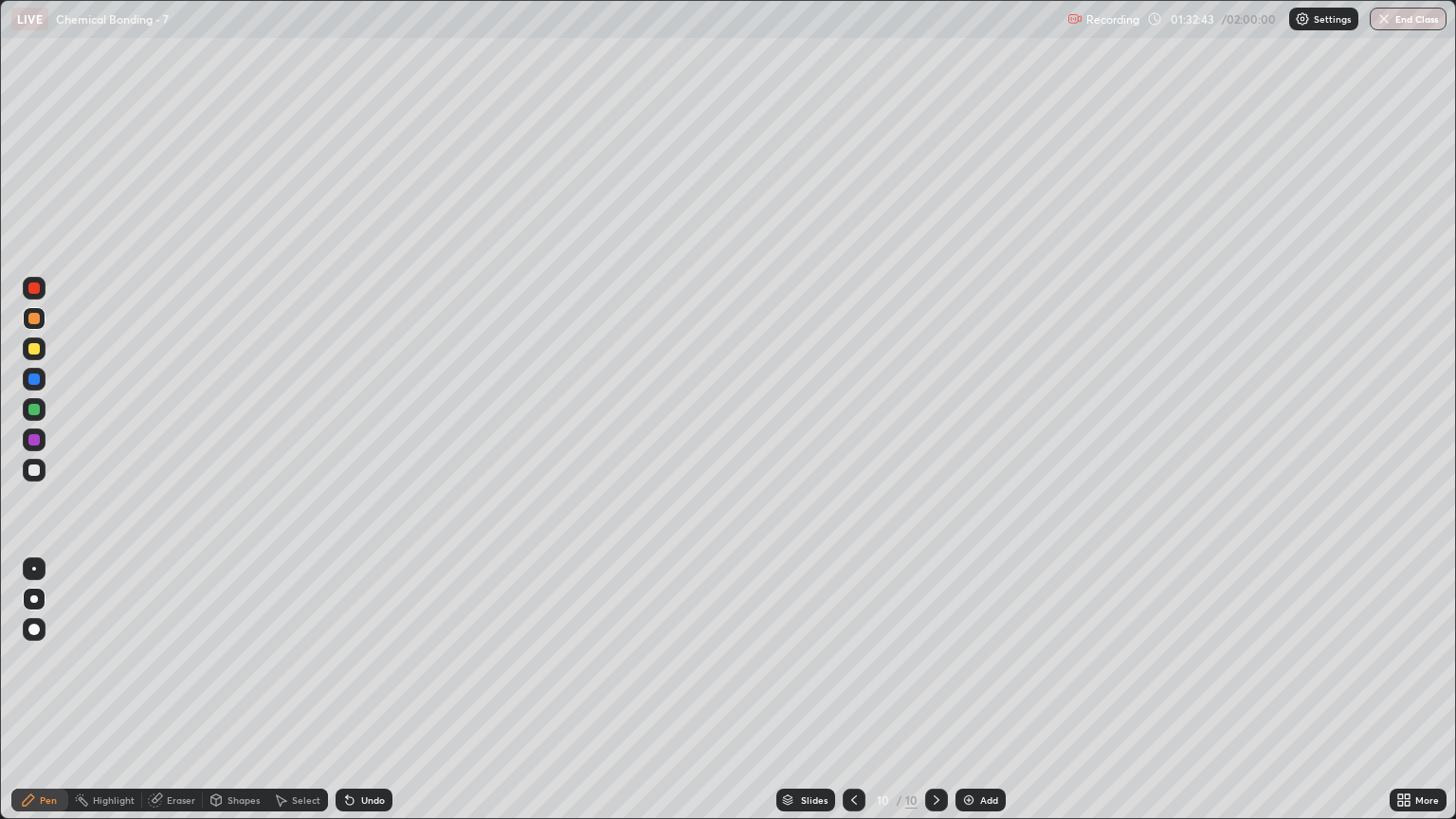 click at bounding box center [34, 470] 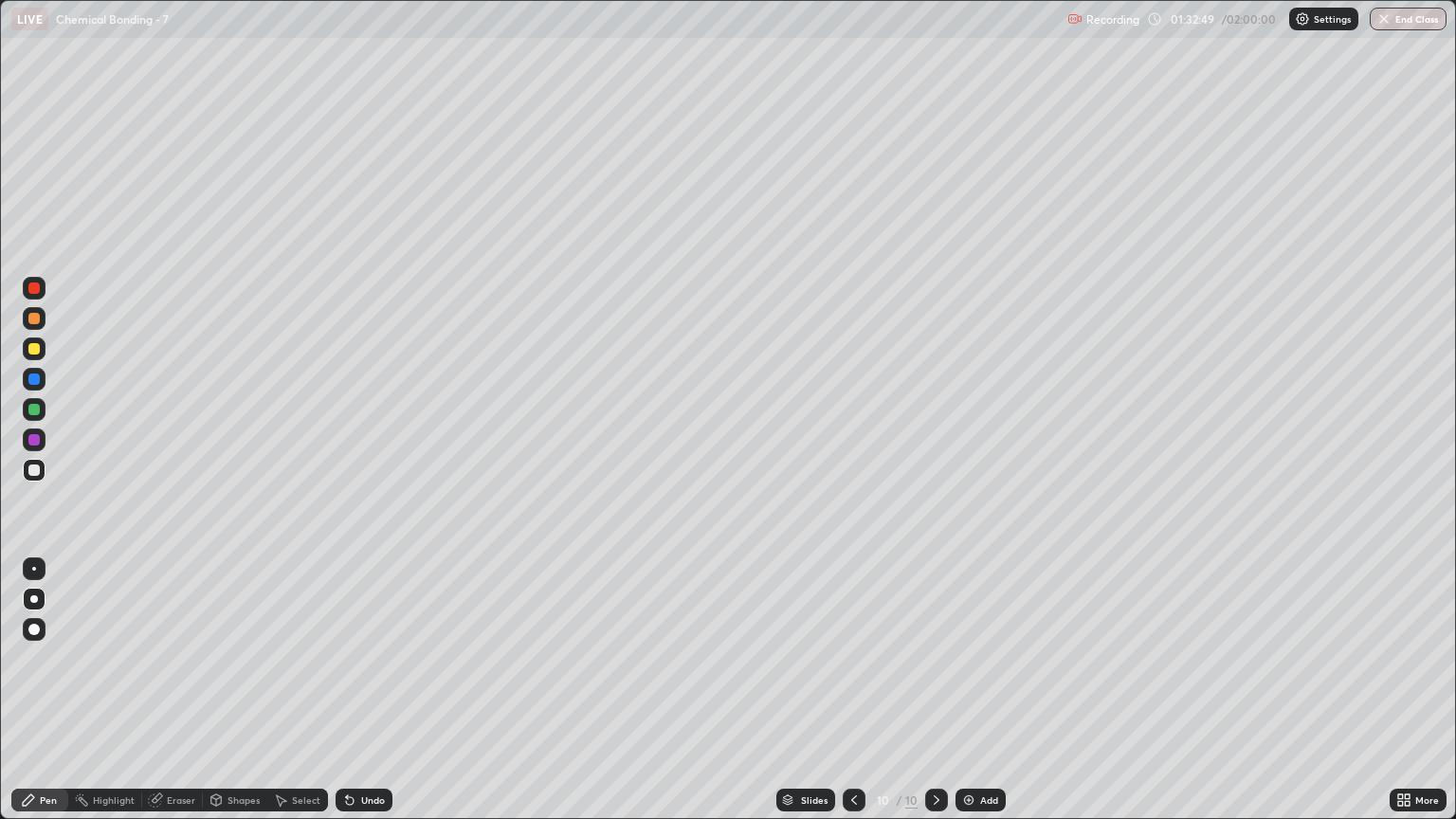click at bounding box center (34, 318) 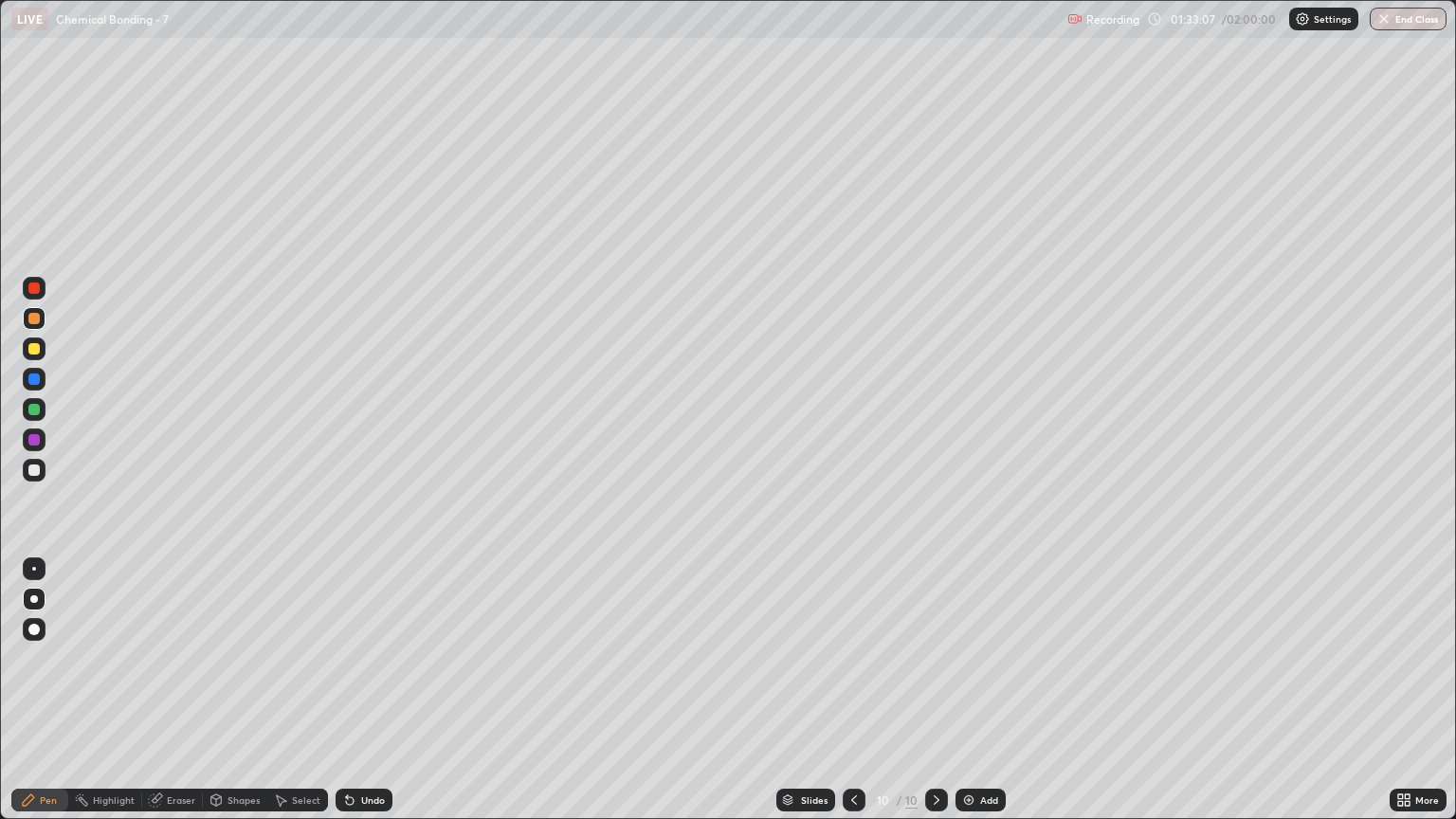 click at bounding box center [34, 470] 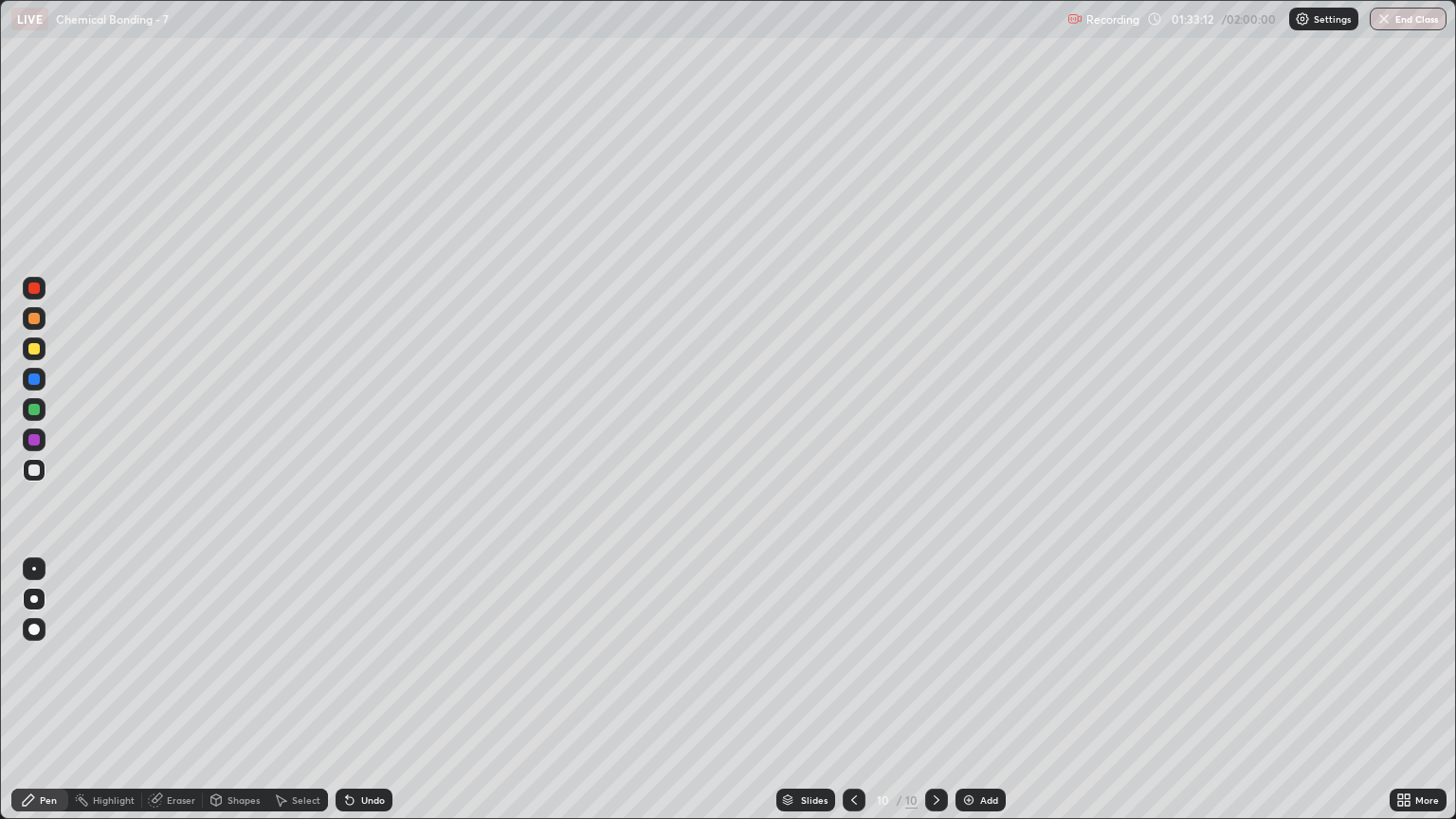 click at bounding box center [34, 318] 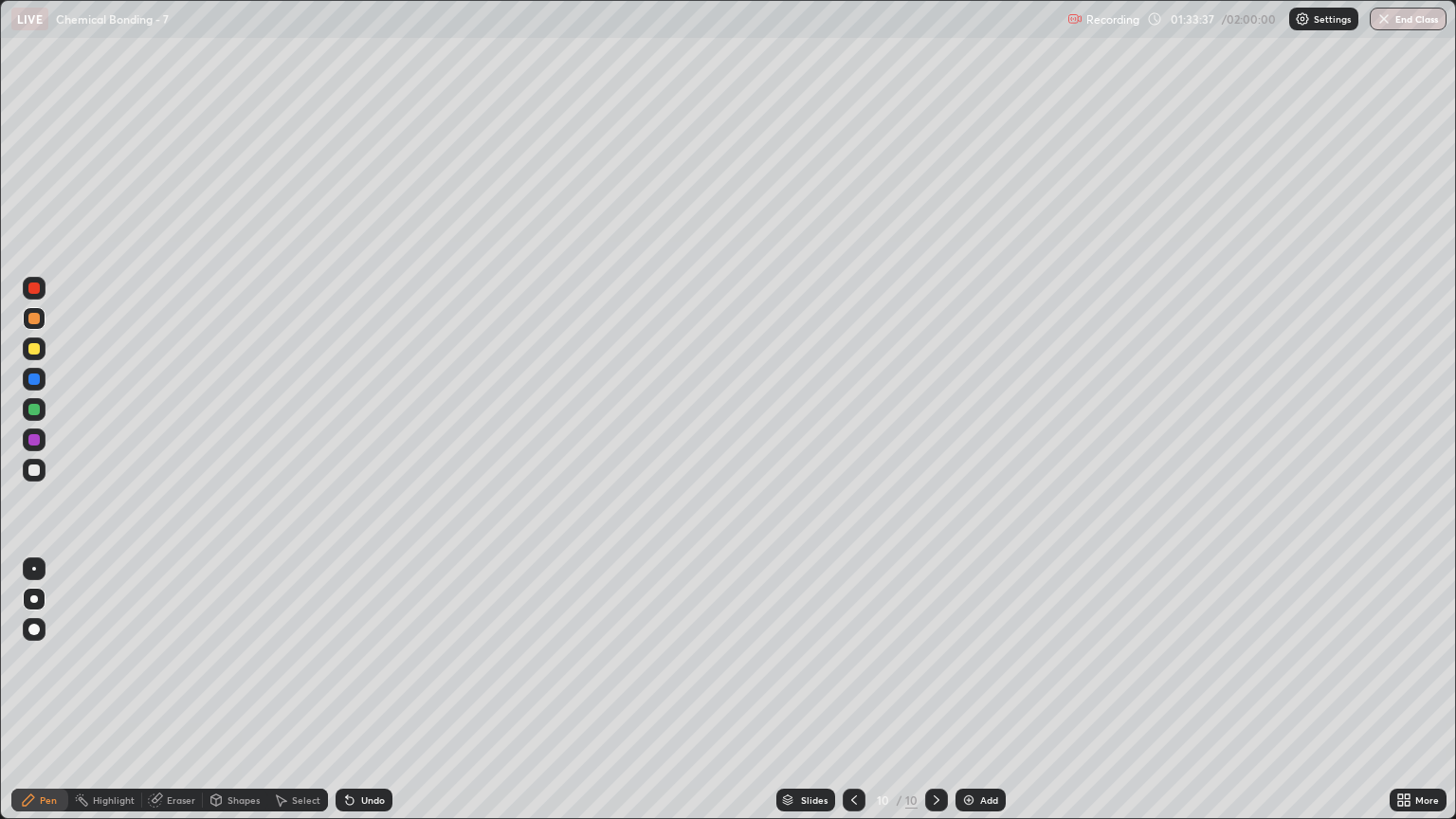 click at bounding box center (34, 470) 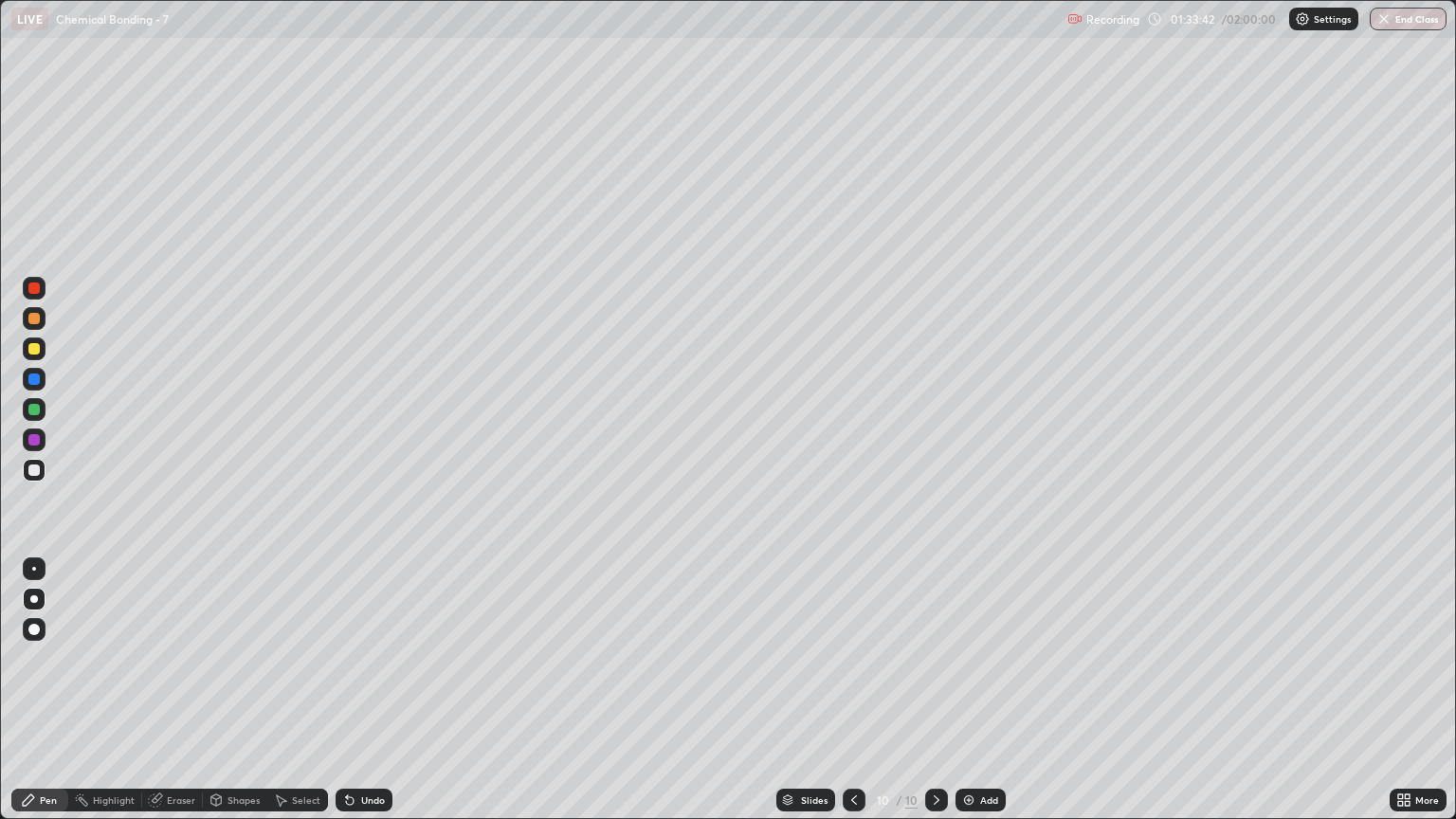 click at bounding box center [34, 318] 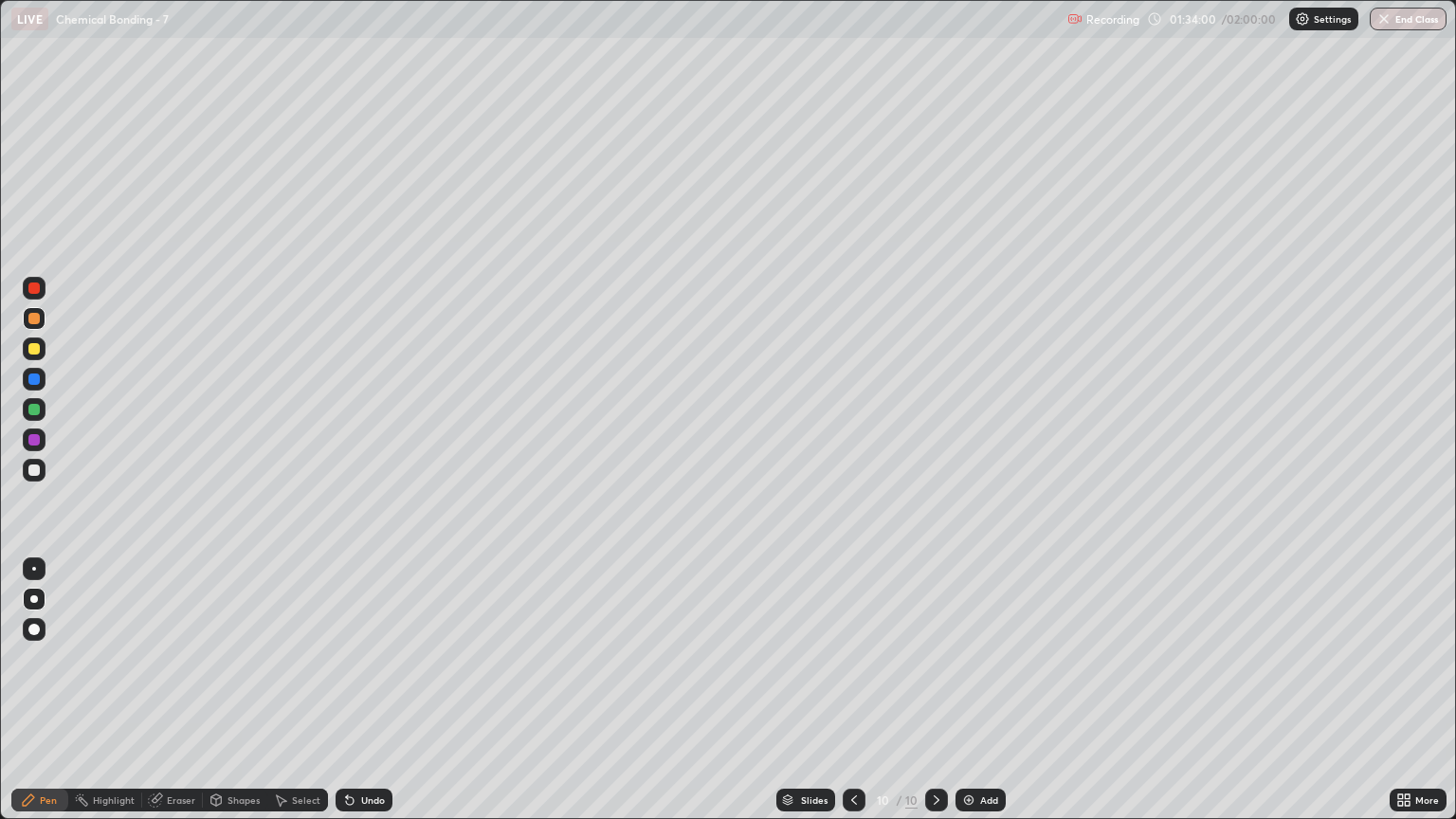 click at bounding box center [34, 470] 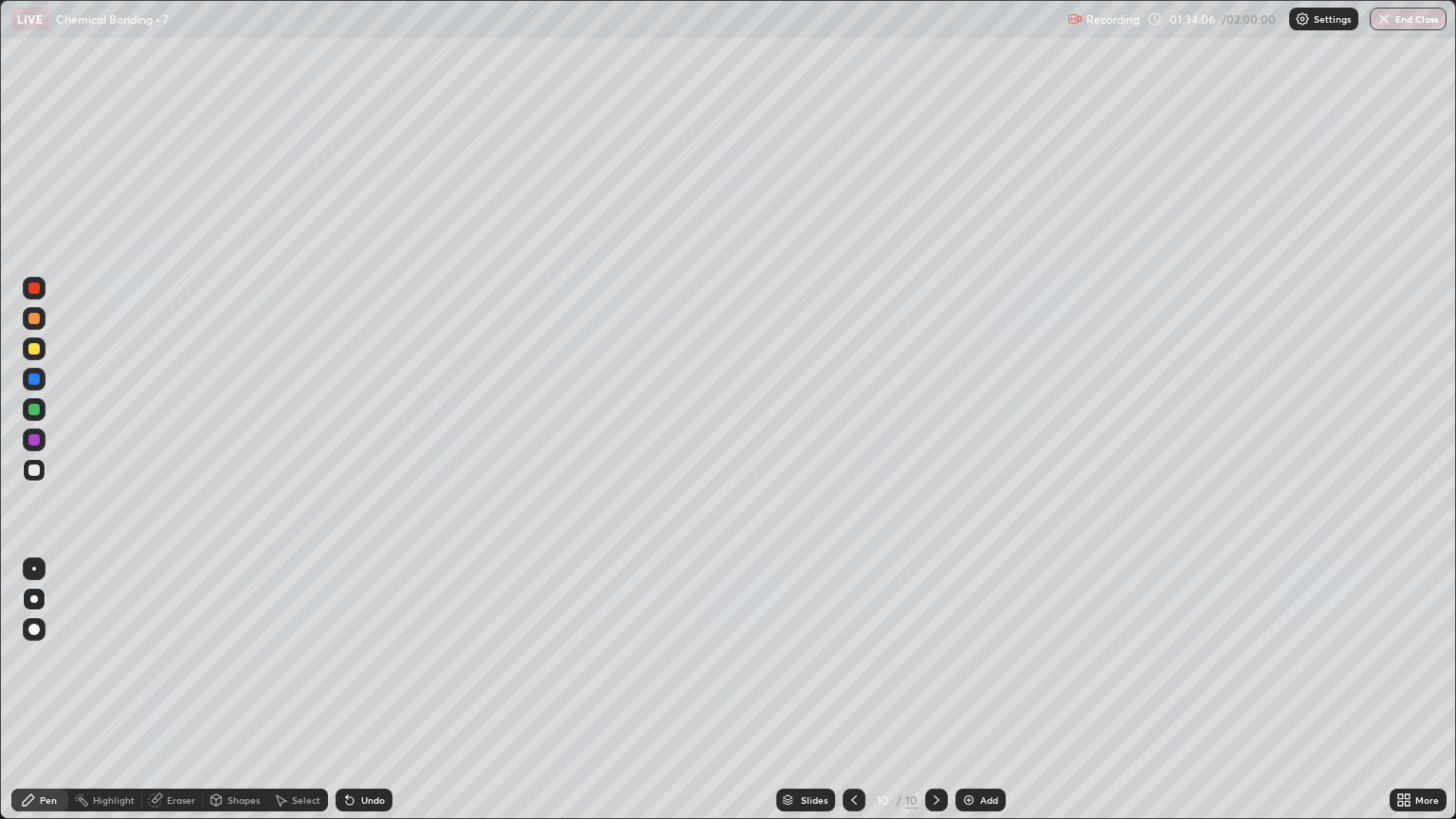 click at bounding box center [34, 318] 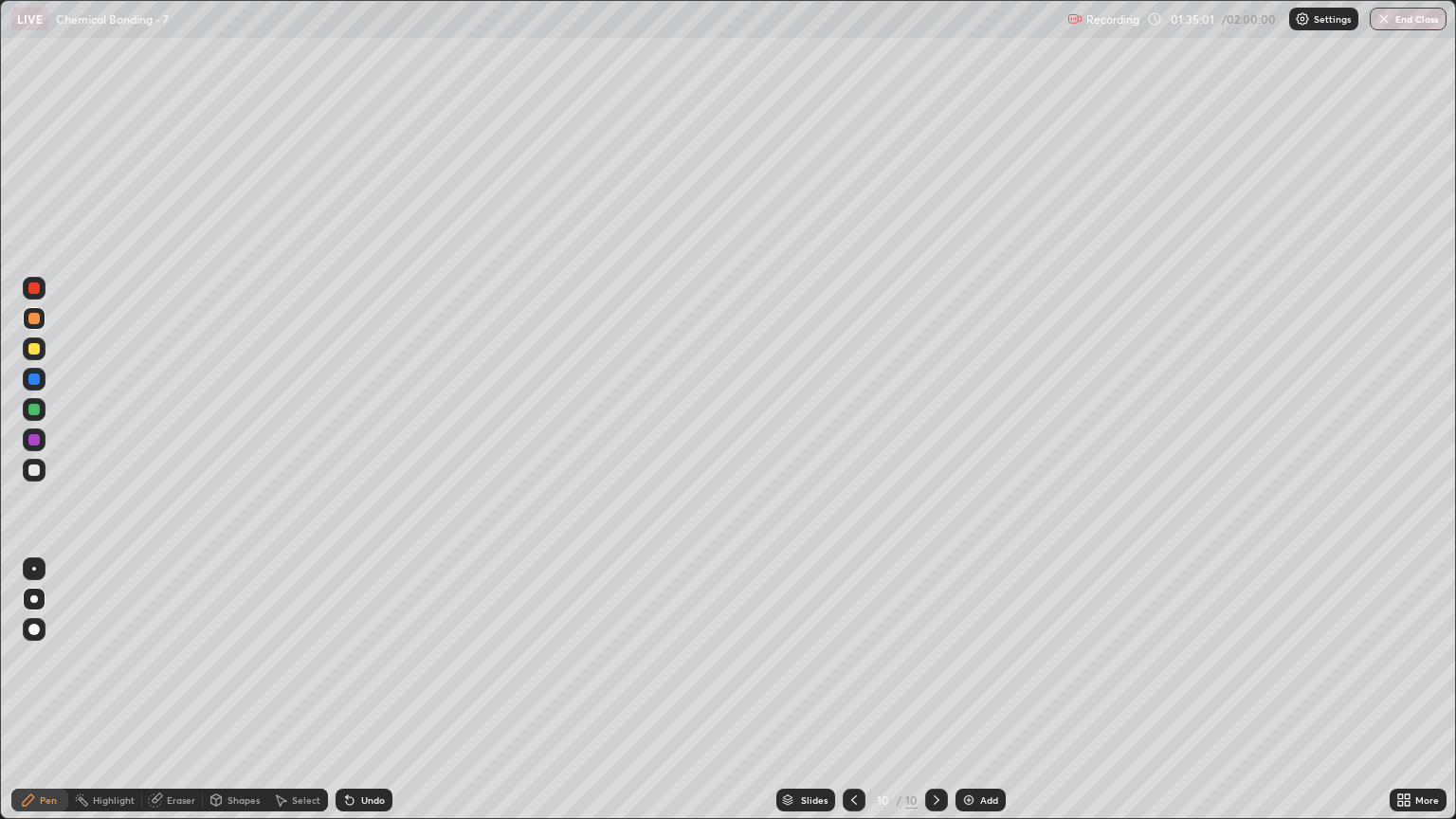 click at bounding box center [34, 470] 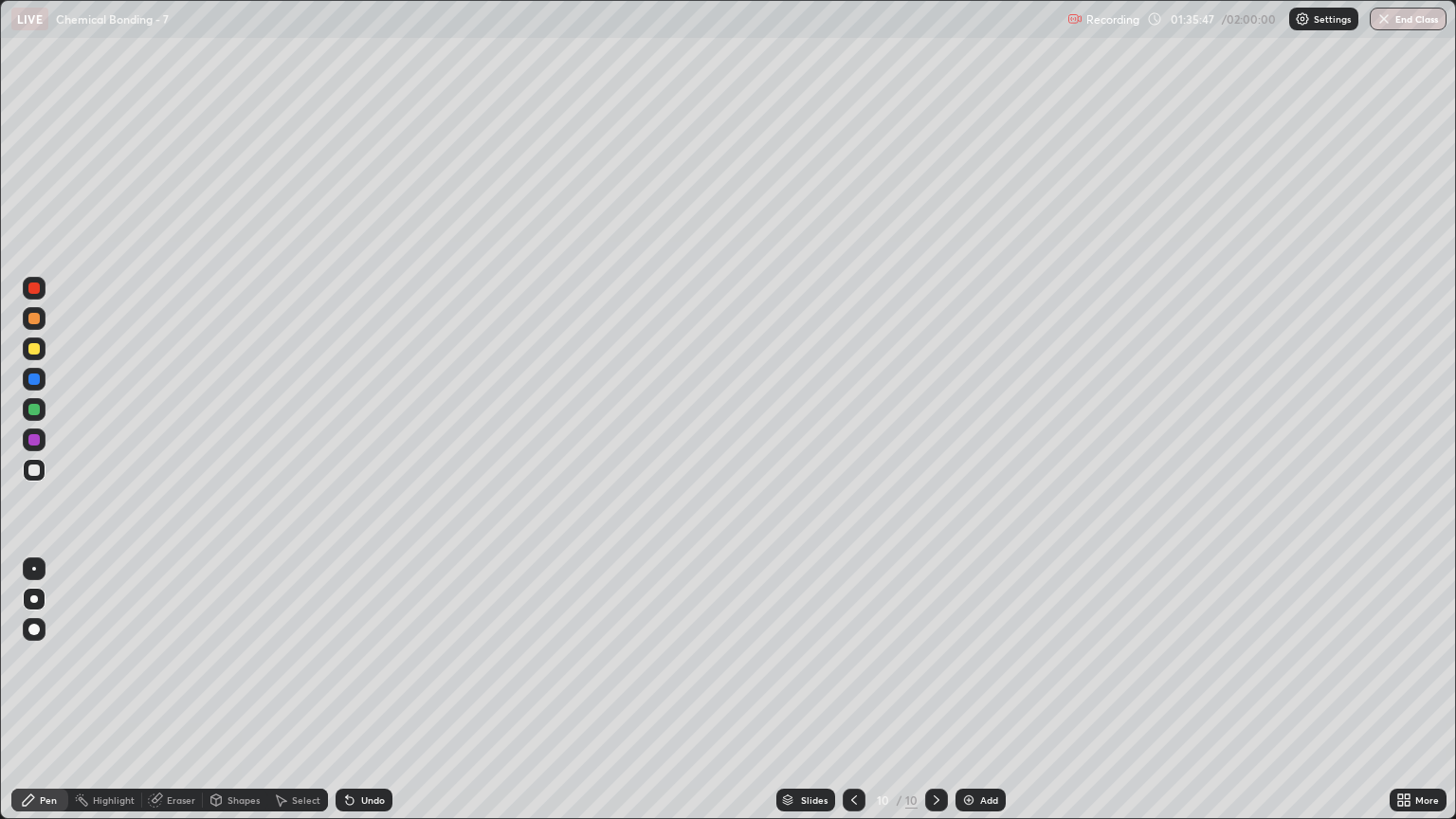 click at bounding box center (34, 318) 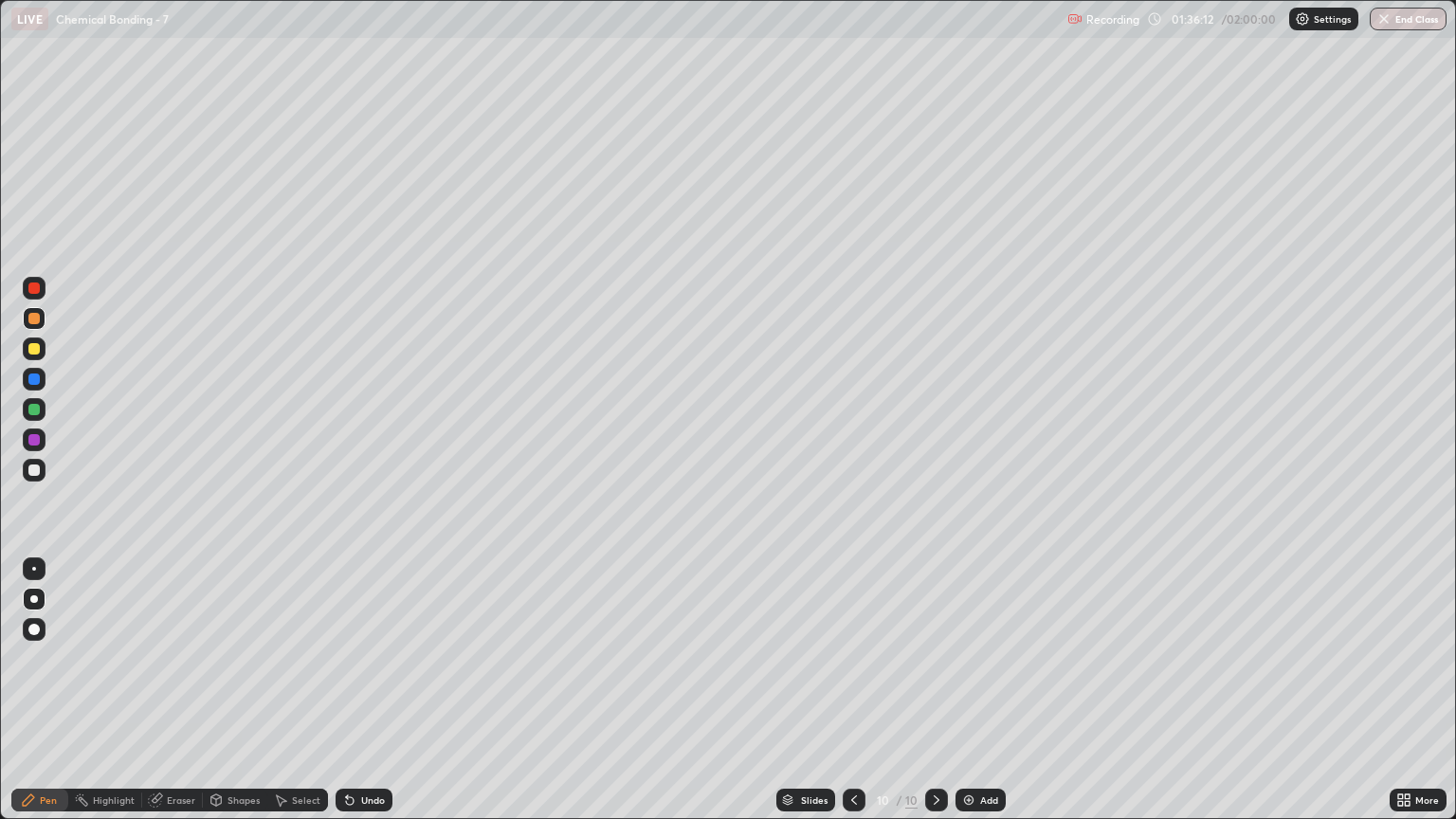 click on "Eraser" at bounding box center [181, 800] 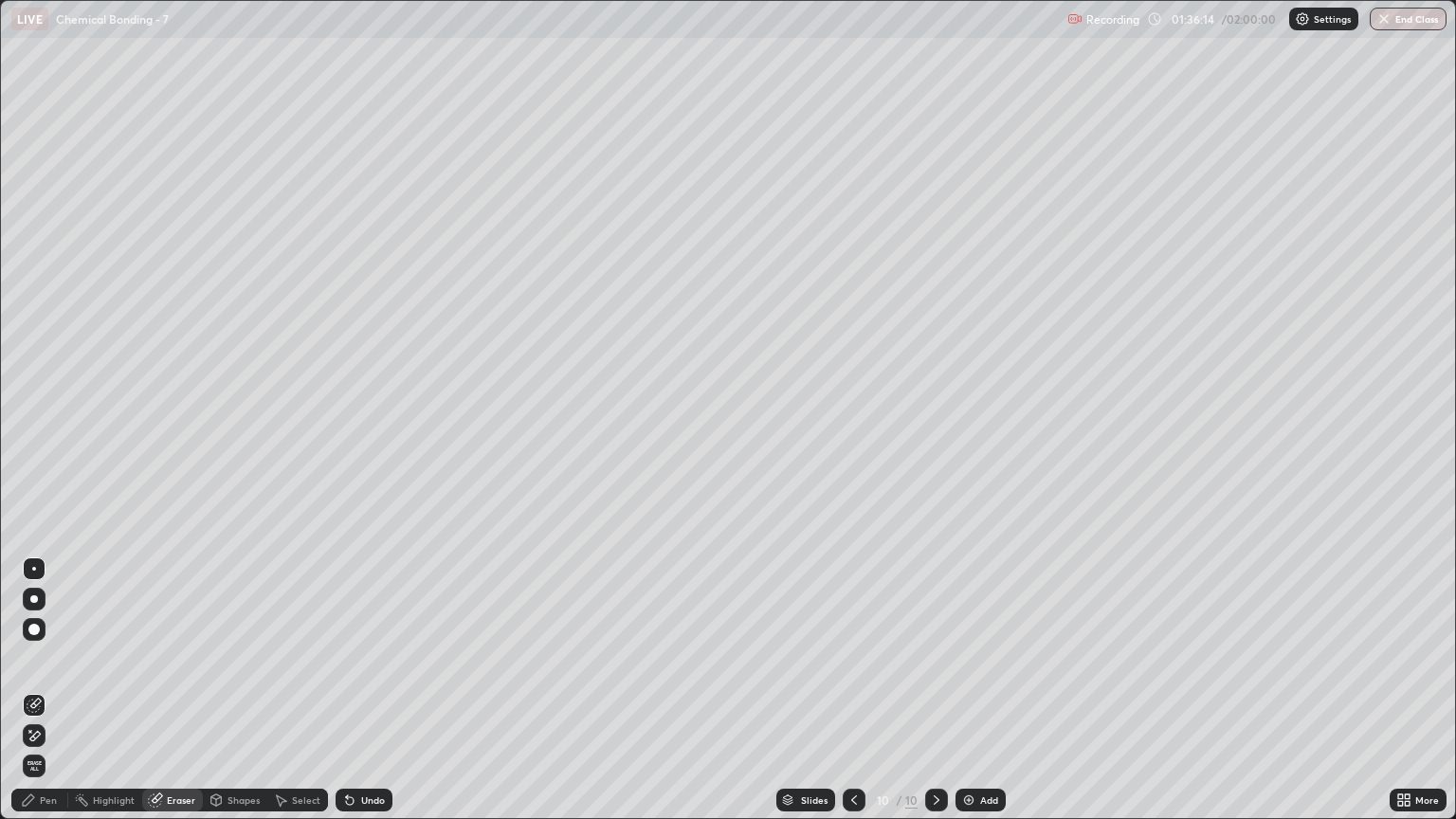 click on "Pen" at bounding box center [48, 800] 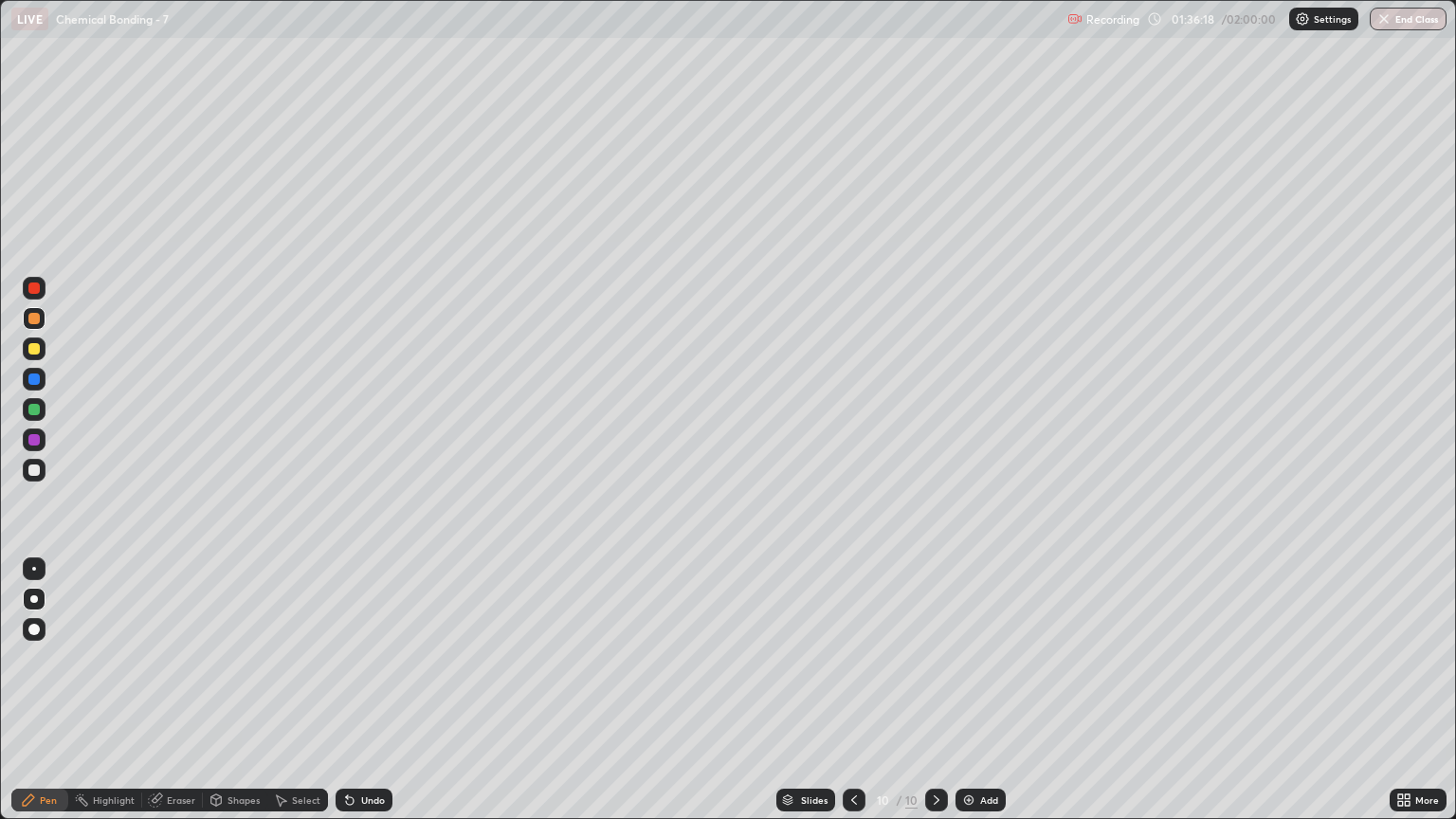 click at bounding box center (34, 470) 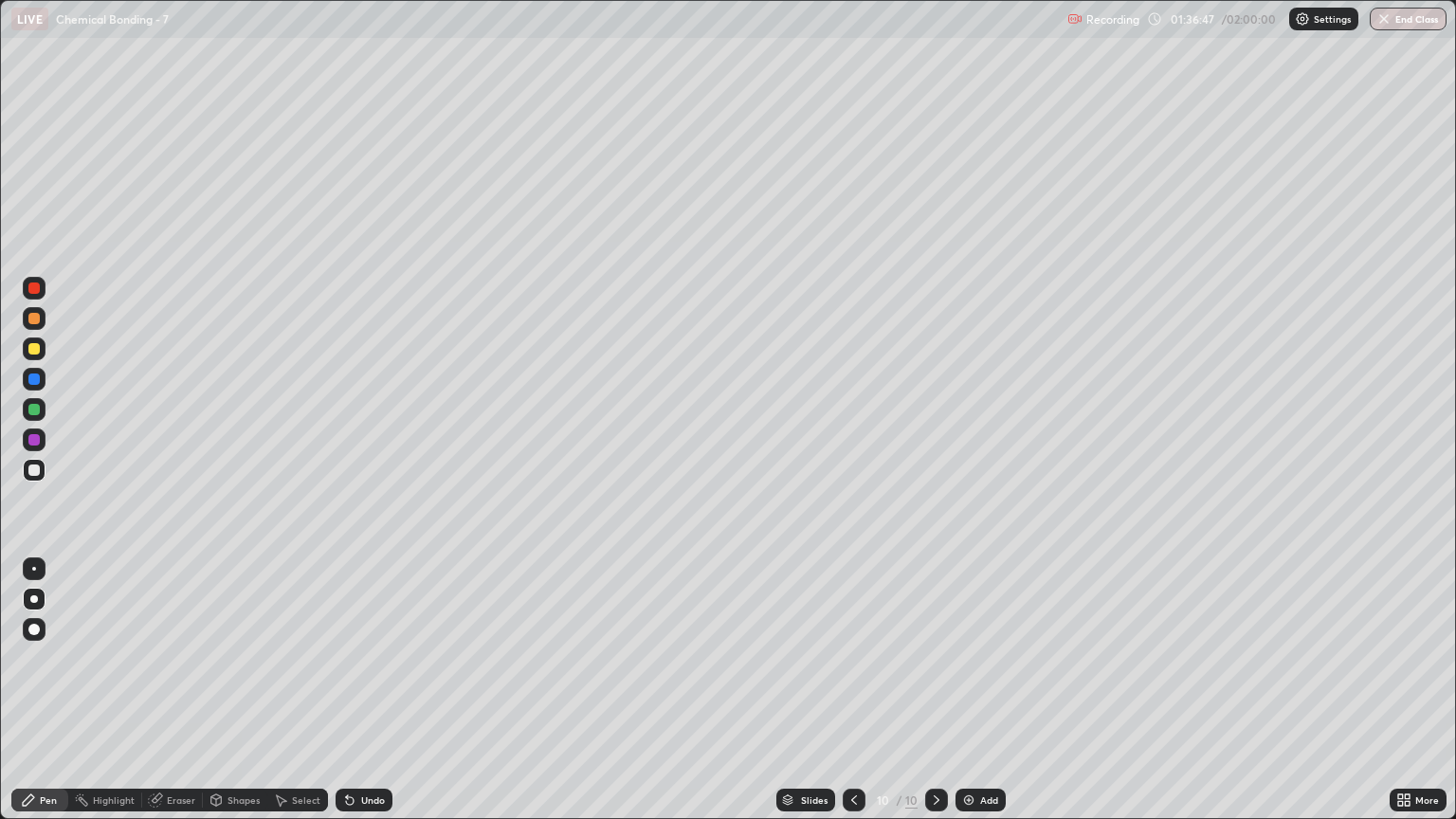 click at bounding box center (34, 318) 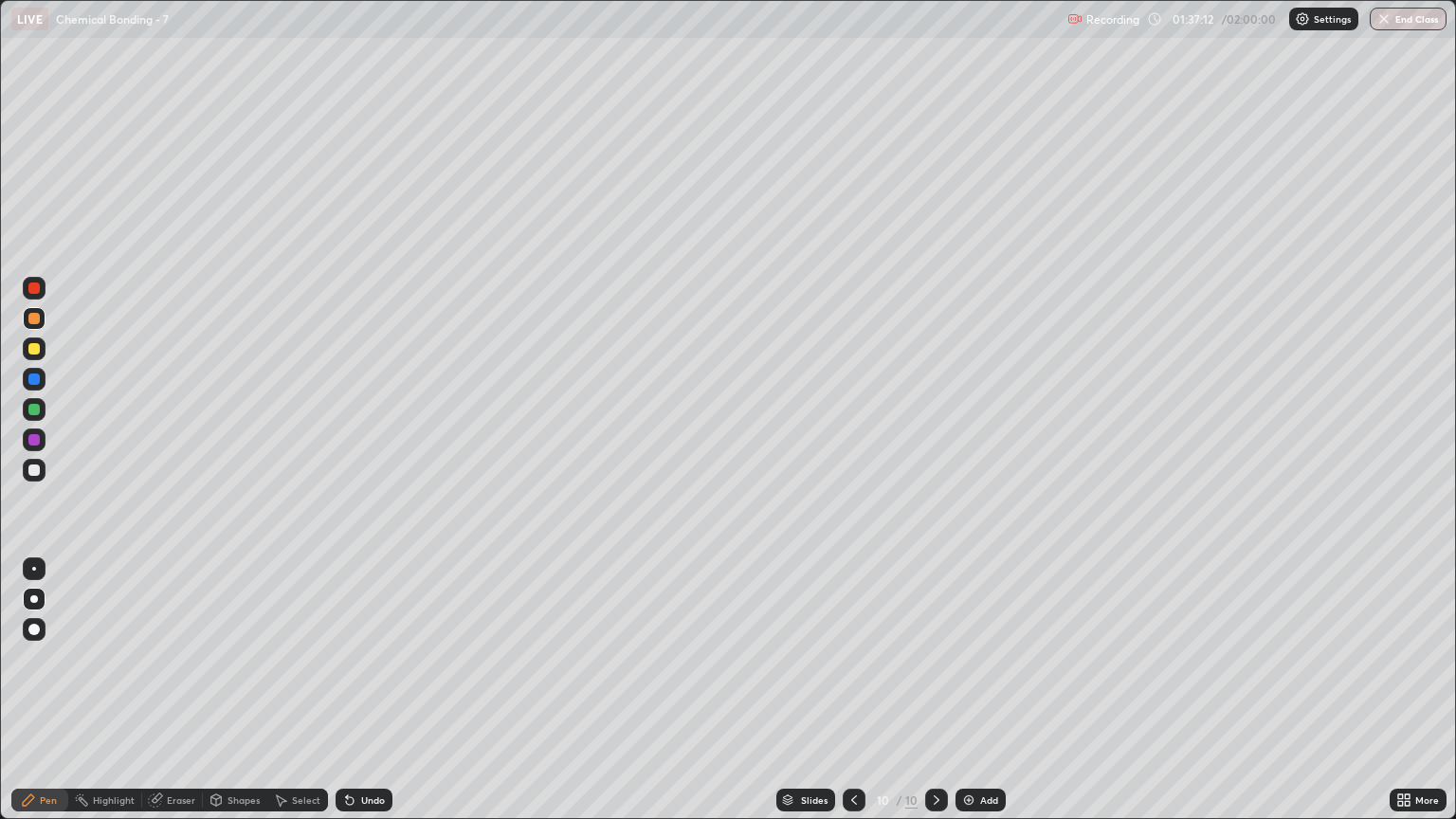 click at bounding box center [34, 470] 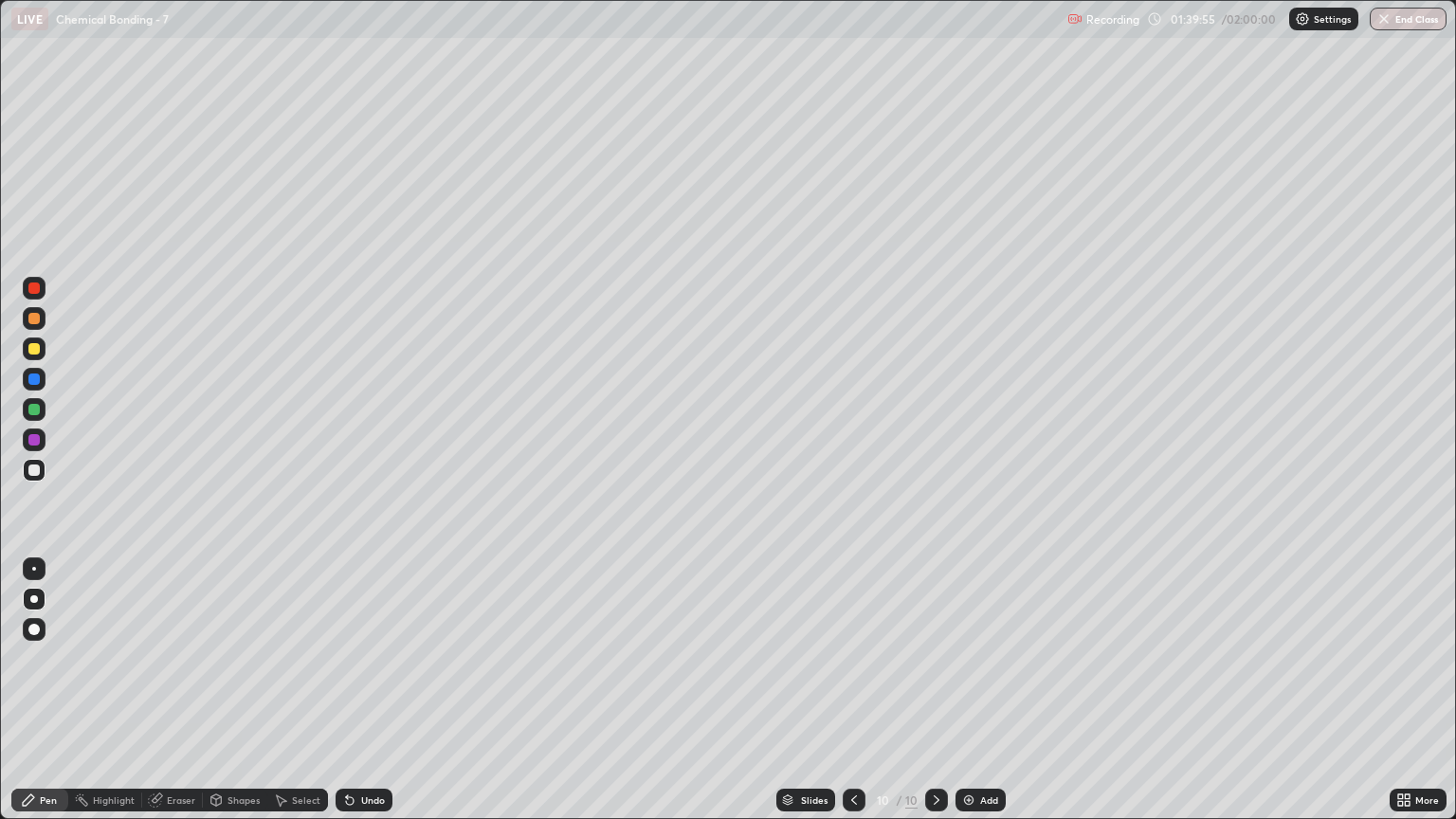 click at bounding box center (969, 800) 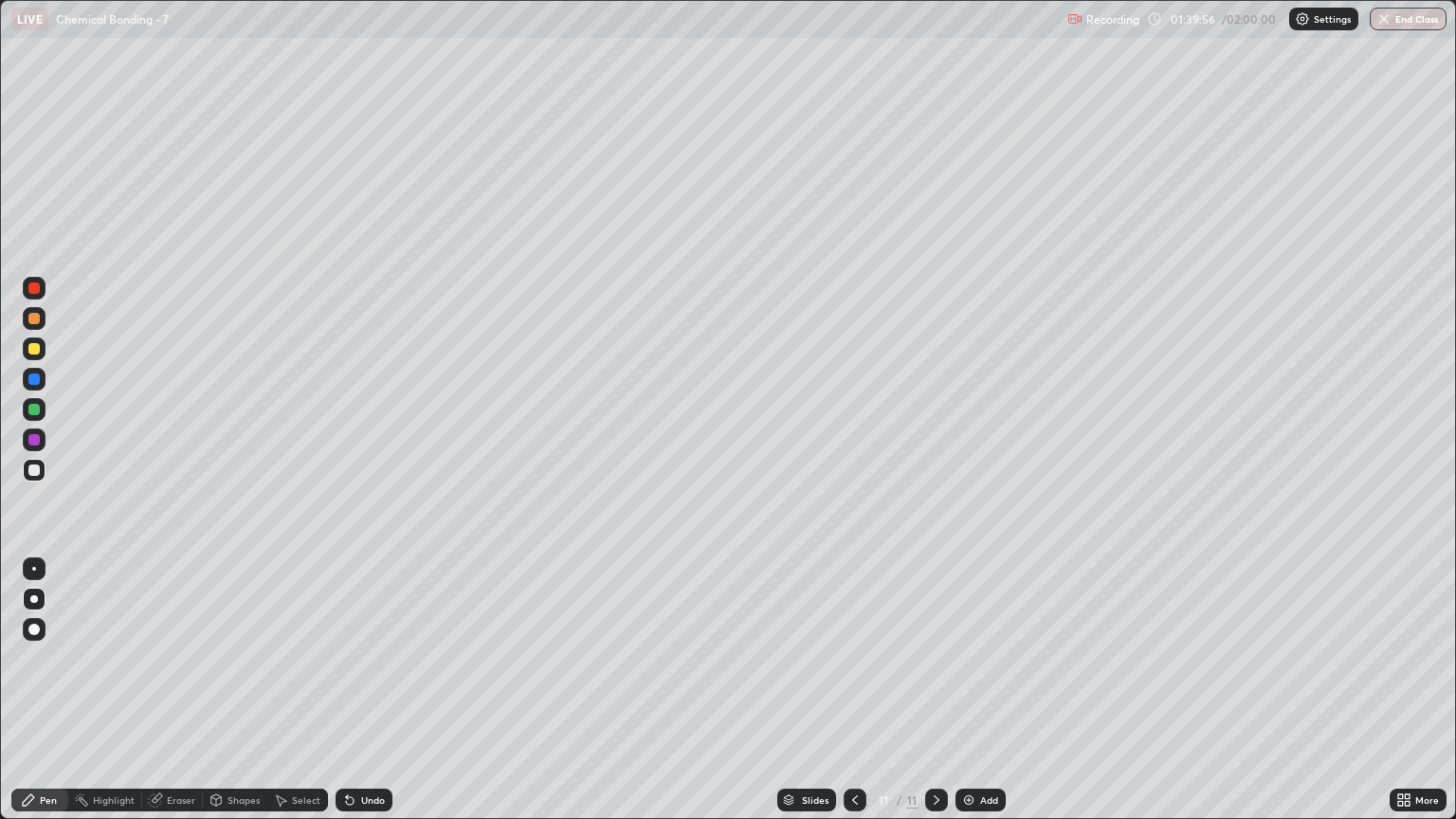 click at bounding box center (34, 470) 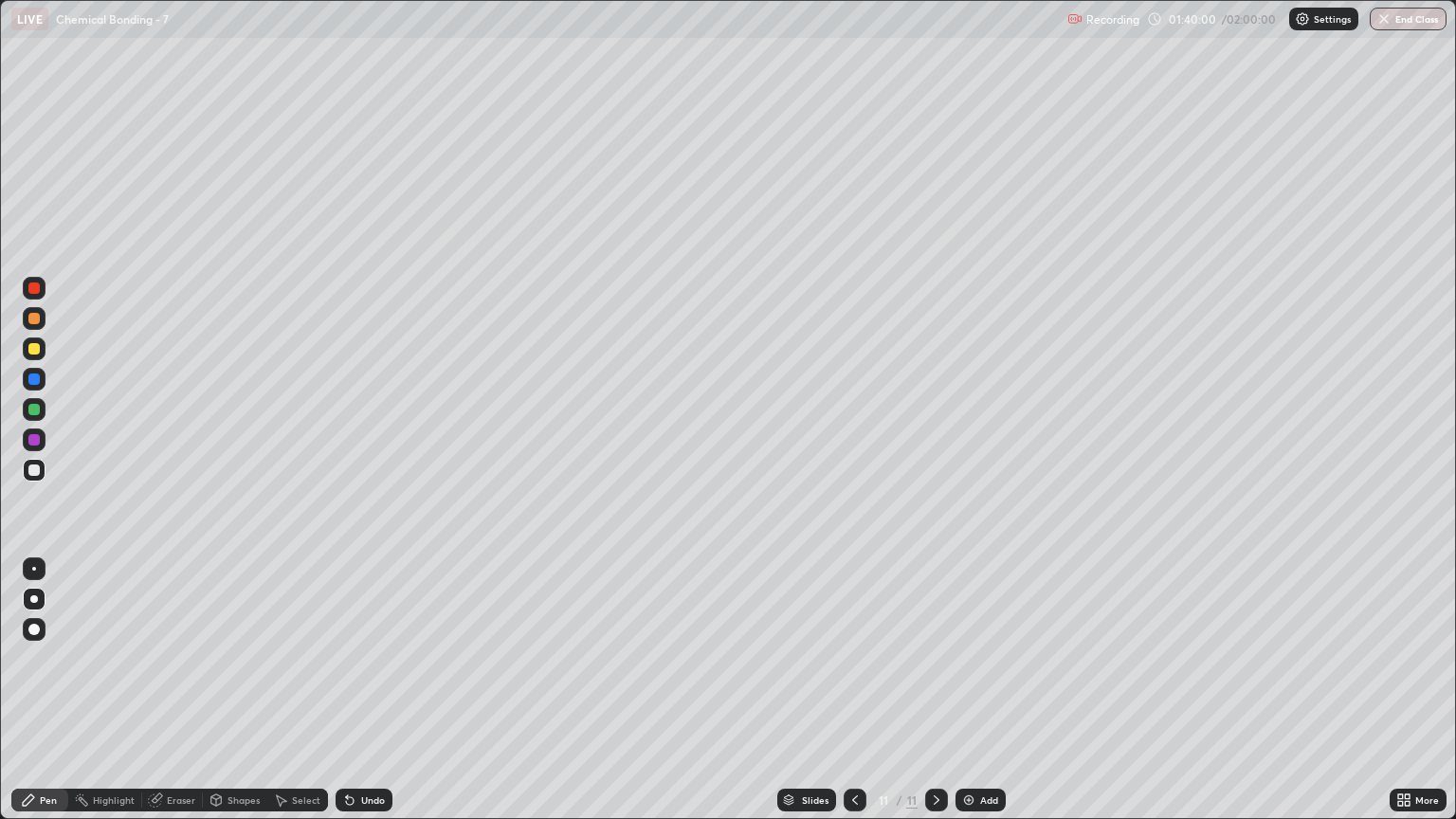click at bounding box center [34, 318] 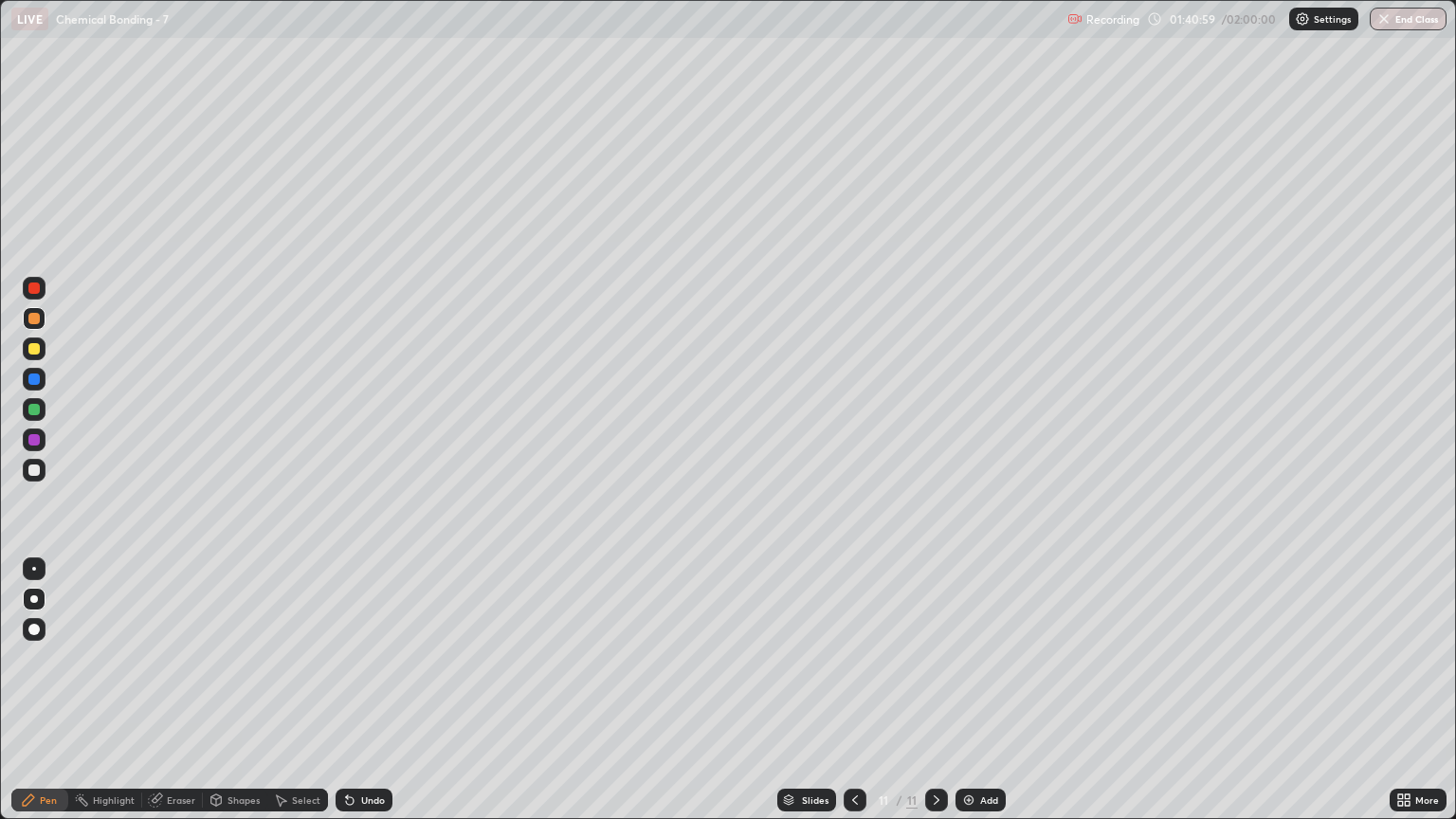 click at bounding box center [34, 470] 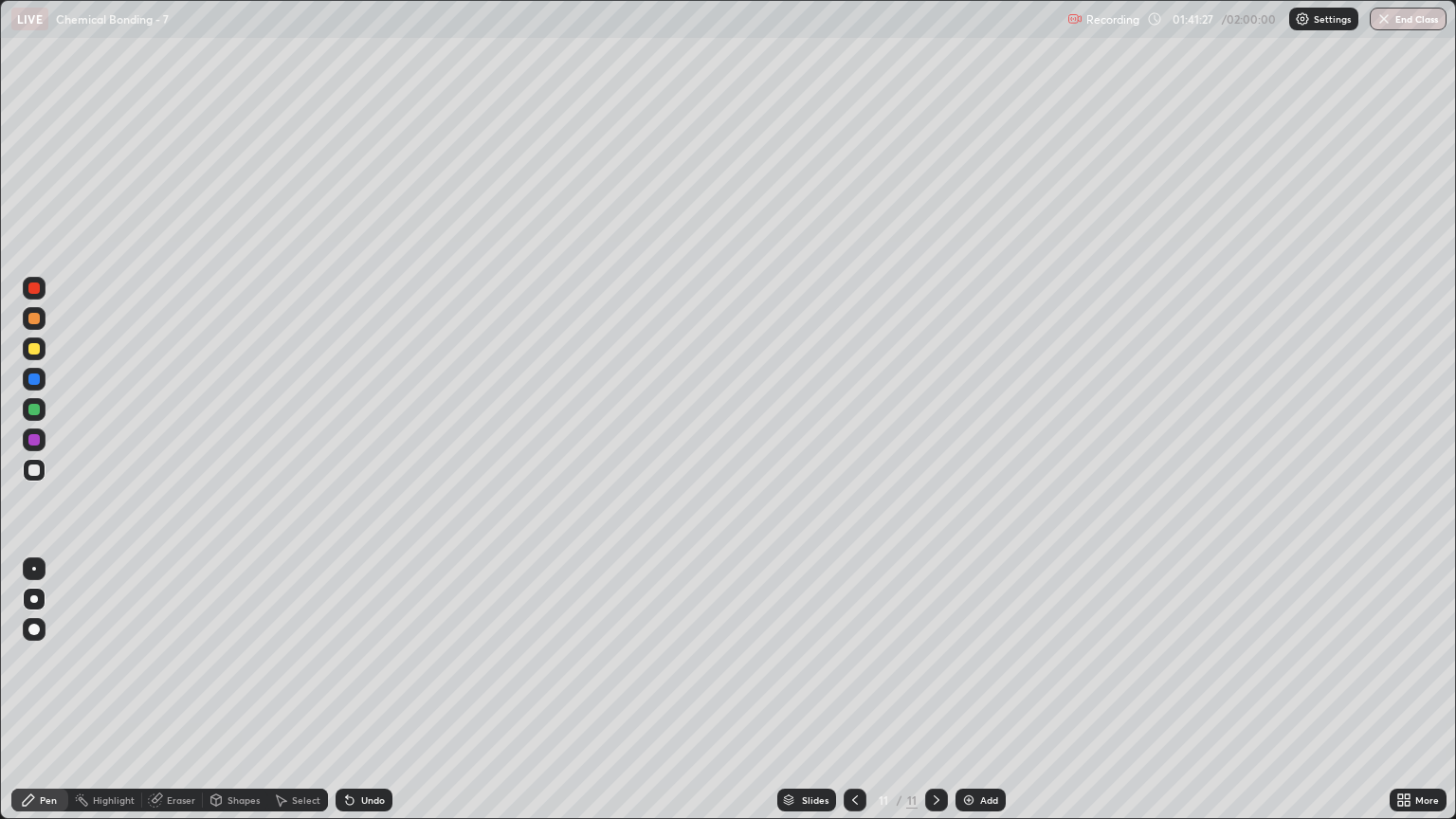 click at bounding box center (34, 470) 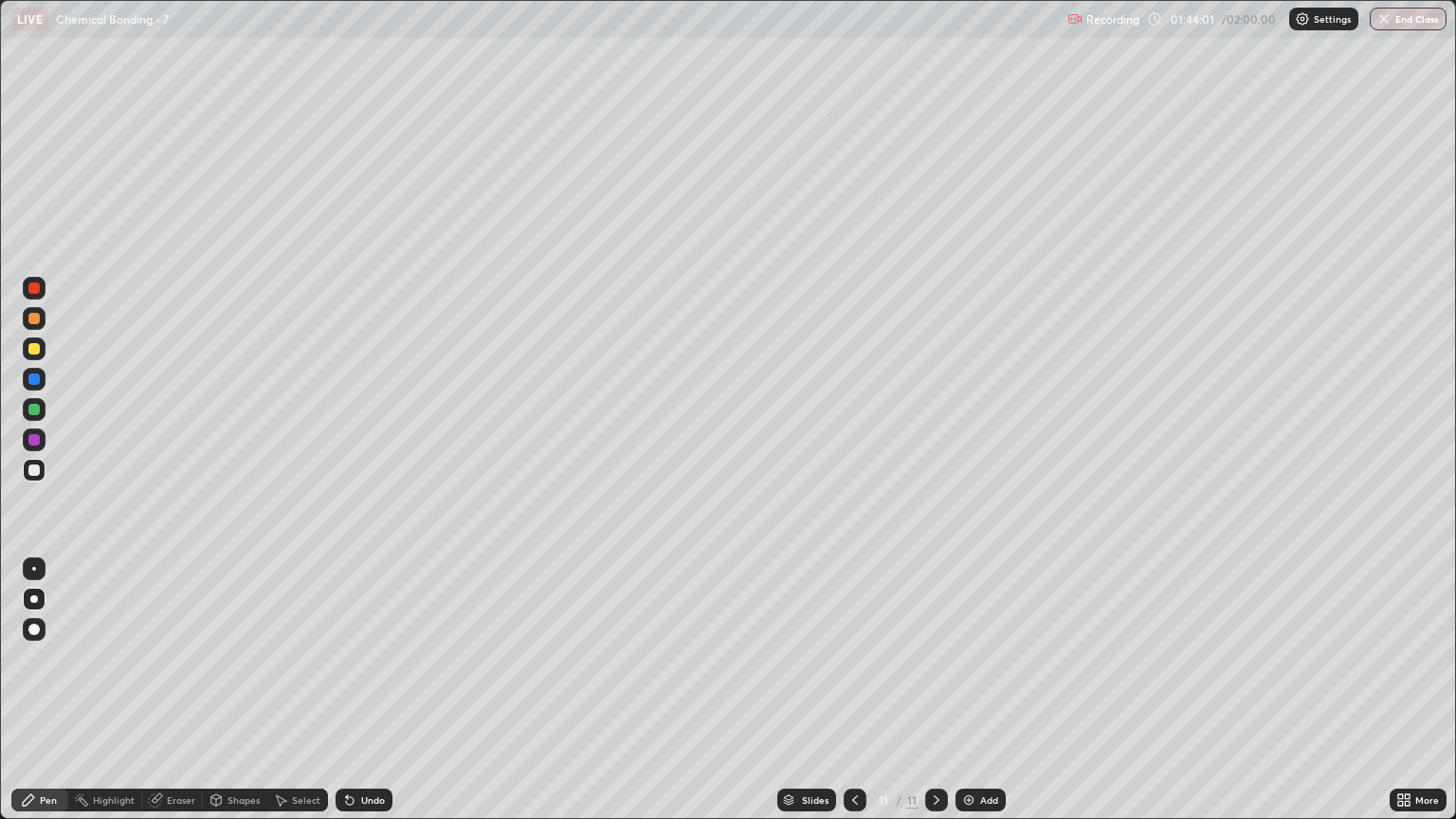 click at bounding box center (34, 318) 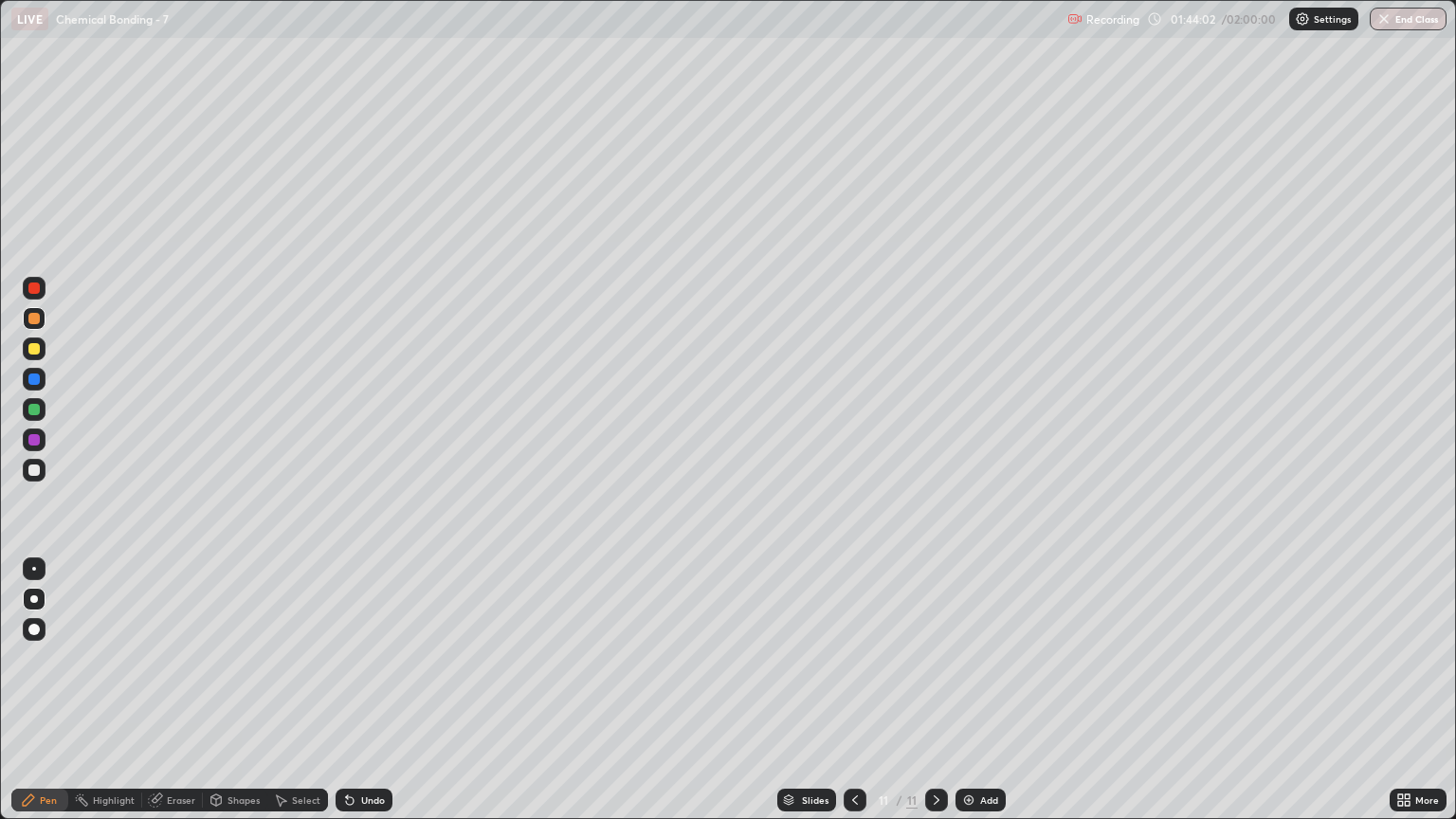 click at bounding box center [34, 470] 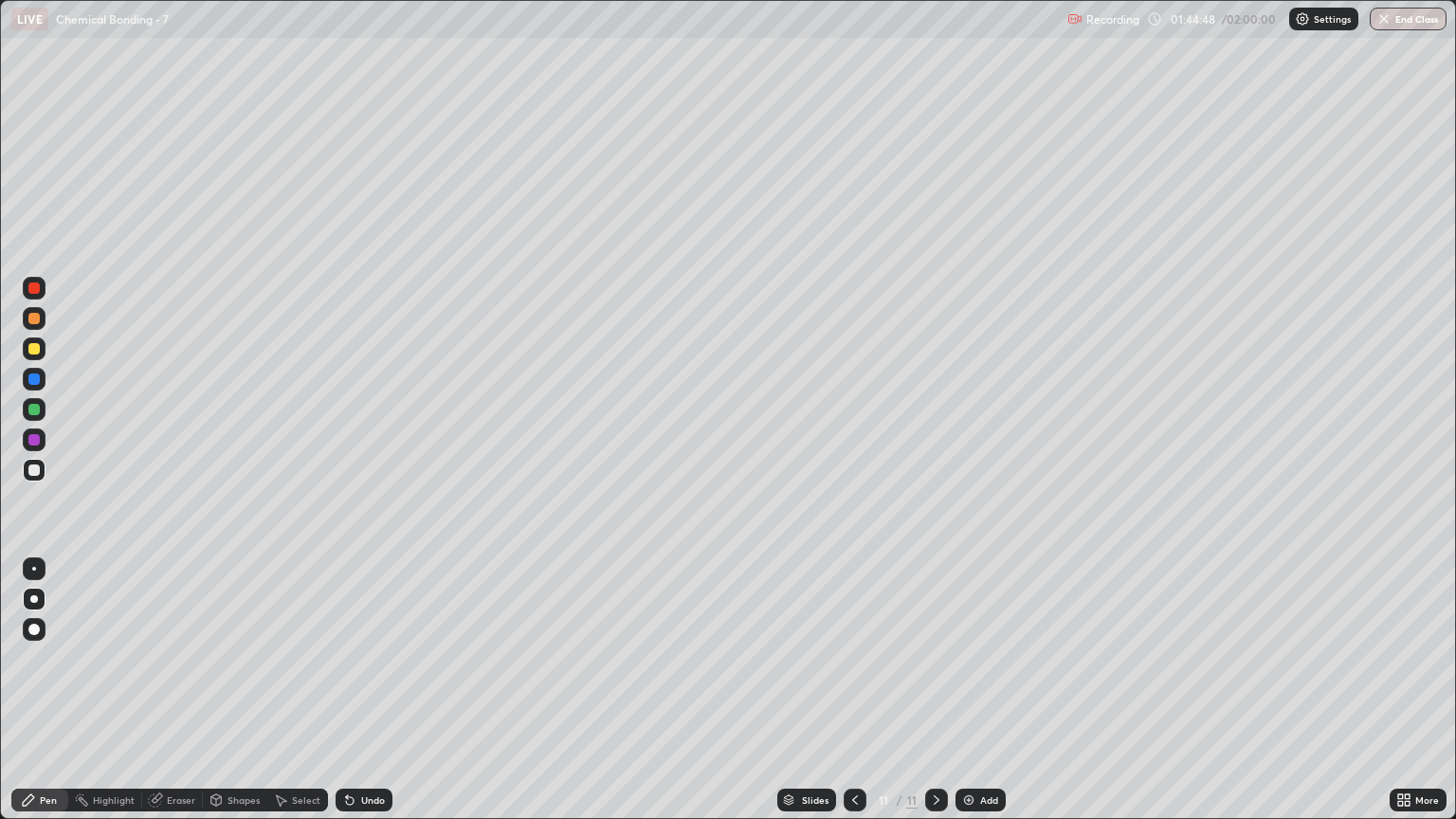 click 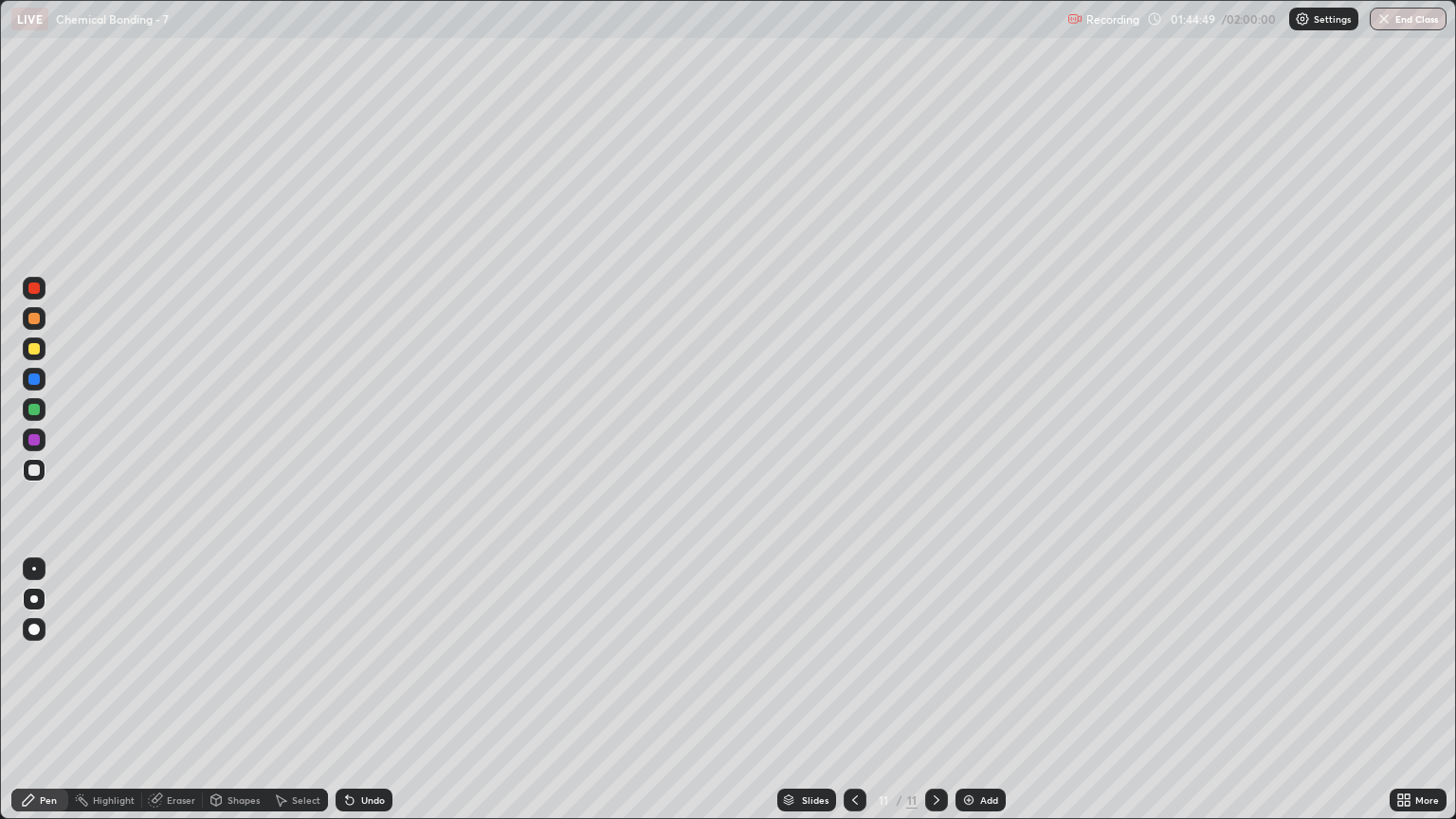 click on "Add" at bounding box center (980, 800) 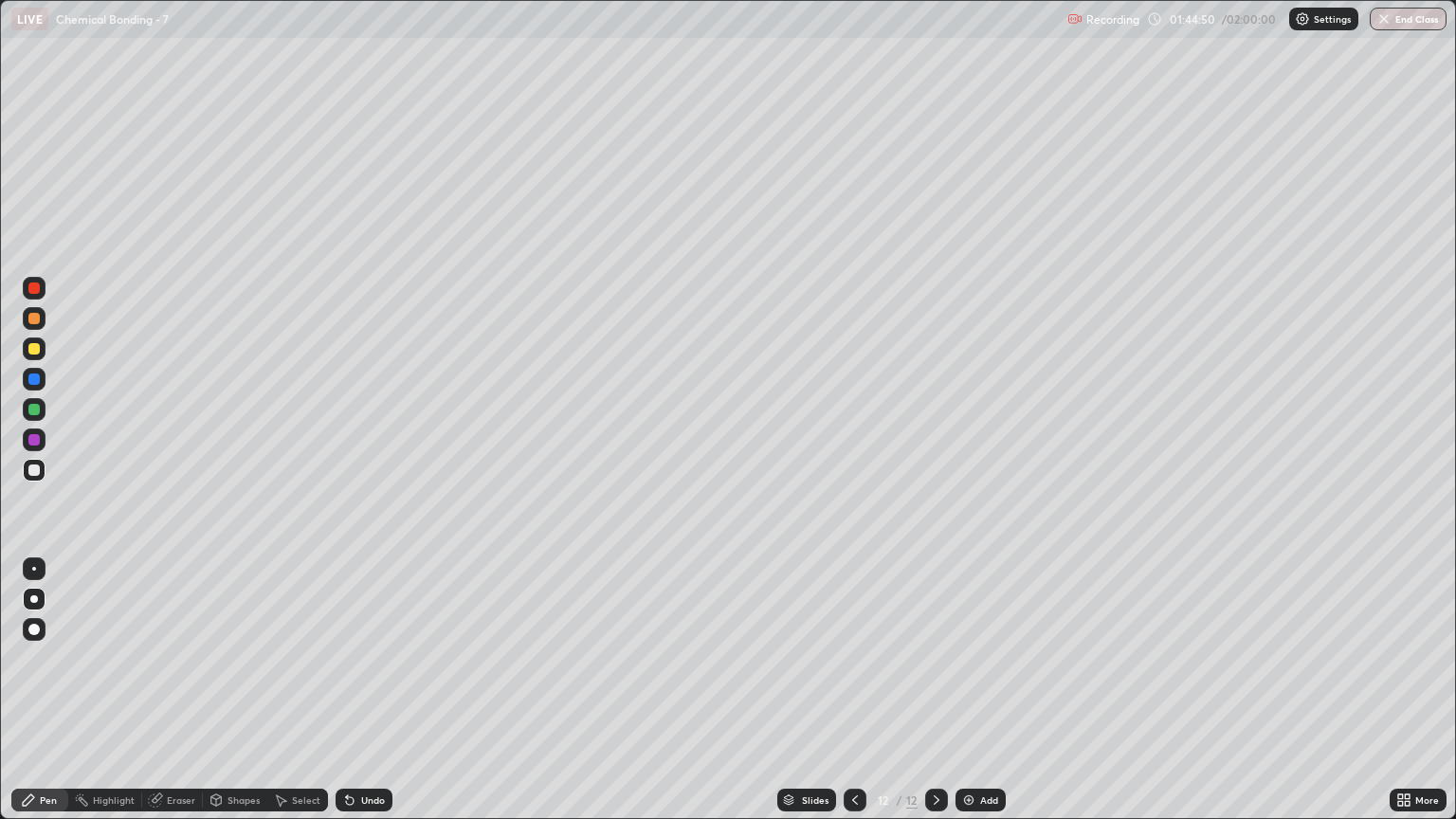 click at bounding box center (34, 470) 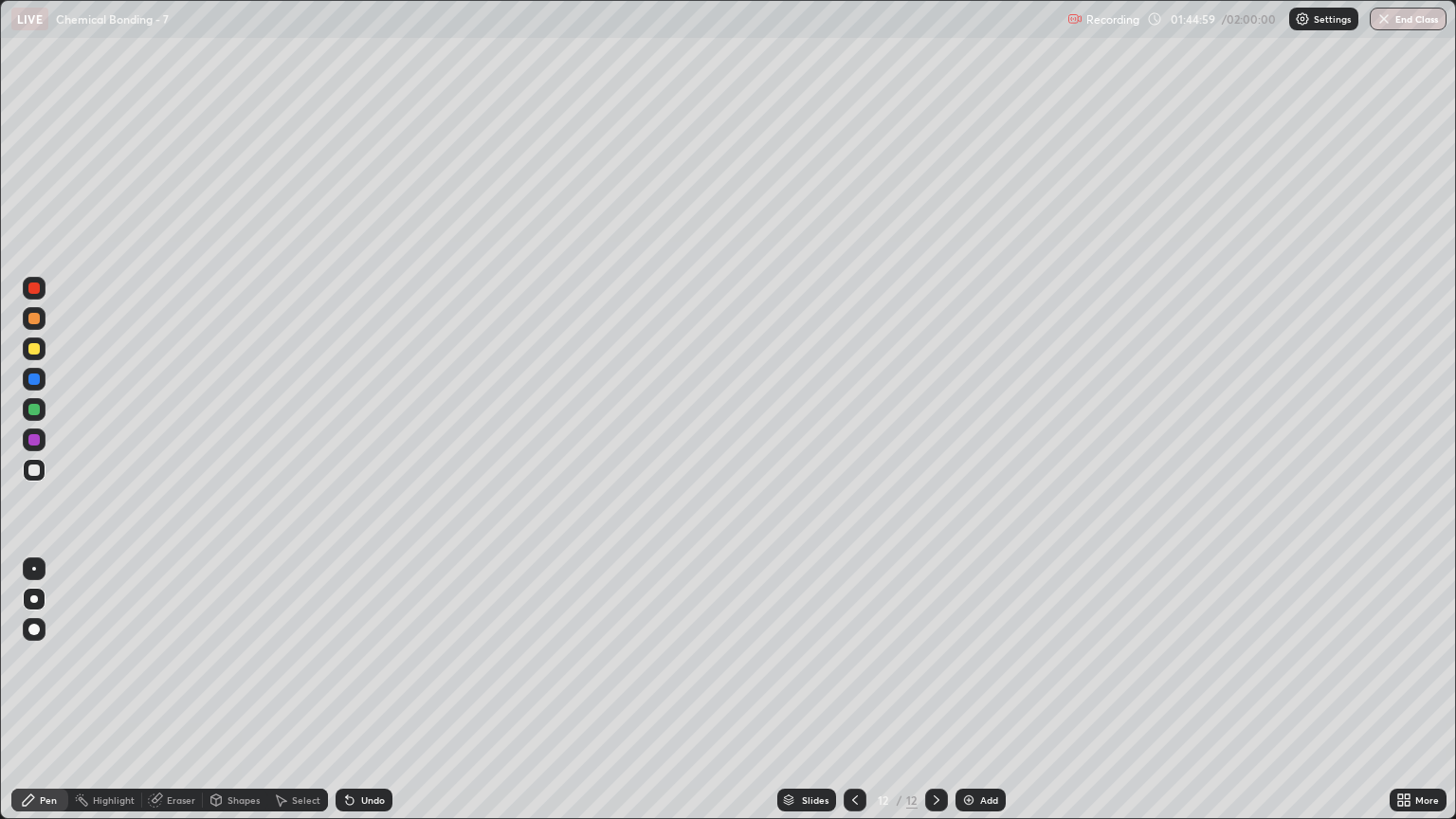 click at bounding box center (34, 318) 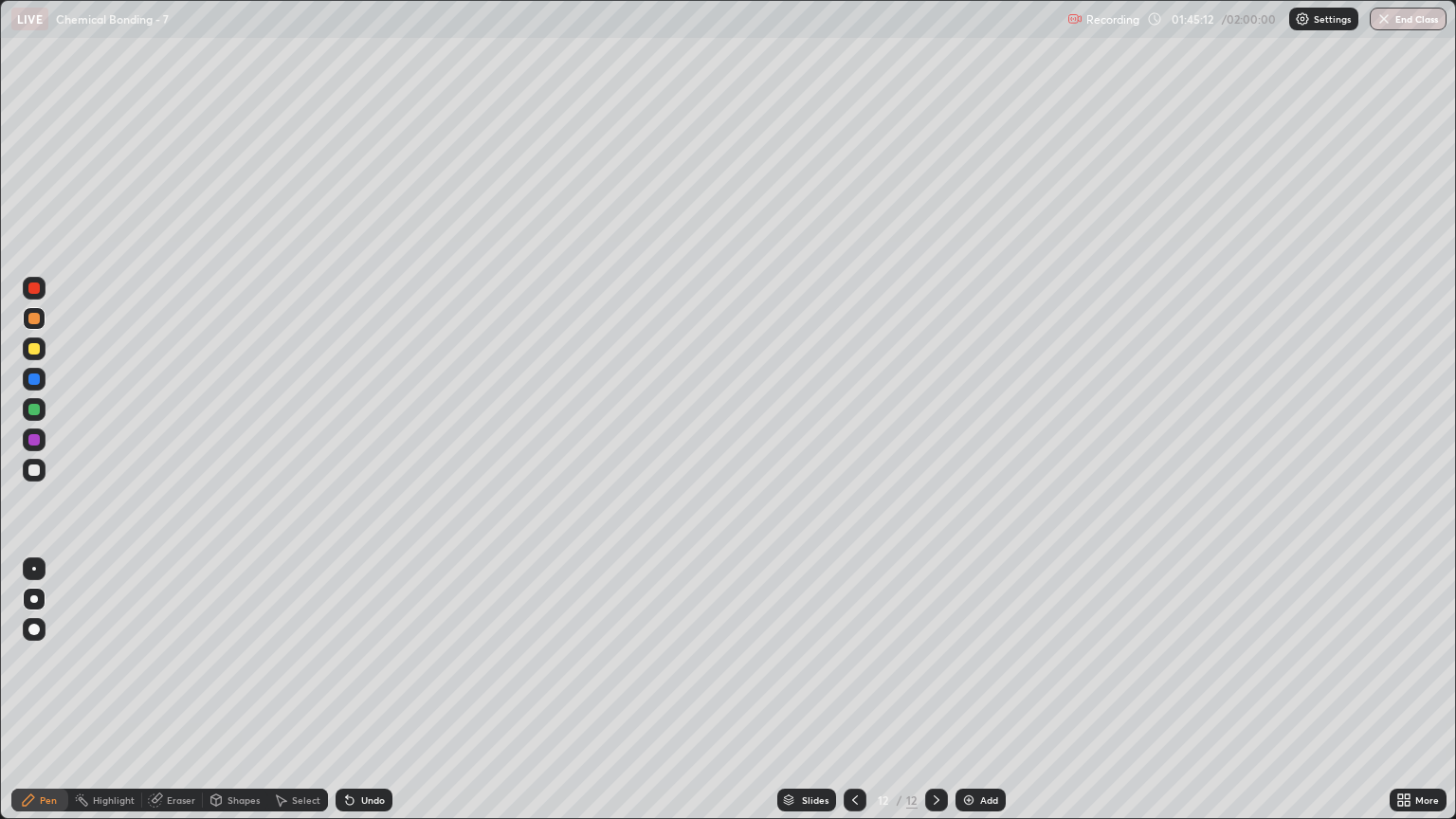 click at bounding box center [34, 470] 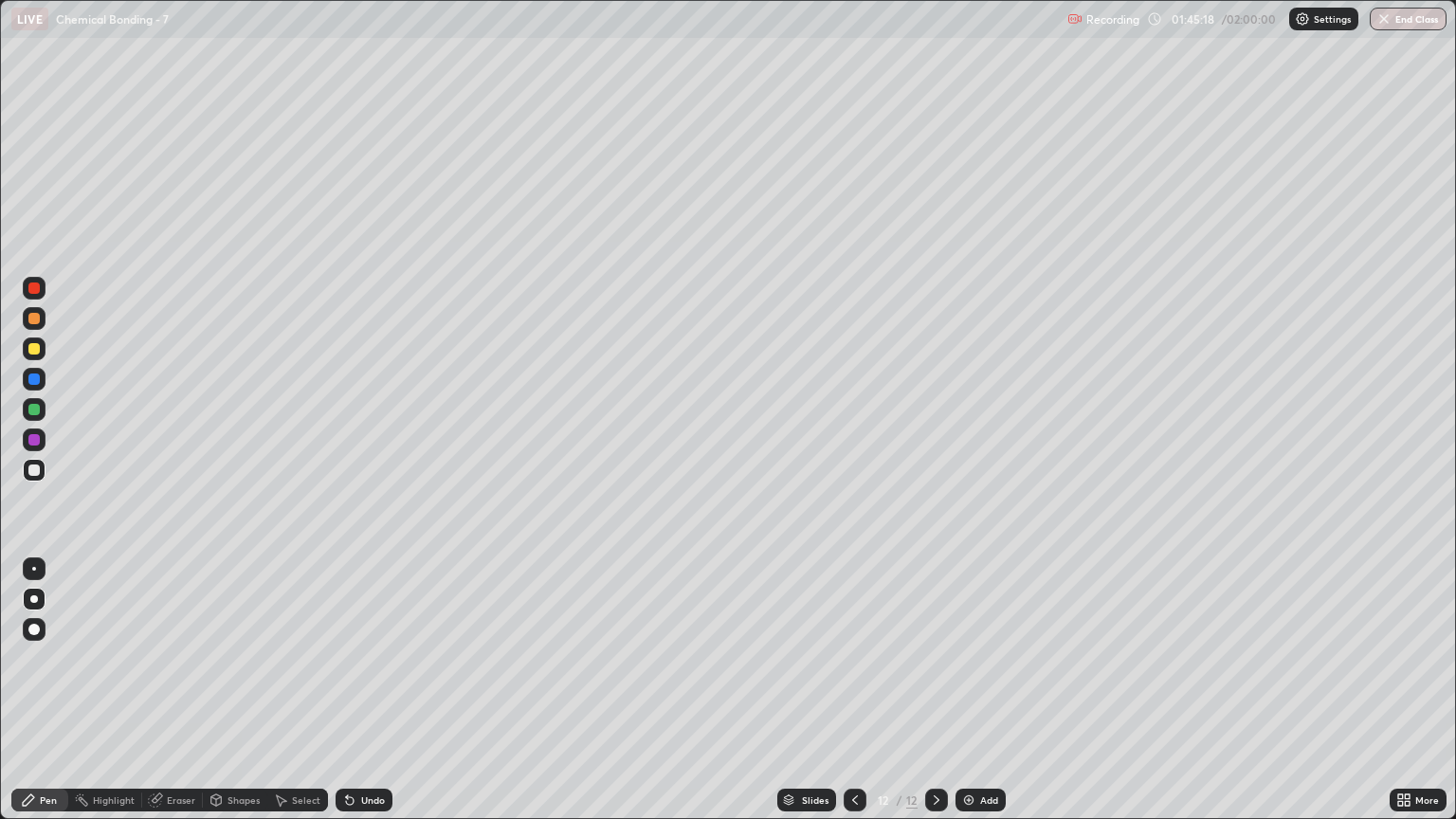 click at bounding box center [34, 318] 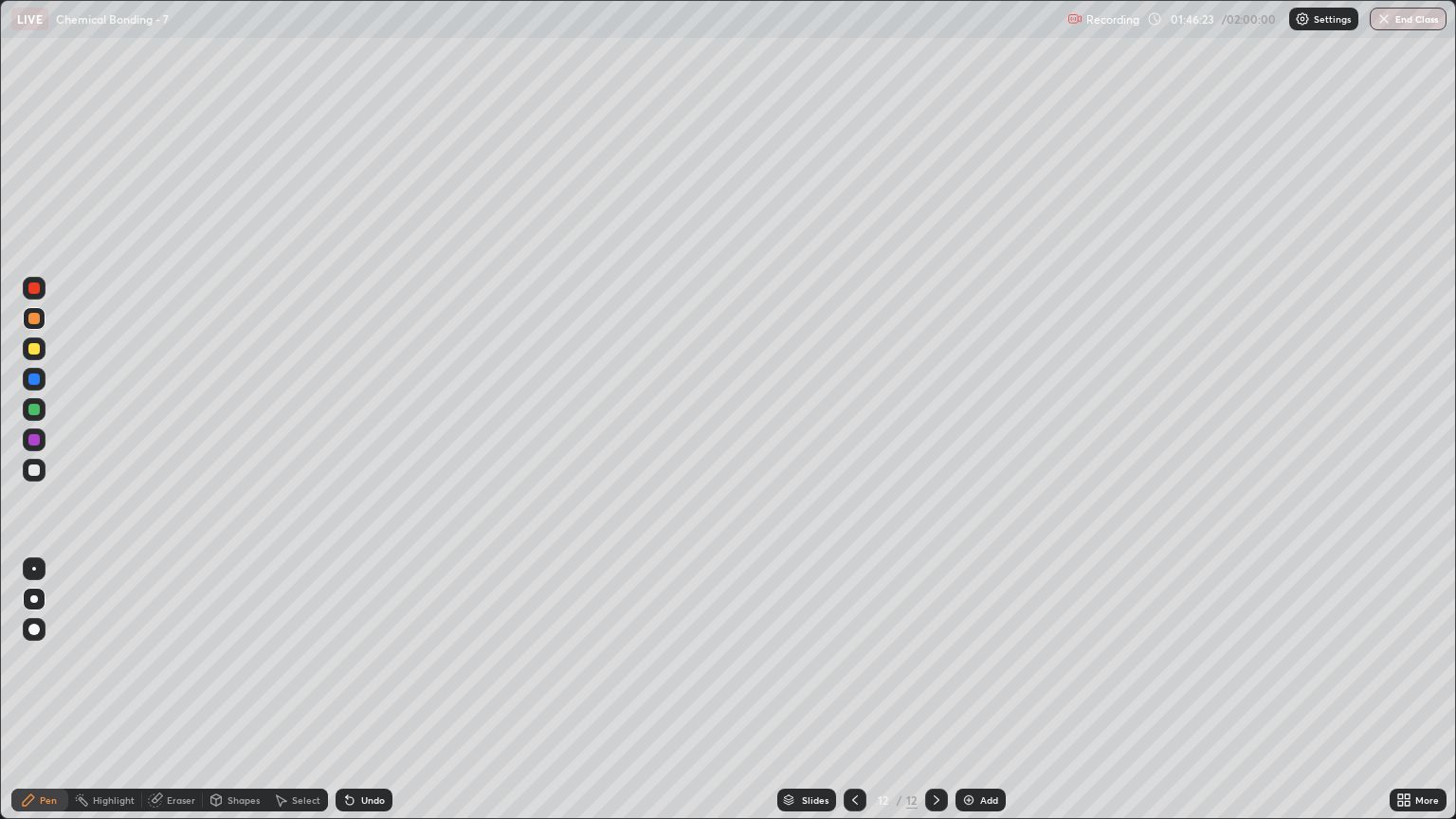 click at bounding box center (34, 470) 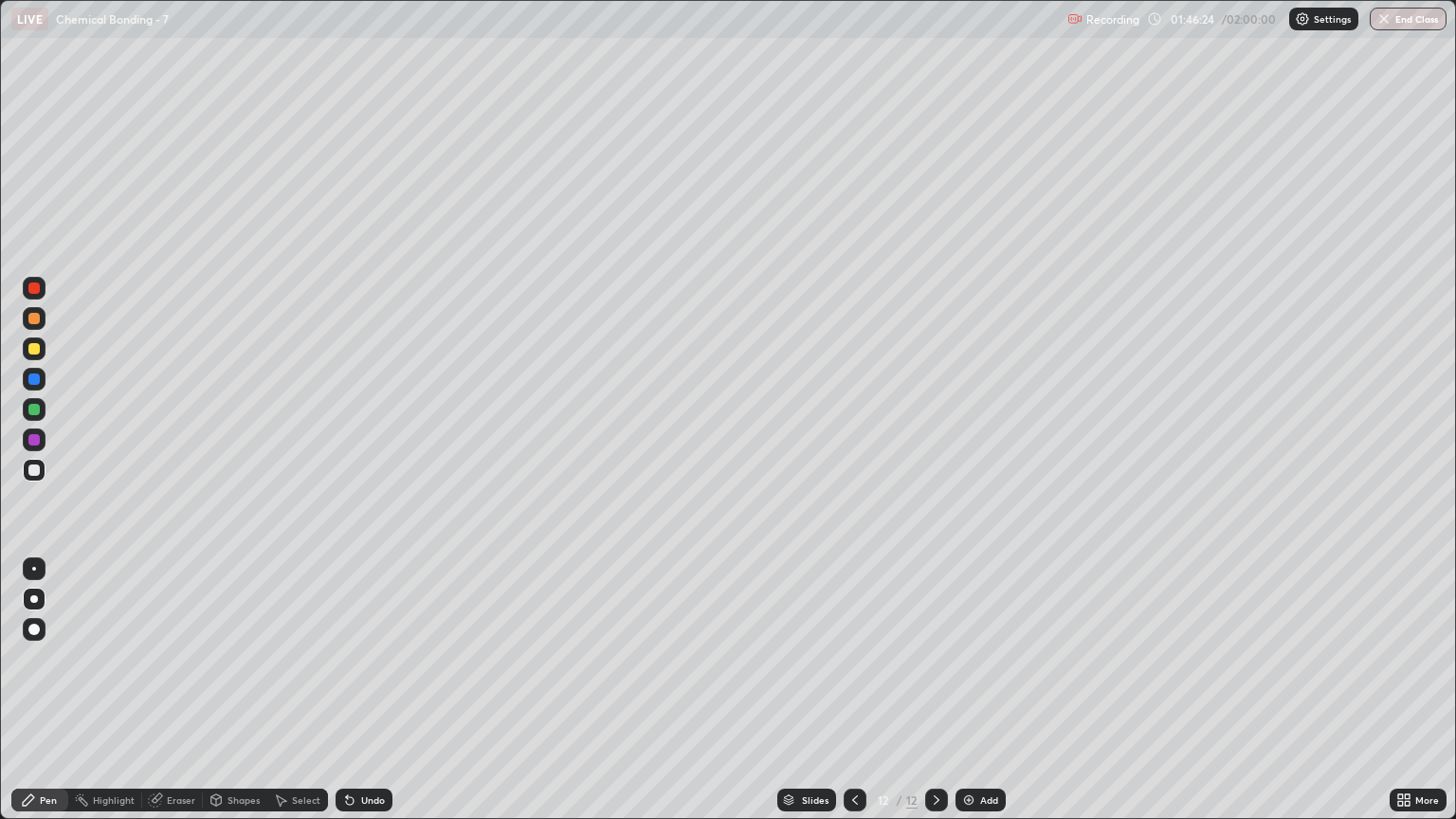 click at bounding box center [34, 349] 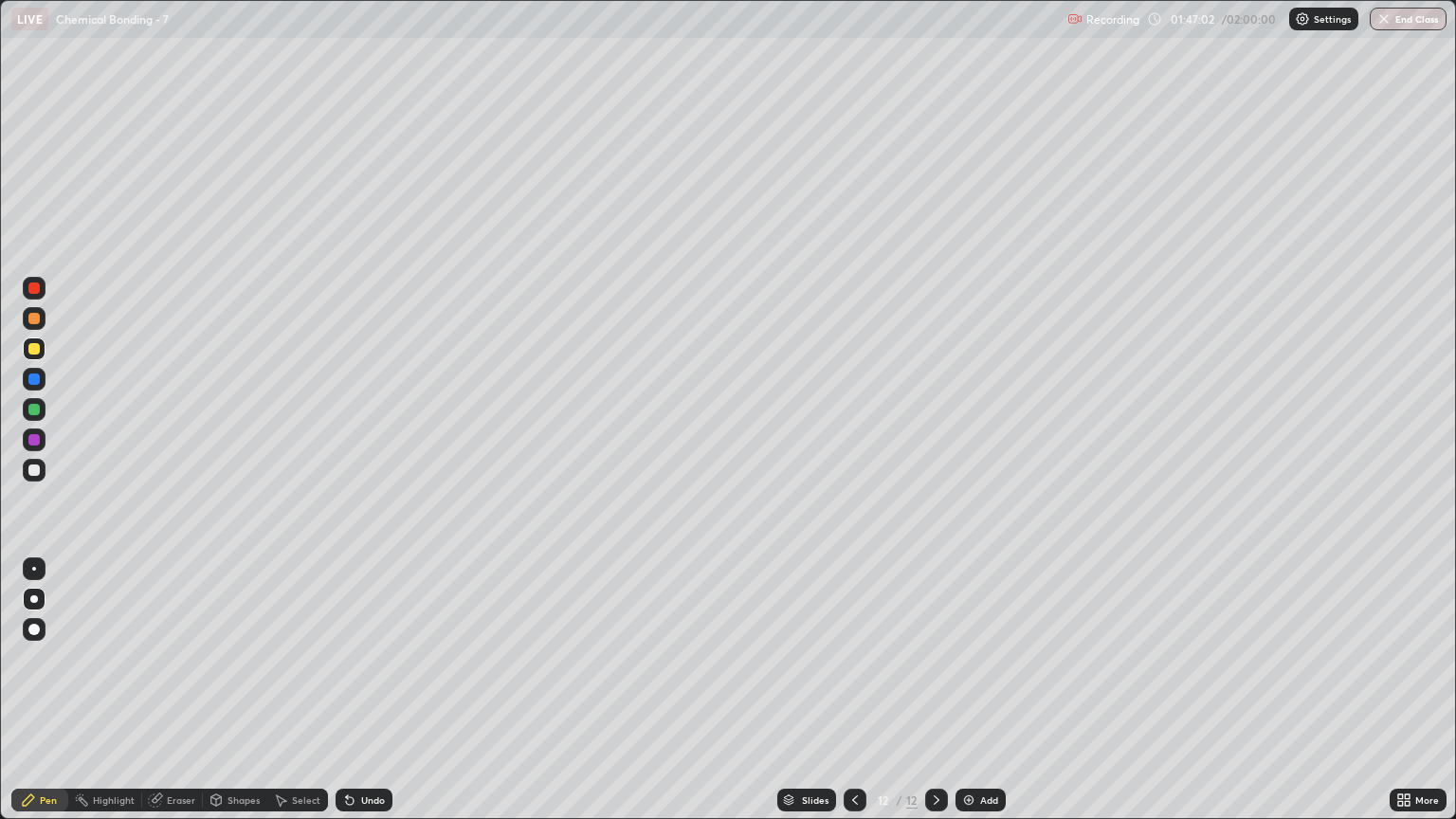 click at bounding box center [34, 470] 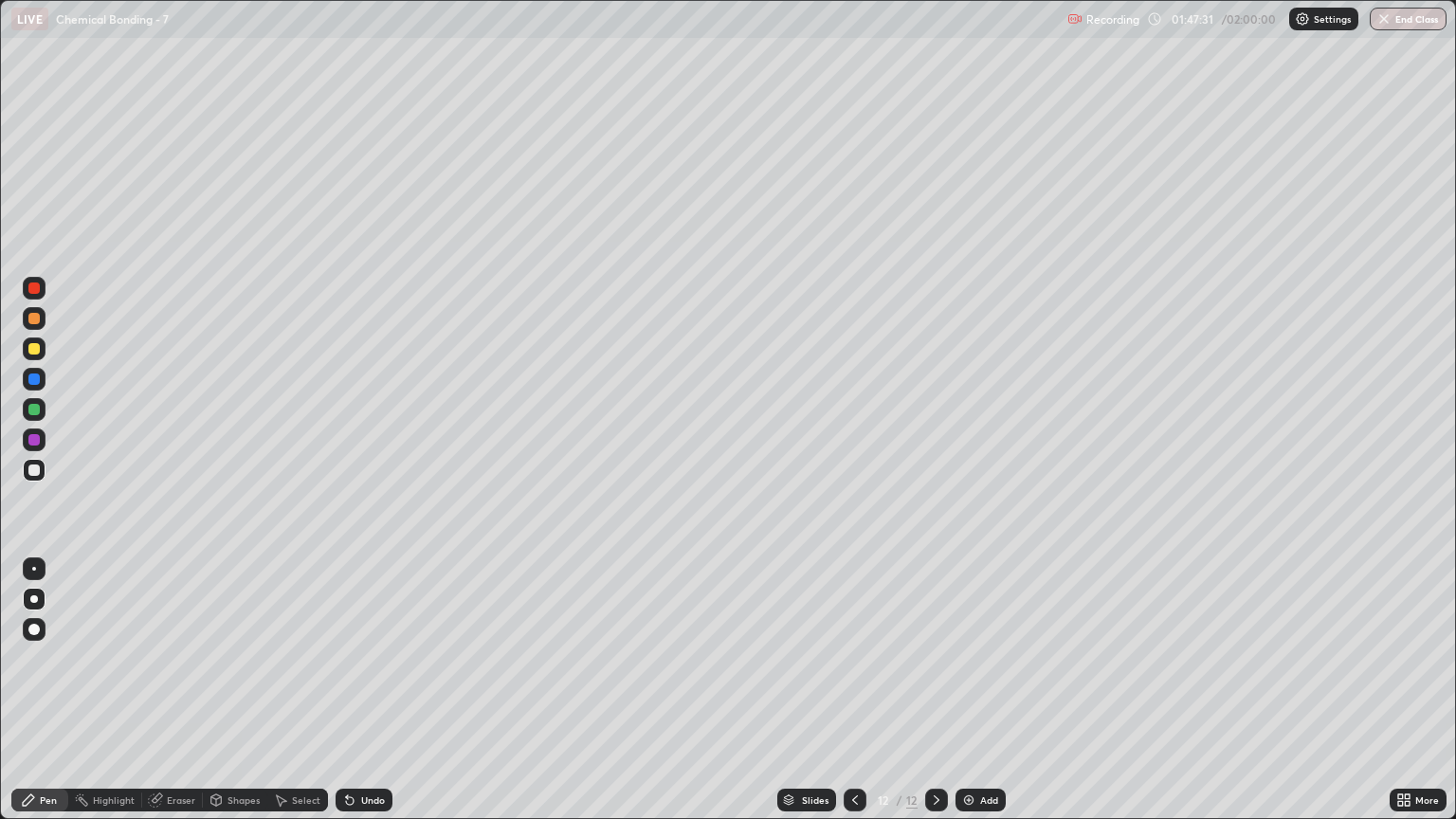 click 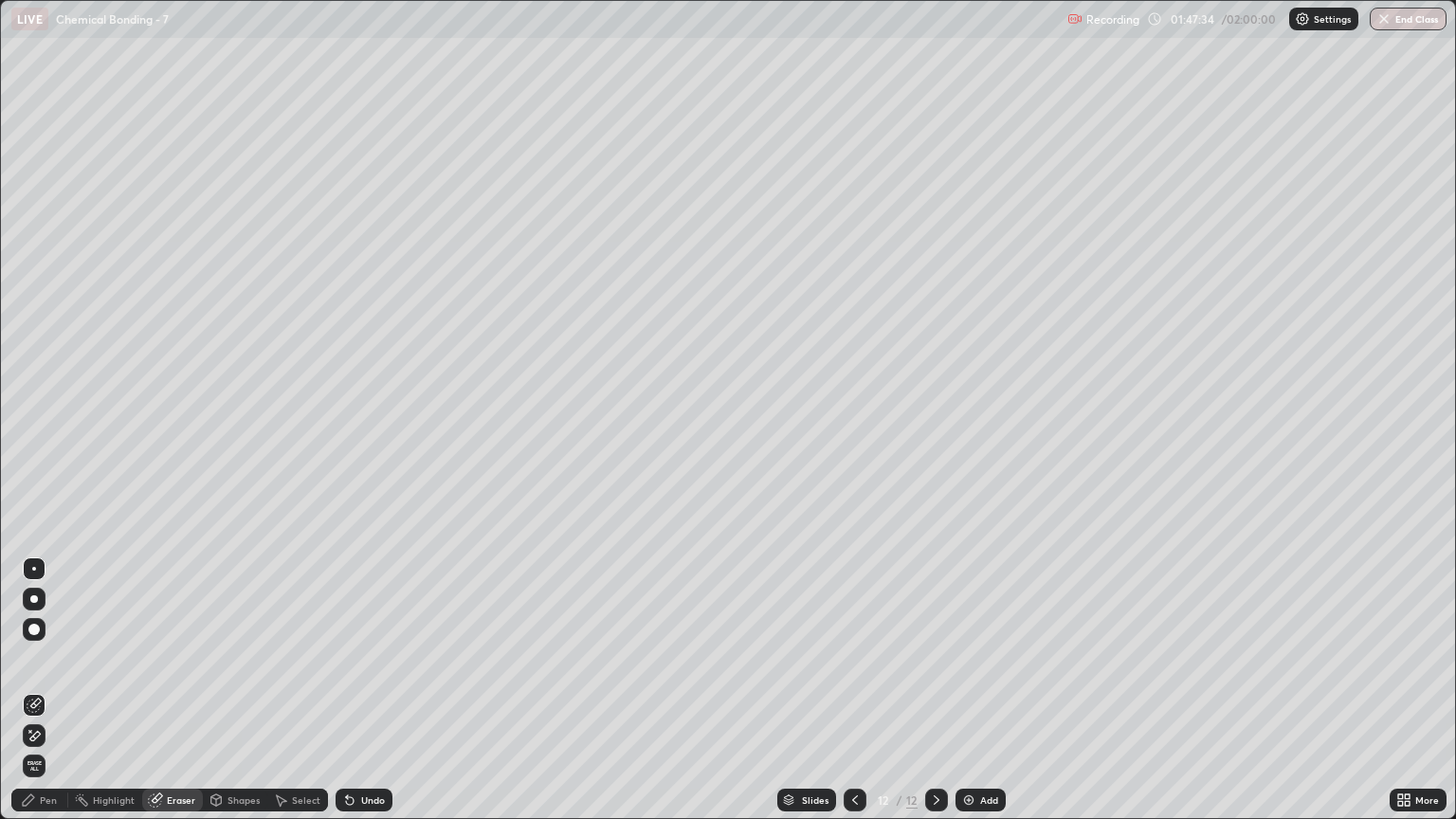 click on "Pen" at bounding box center (48, 800) 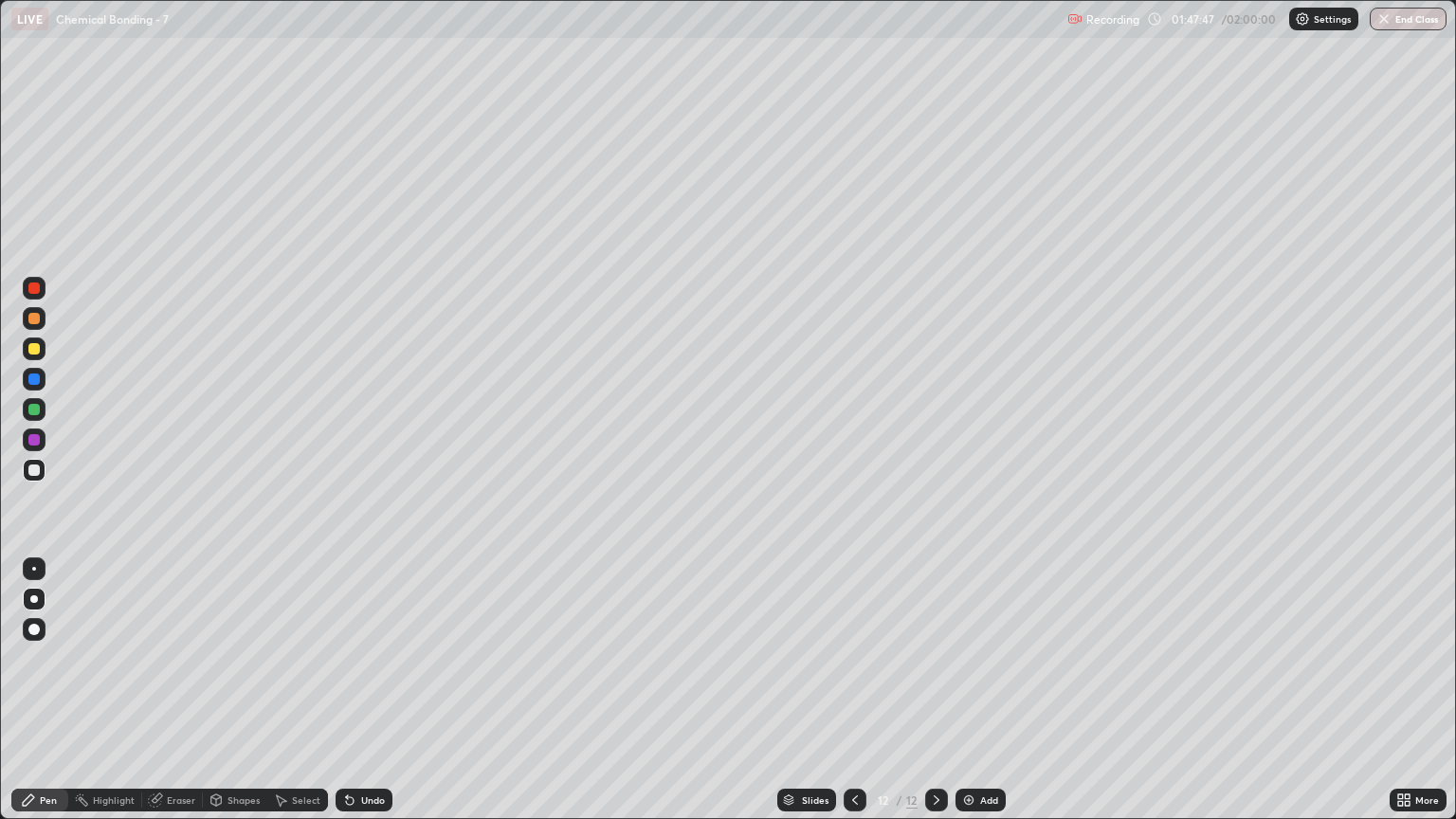 click at bounding box center [34, 349] 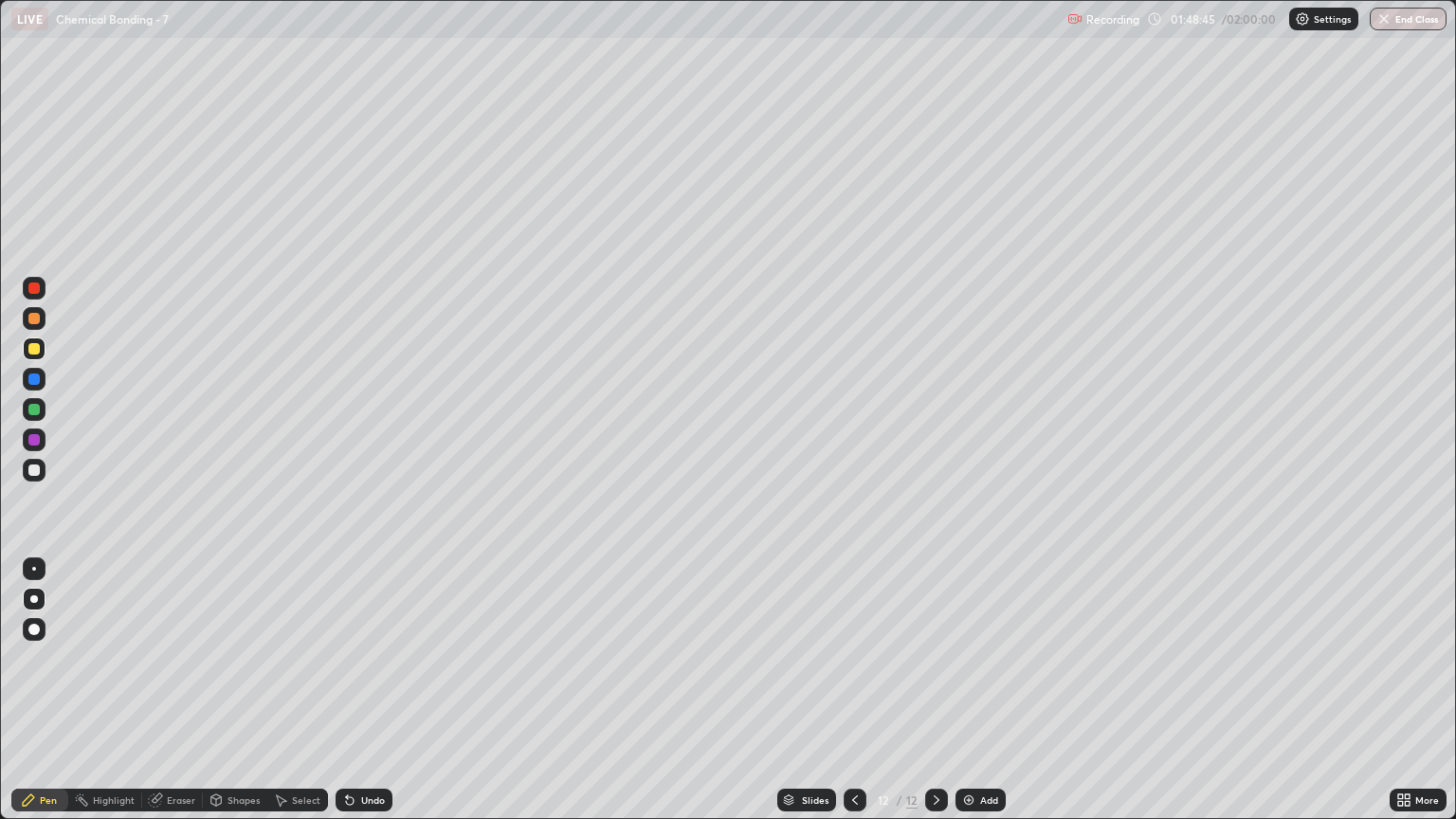 click at bounding box center (34, 470) 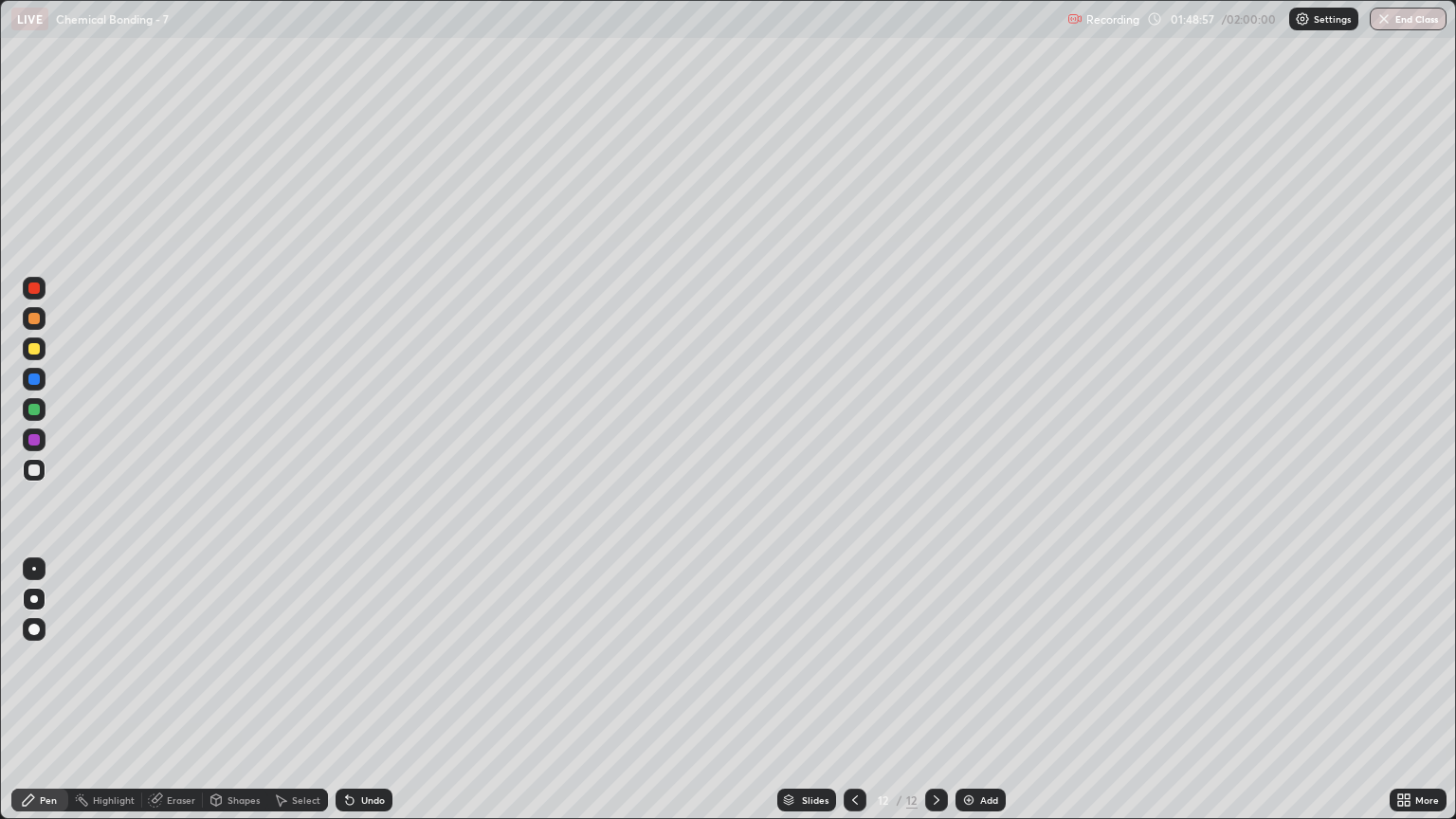 click at bounding box center (34, 349) 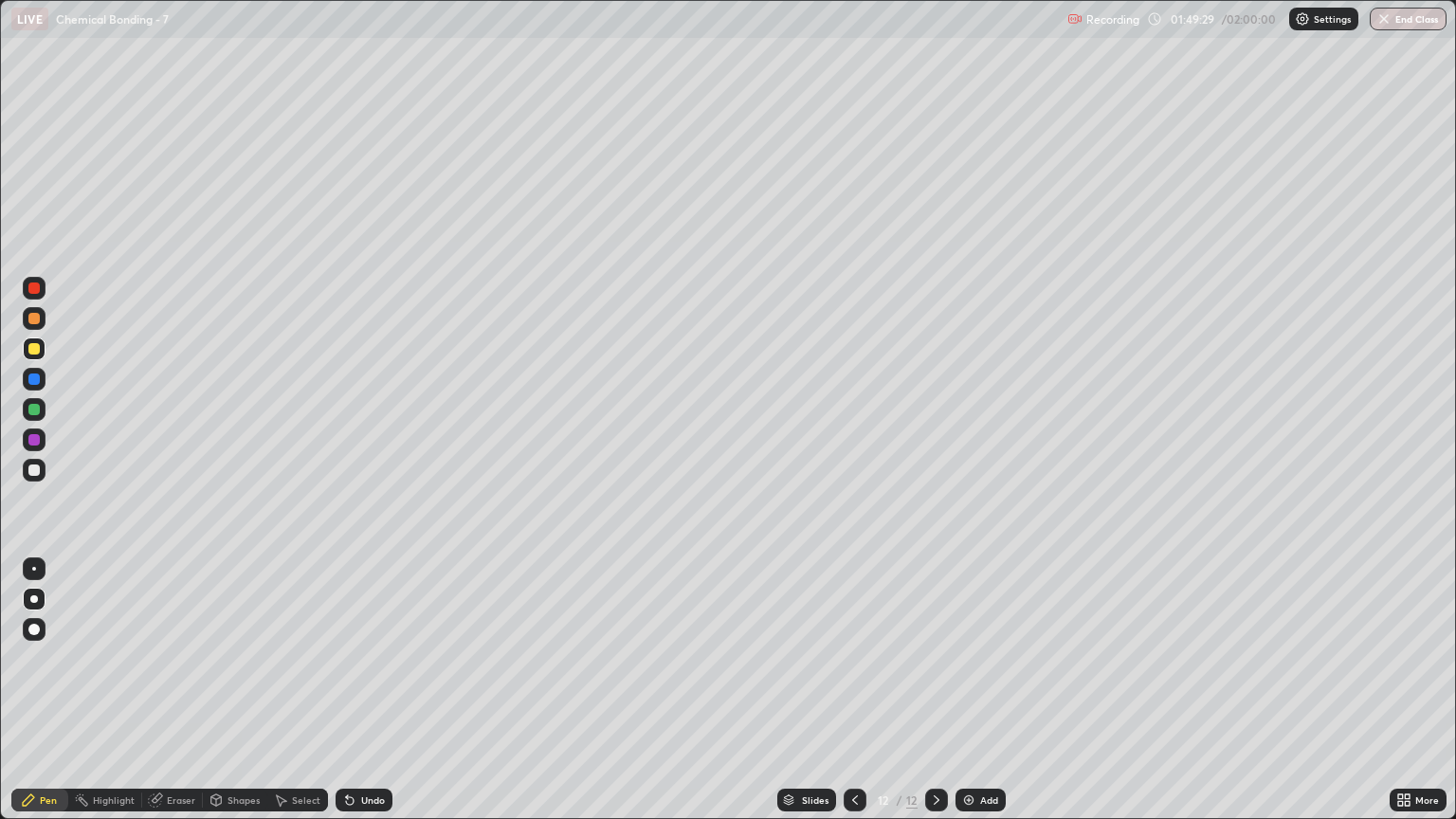 click at bounding box center (34, 470) 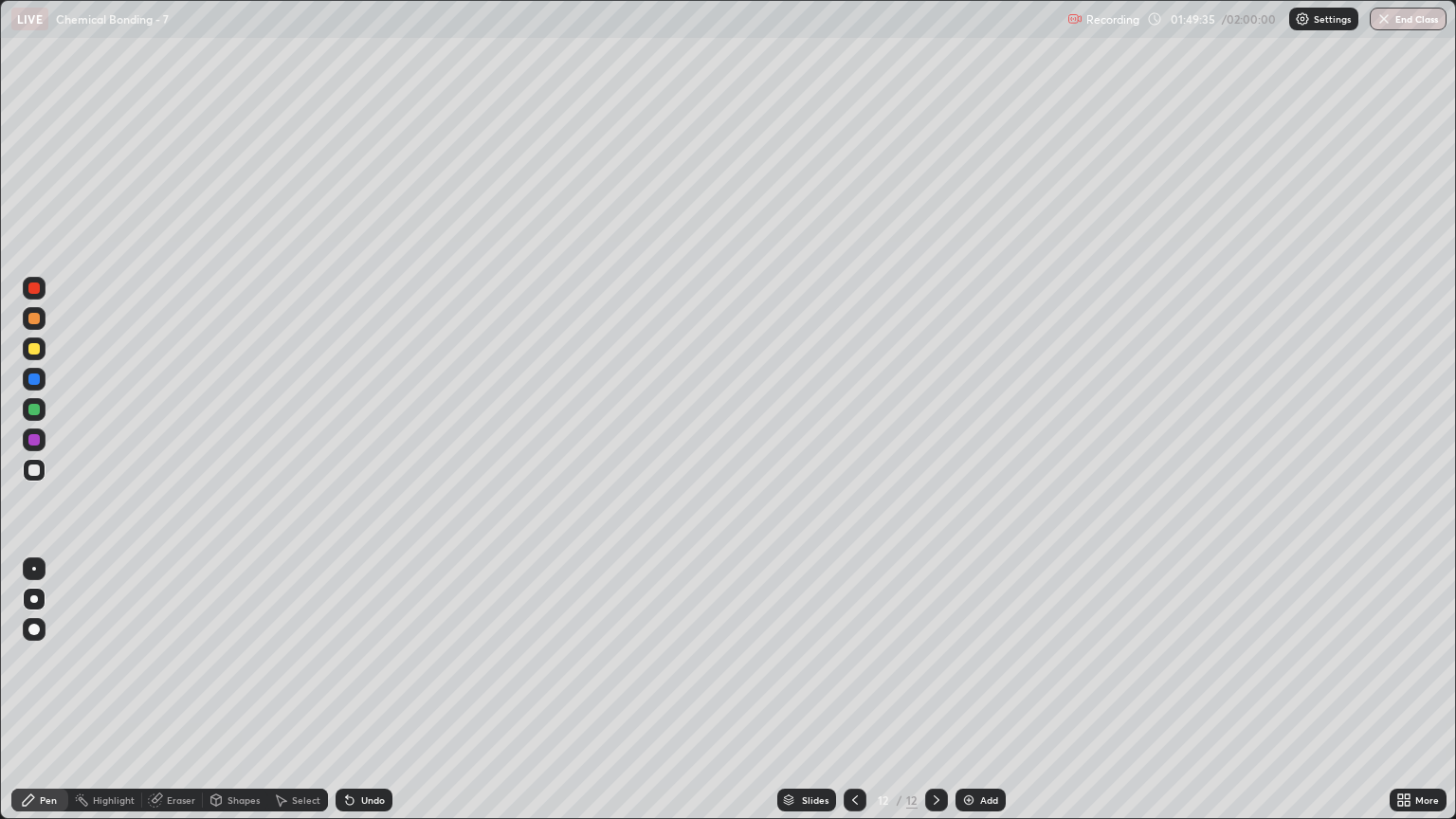 click at bounding box center (34, 349) 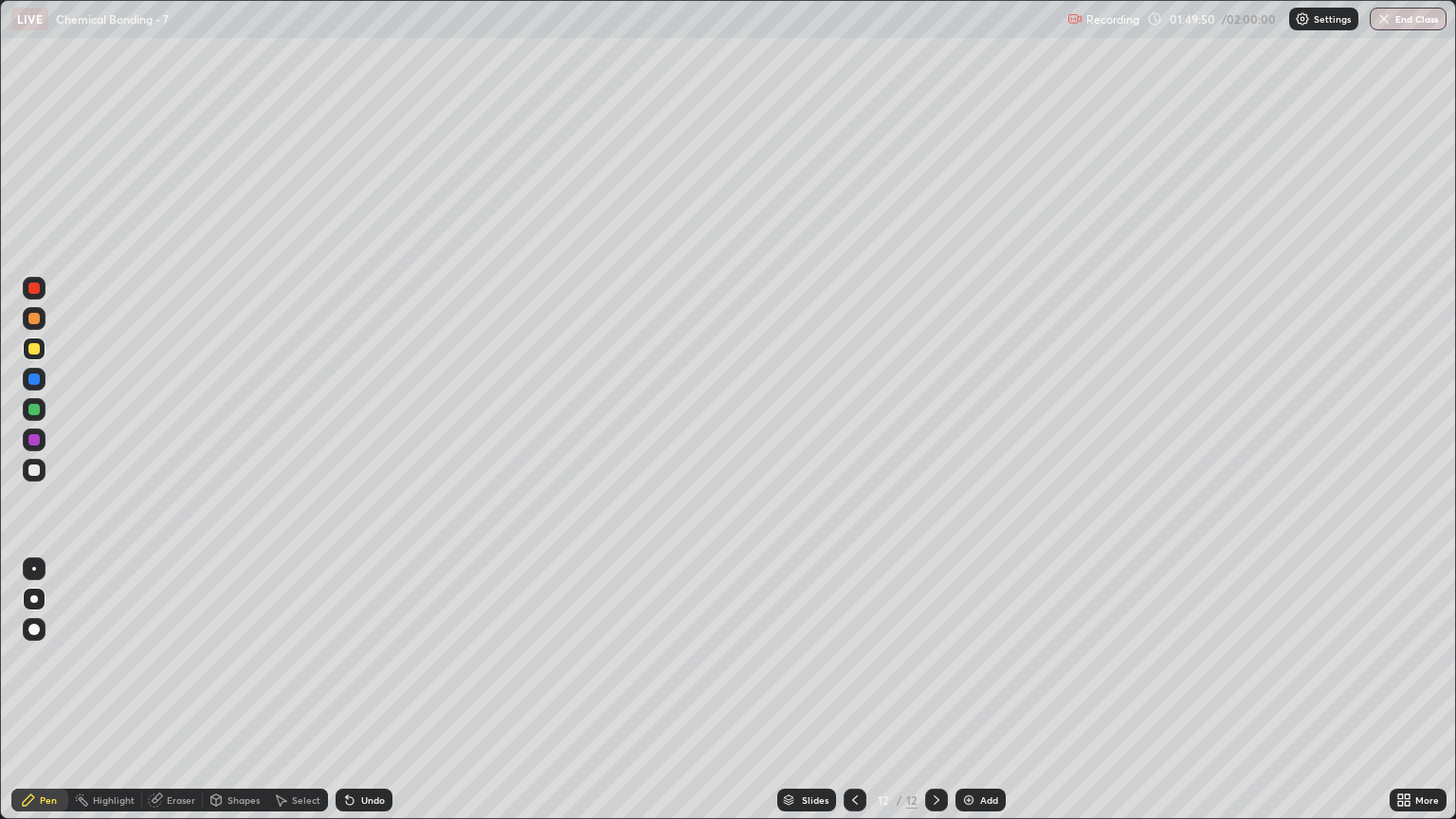 click at bounding box center (34, 349) 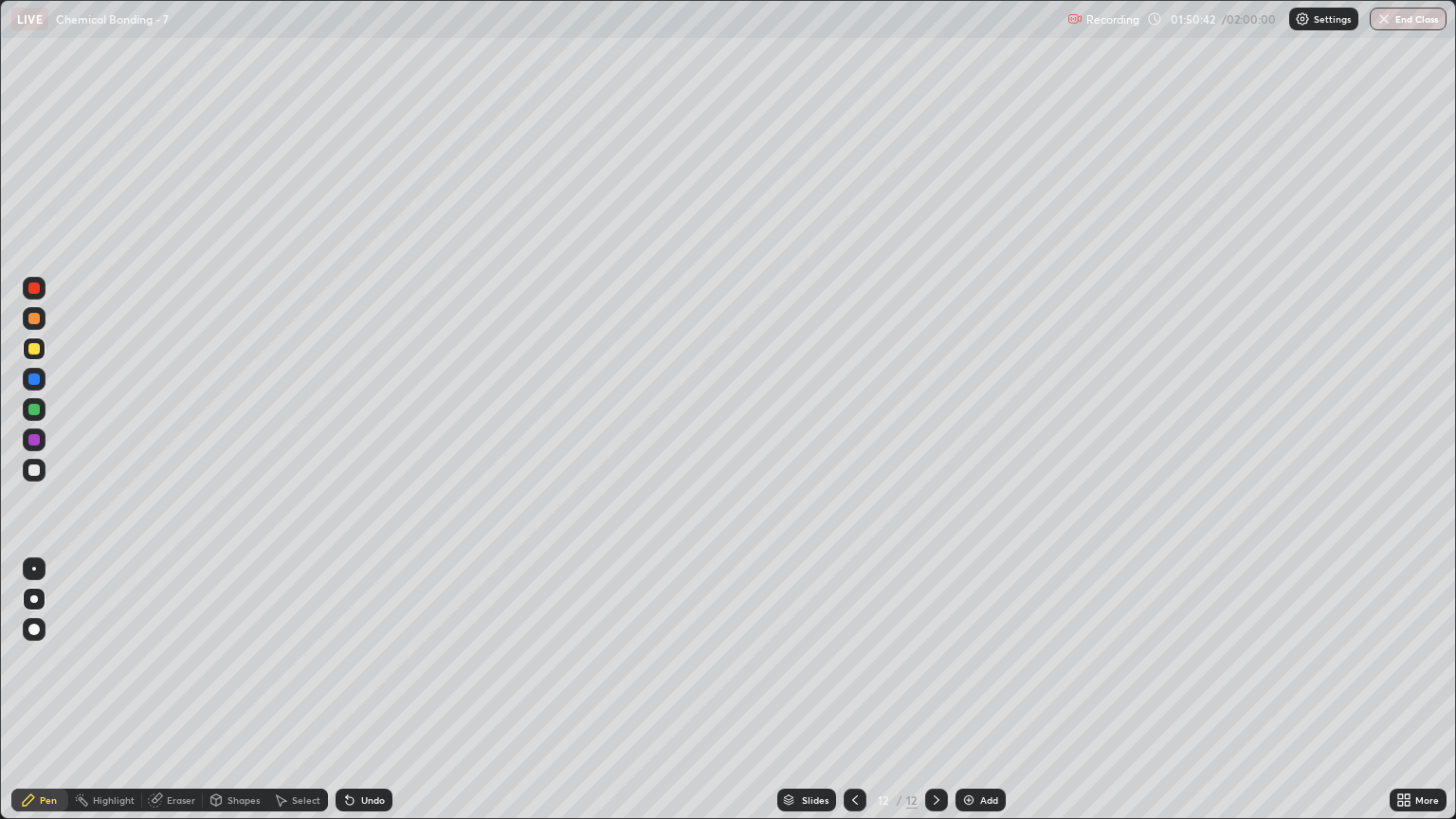click at bounding box center [34, 470] 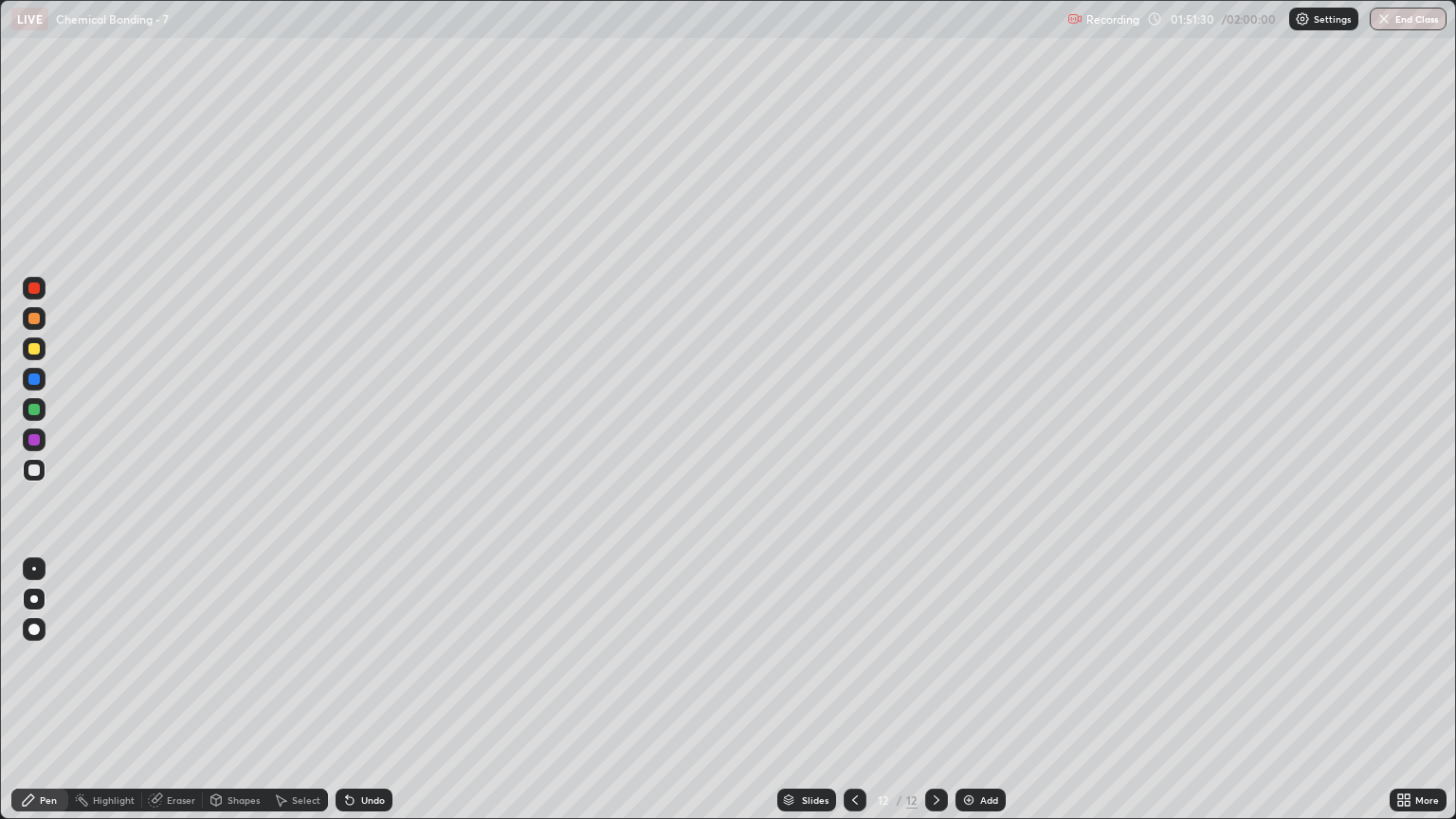 click on "Eraser" at bounding box center [181, 800] 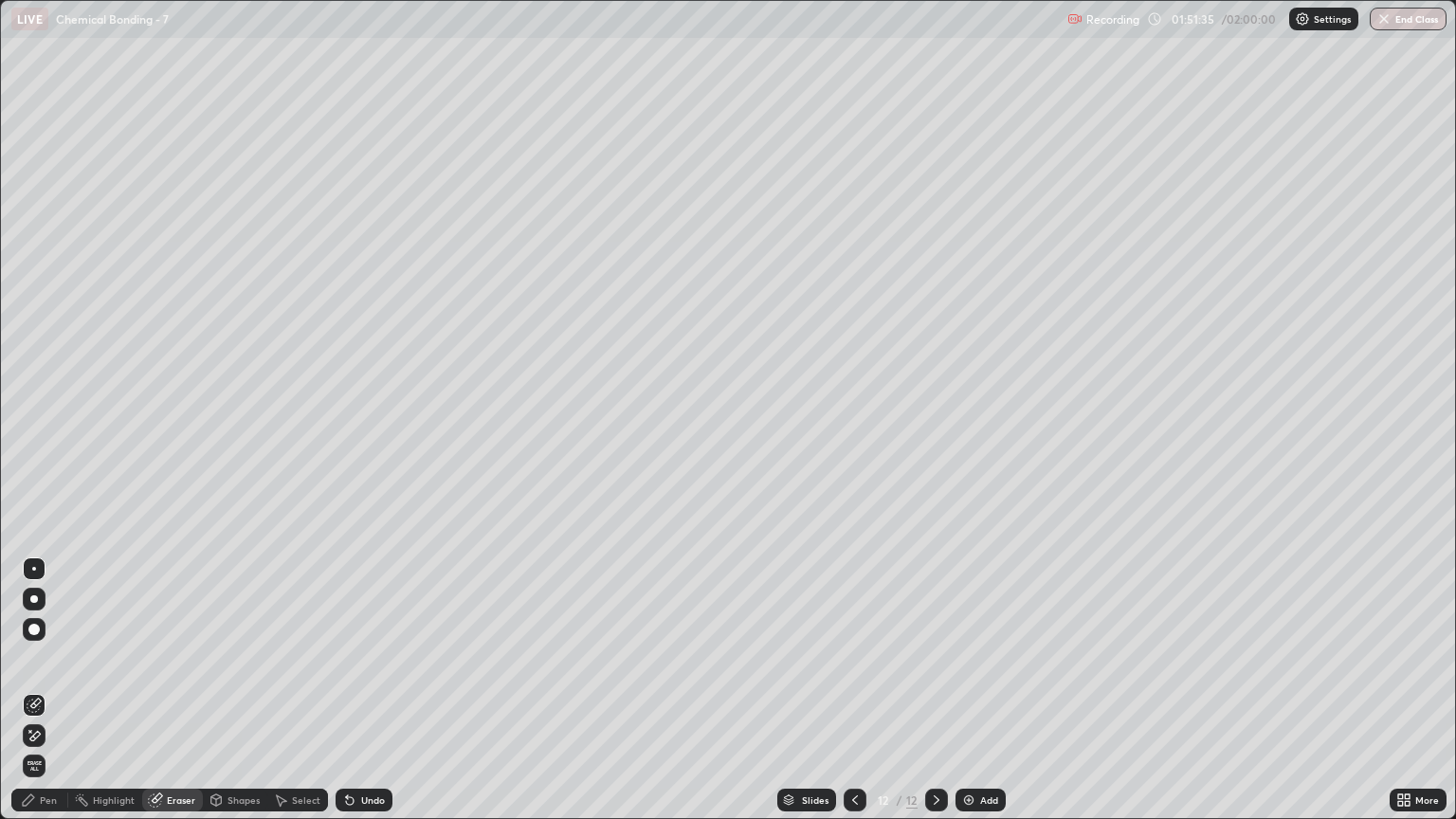 click on "Pen" at bounding box center [40, 800] 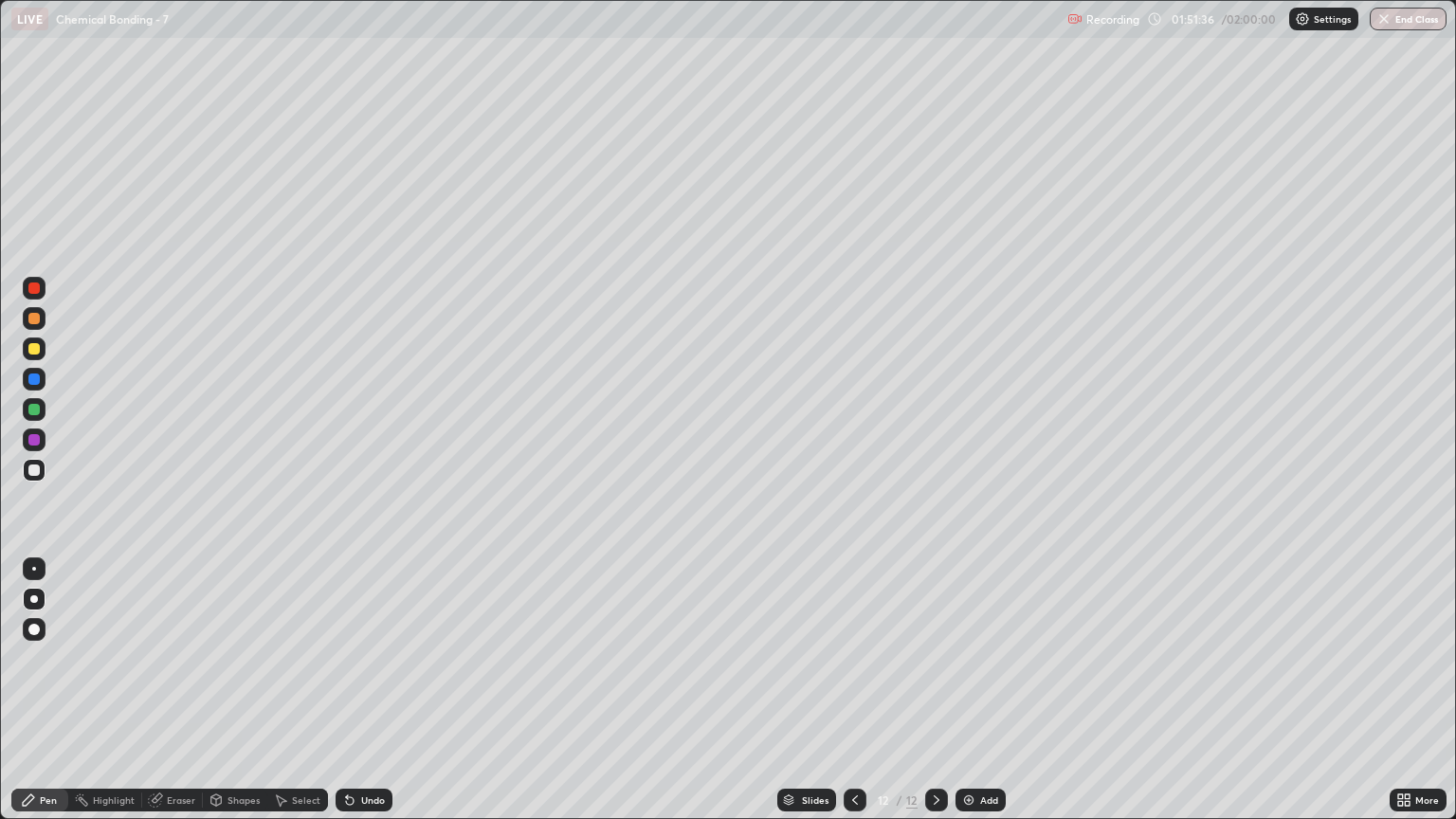 click at bounding box center [34, 349] 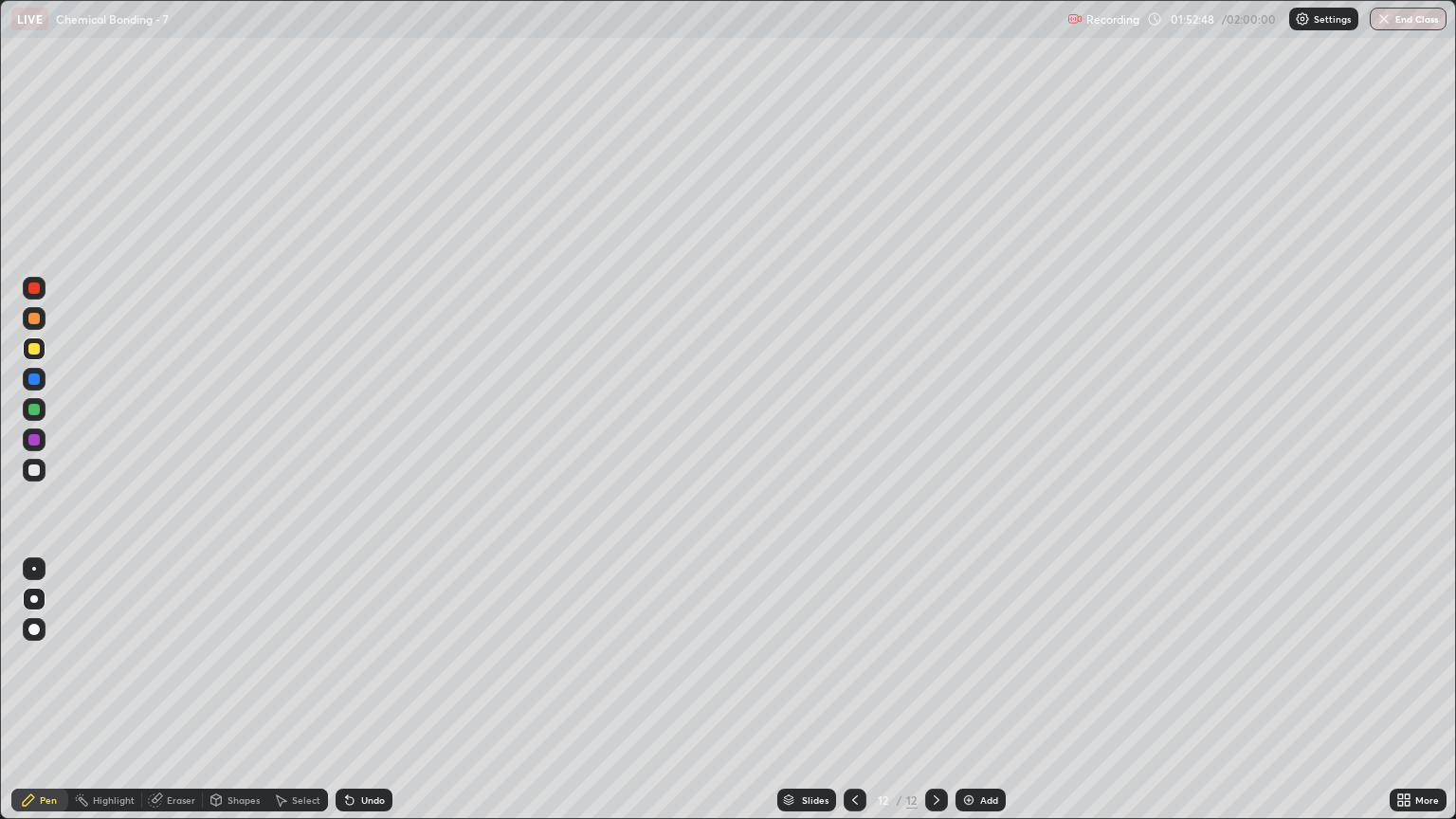 click at bounding box center (34, 470) 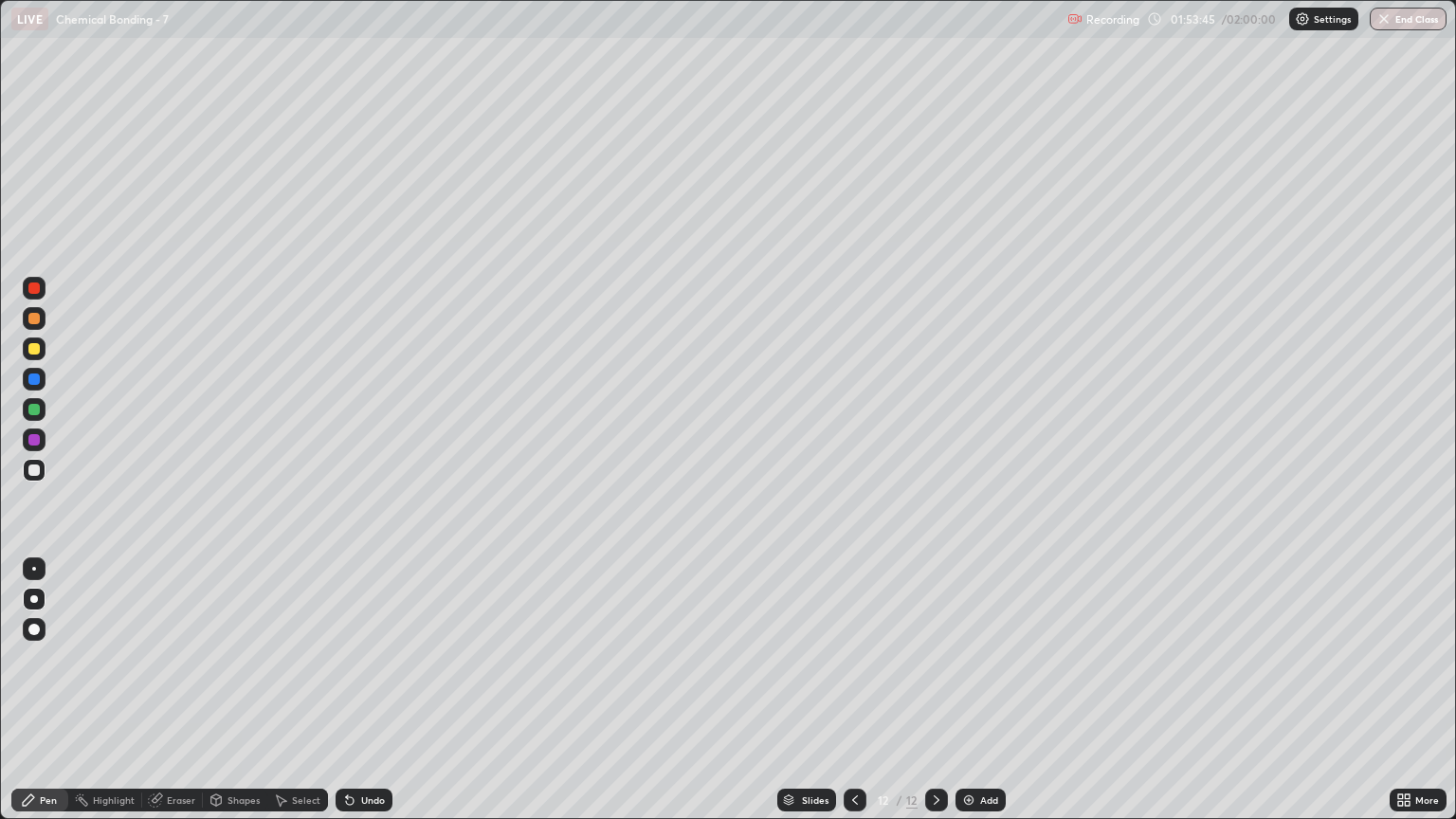 click at bounding box center (34, 470) 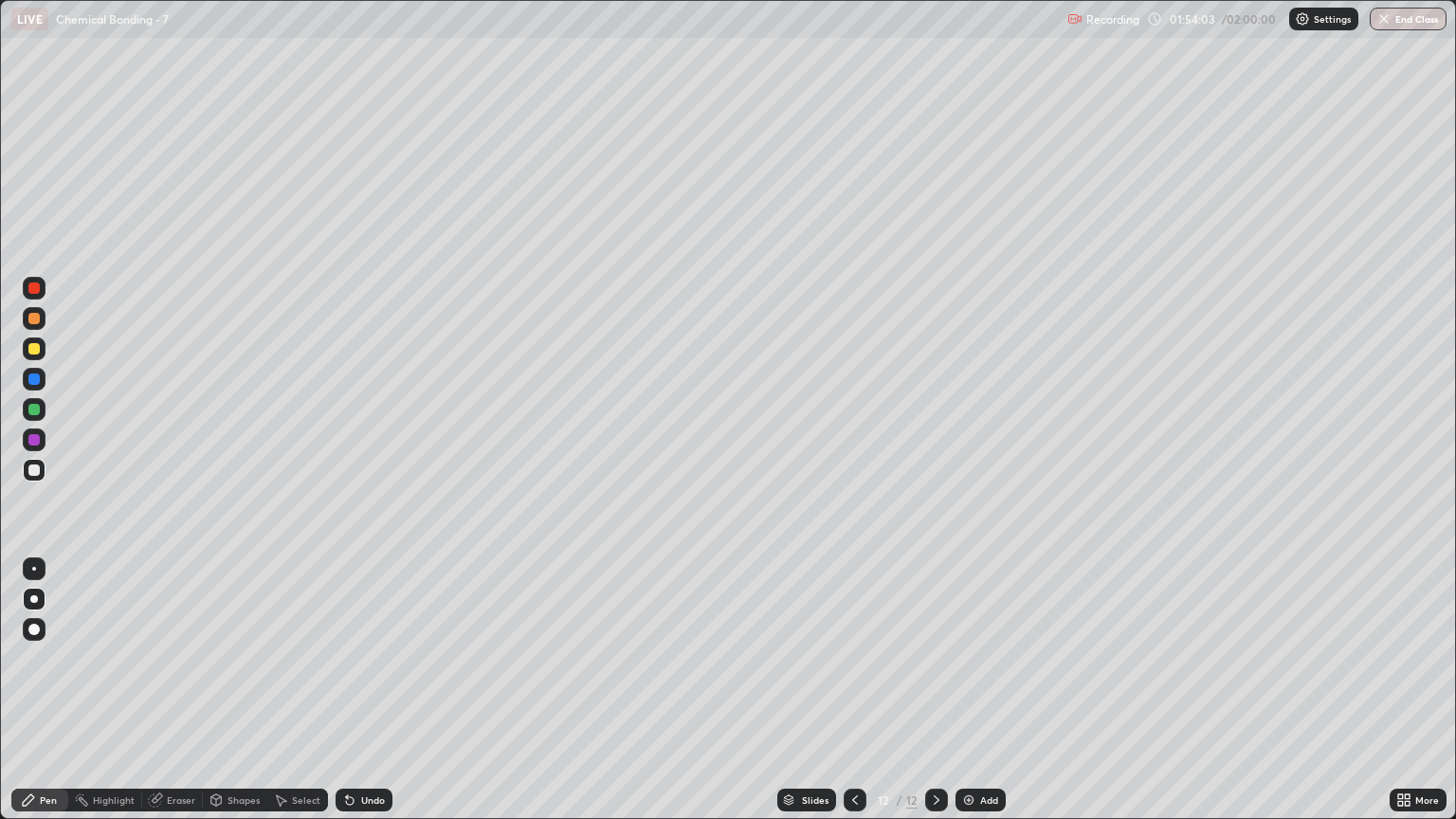 click at bounding box center [34, 318] 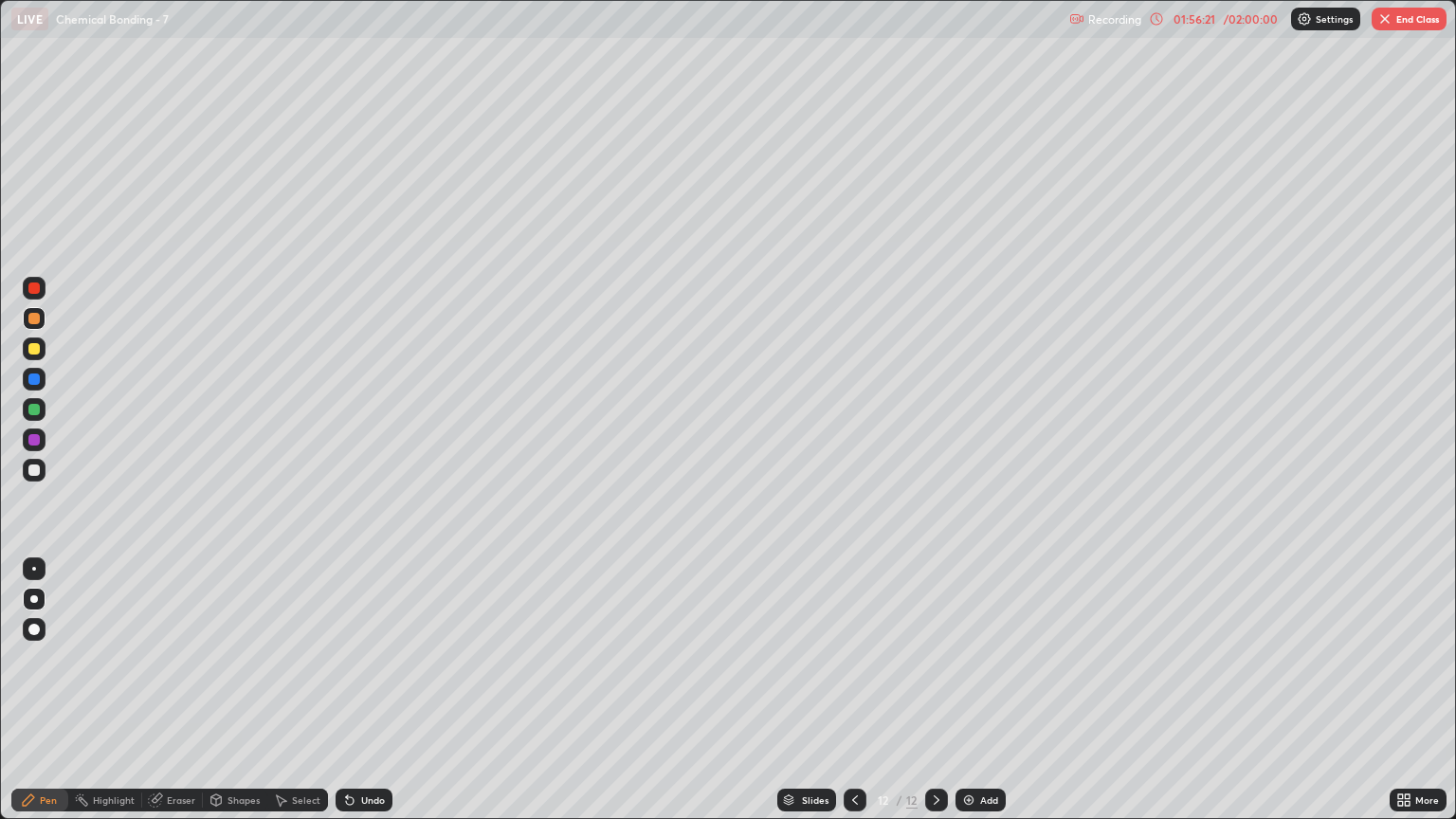 click on "End Class" at bounding box center (1409, 19) 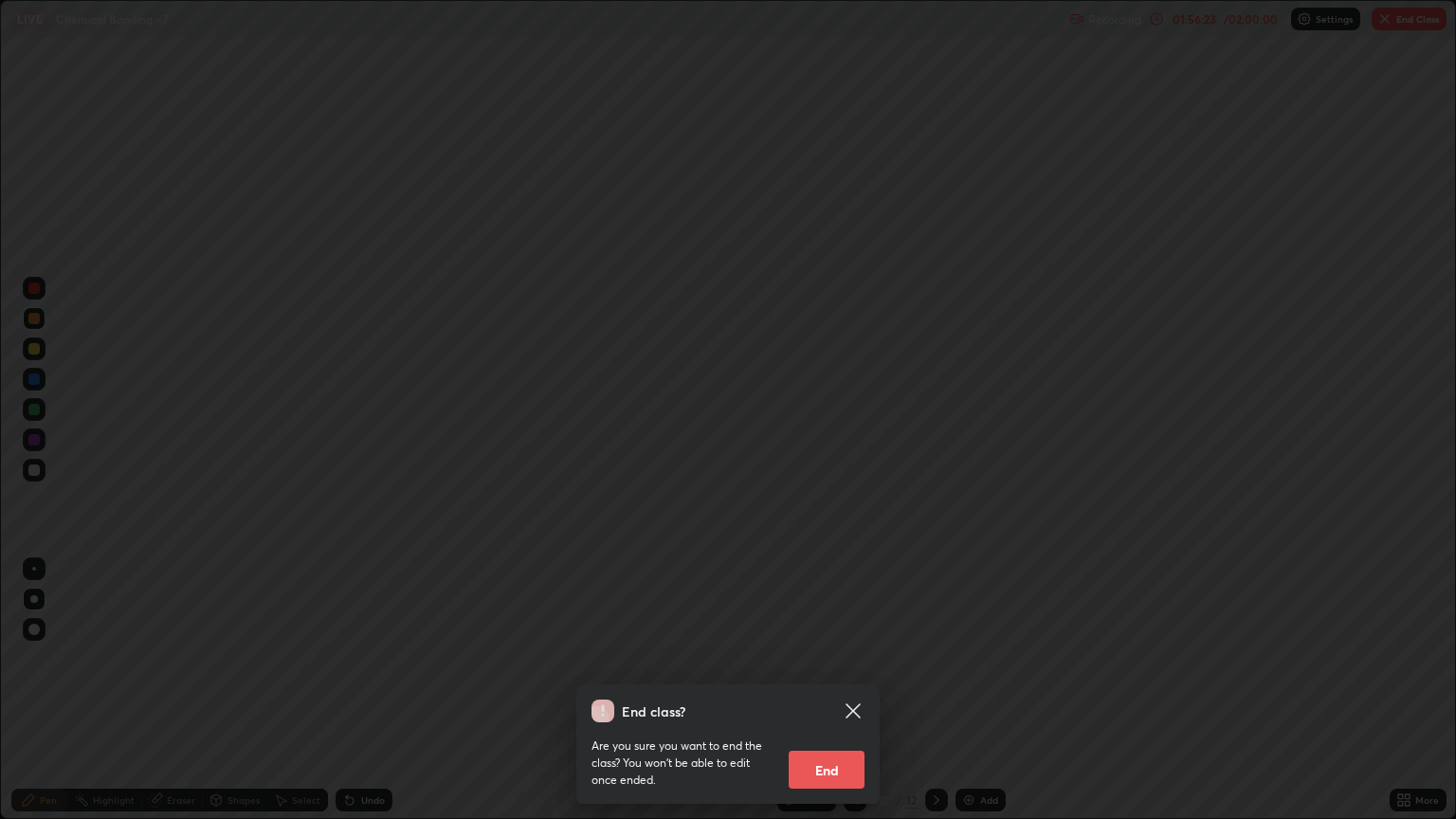 click on "End" at bounding box center (827, 770) 